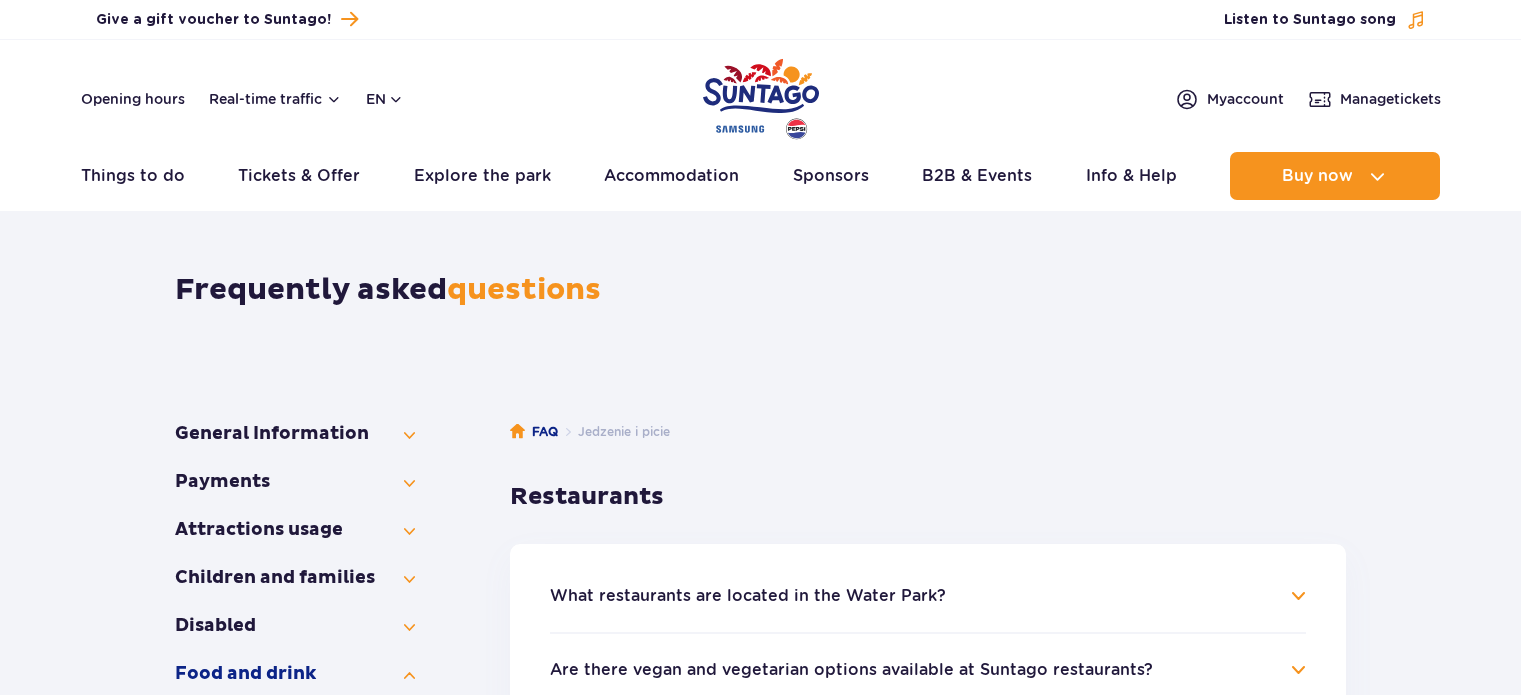 scroll, scrollTop: 0, scrollLeft: 0, axis: both 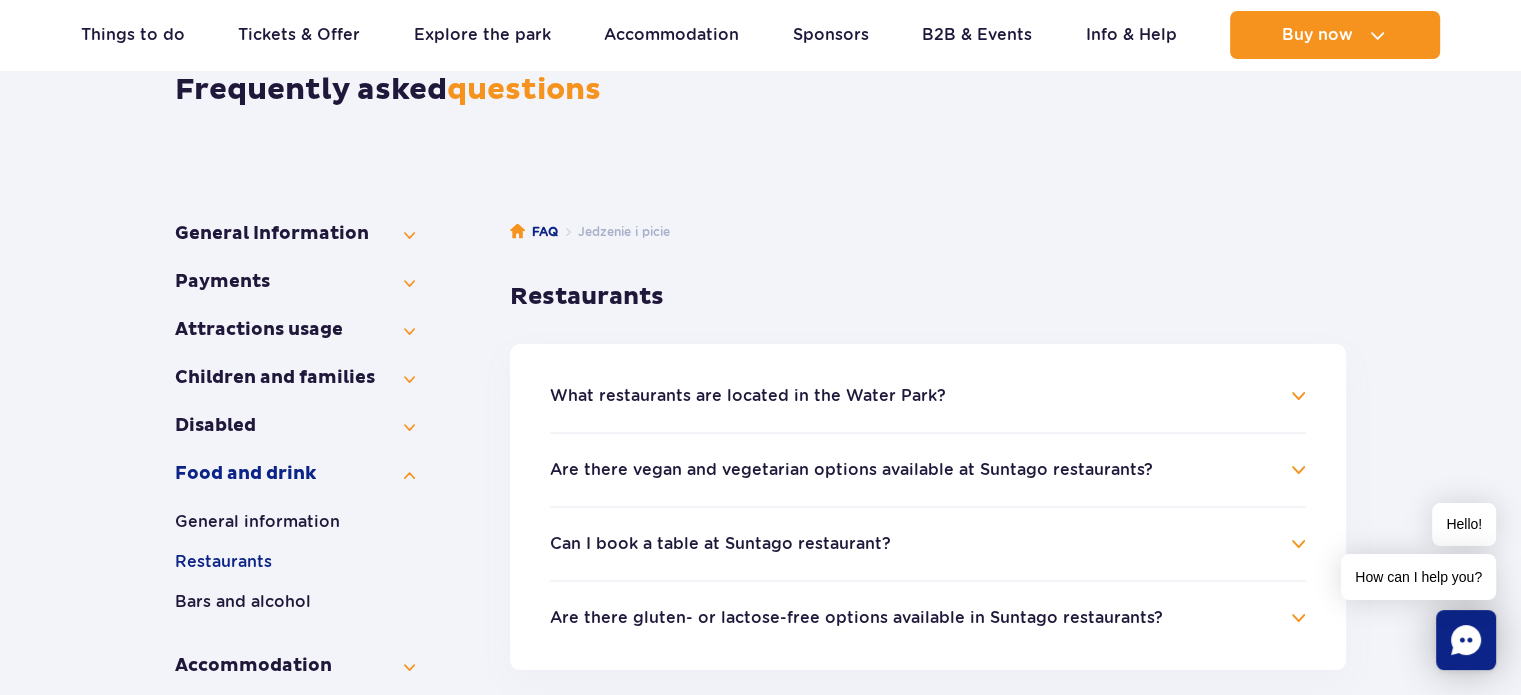 click on "What restaurants are located in the Water Park?" at bounding box center (928, 396) 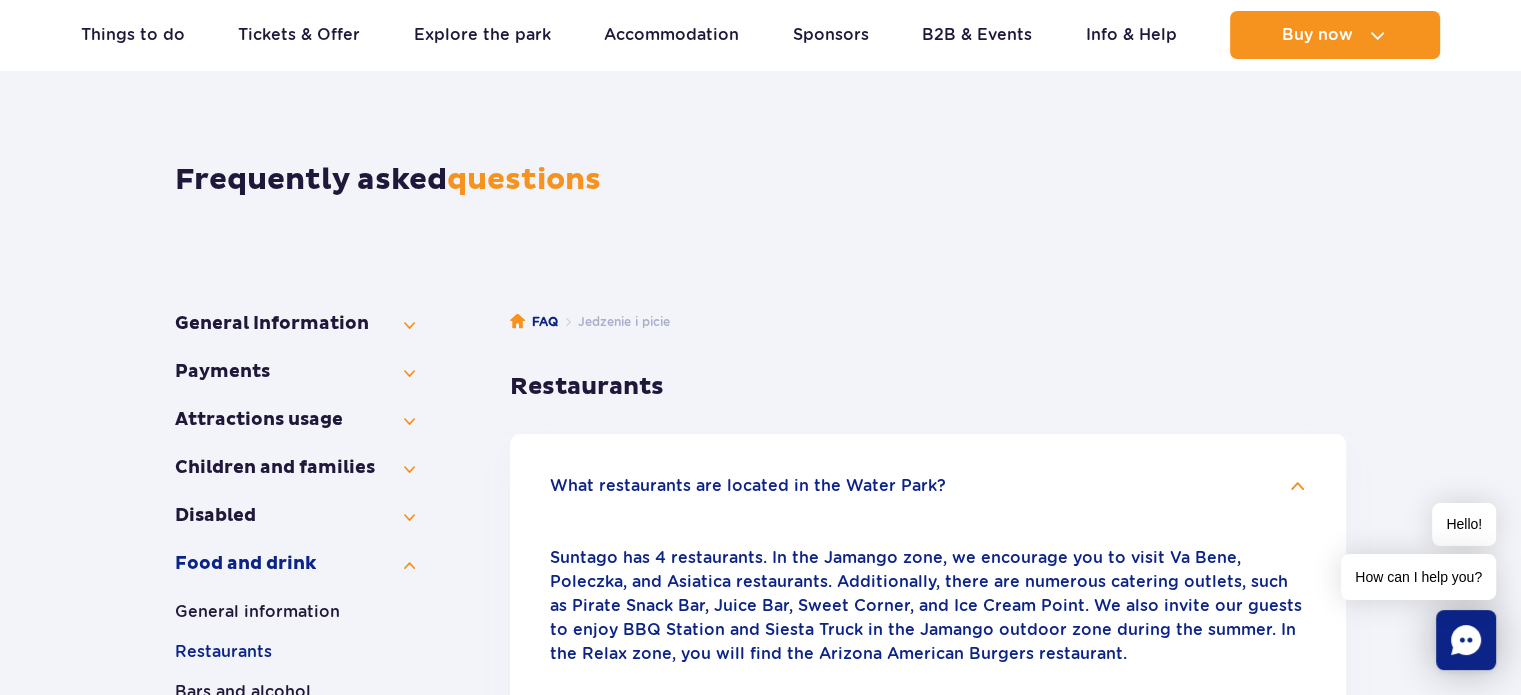 scroll, scrollTop: 0, scrollLeft: 0, axis: both 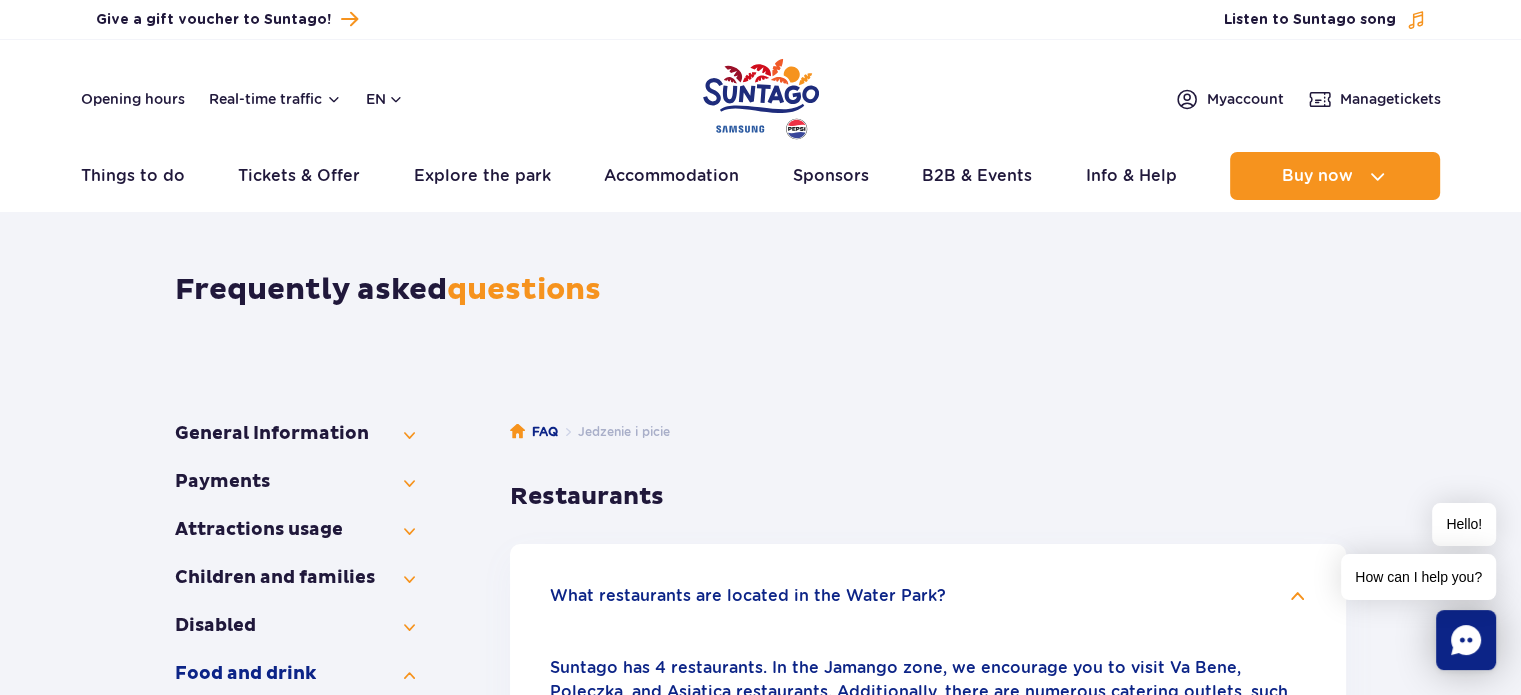 drag, startPoint x: 1396, startPoint y: 7, endPoint x: 881, endPoint y: 307, distance: 596.00757 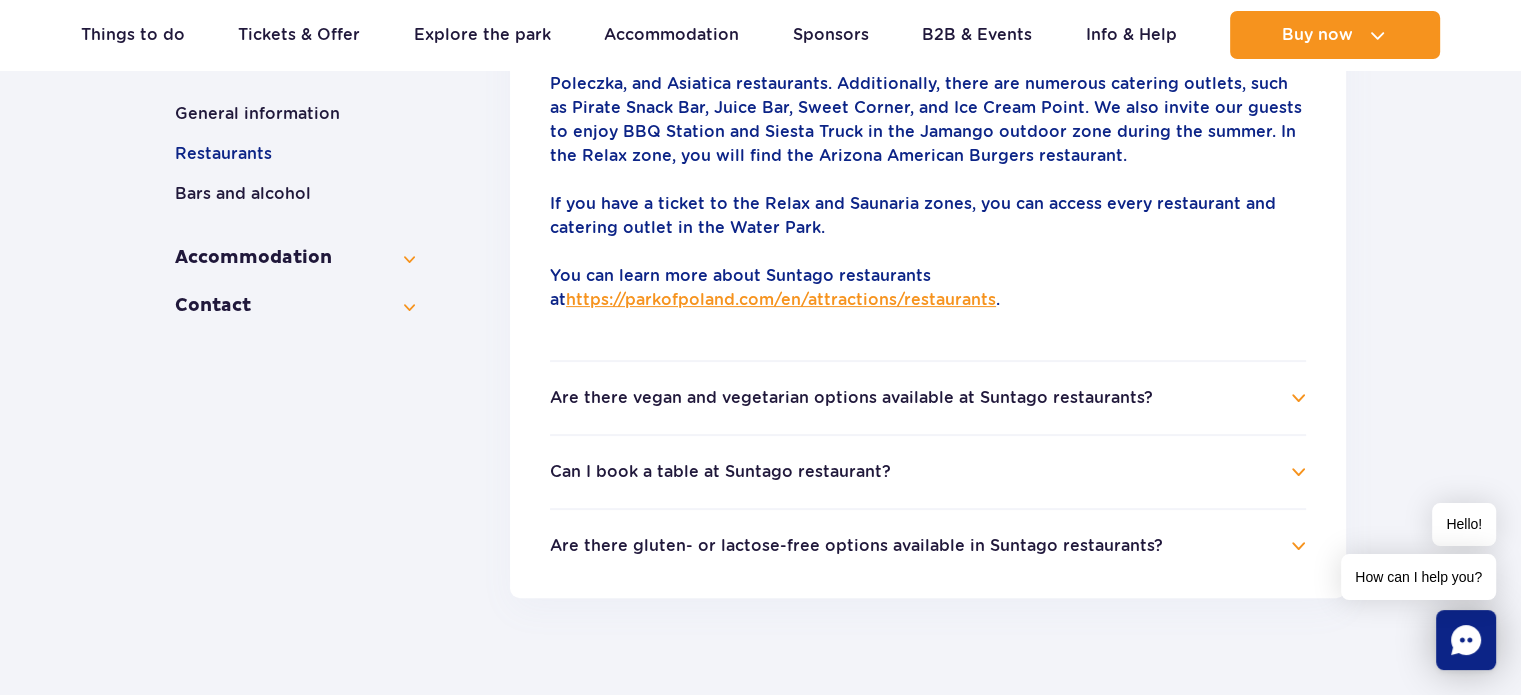 scroll, scrollTop: 600, scrollLeft: 0, axis: vertical 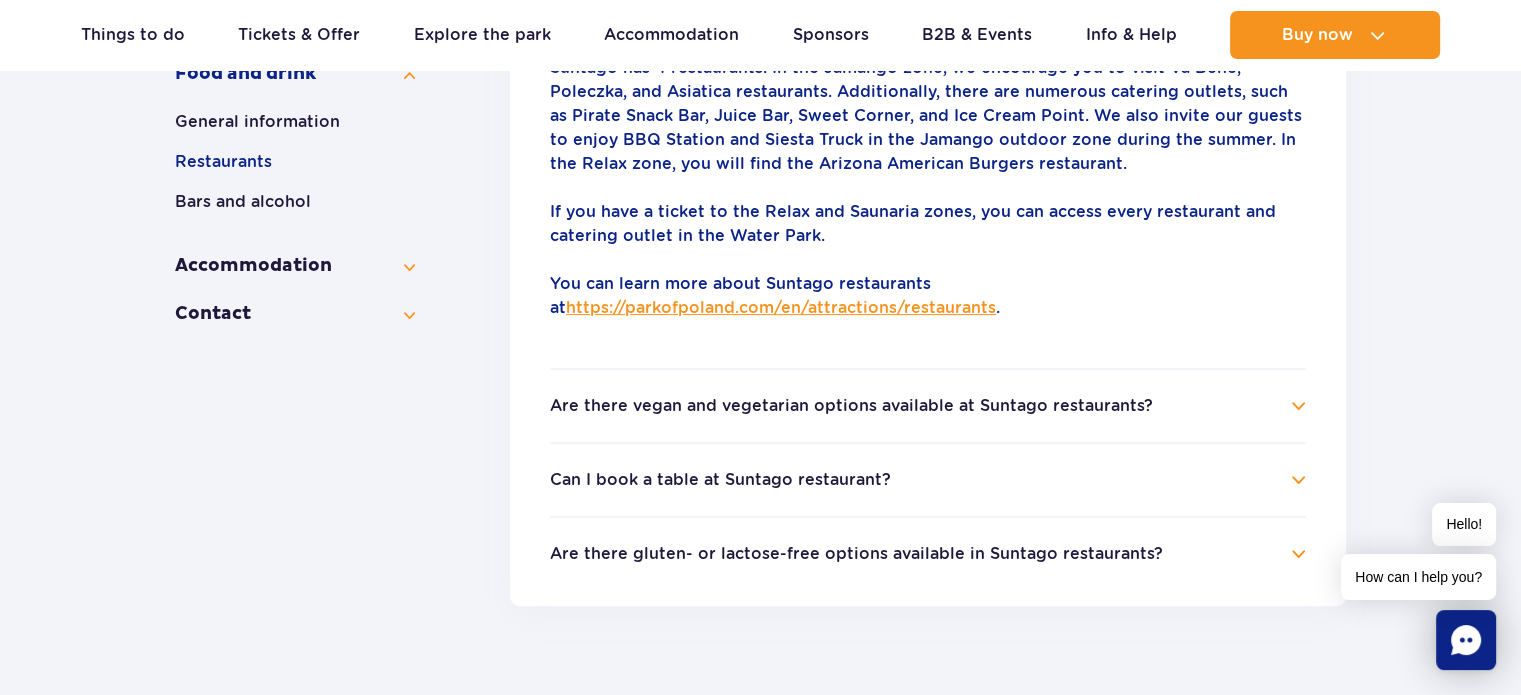 click on "https://parkofpoland.com/en/attractions/restaurants" at bounding box center (781, 307) 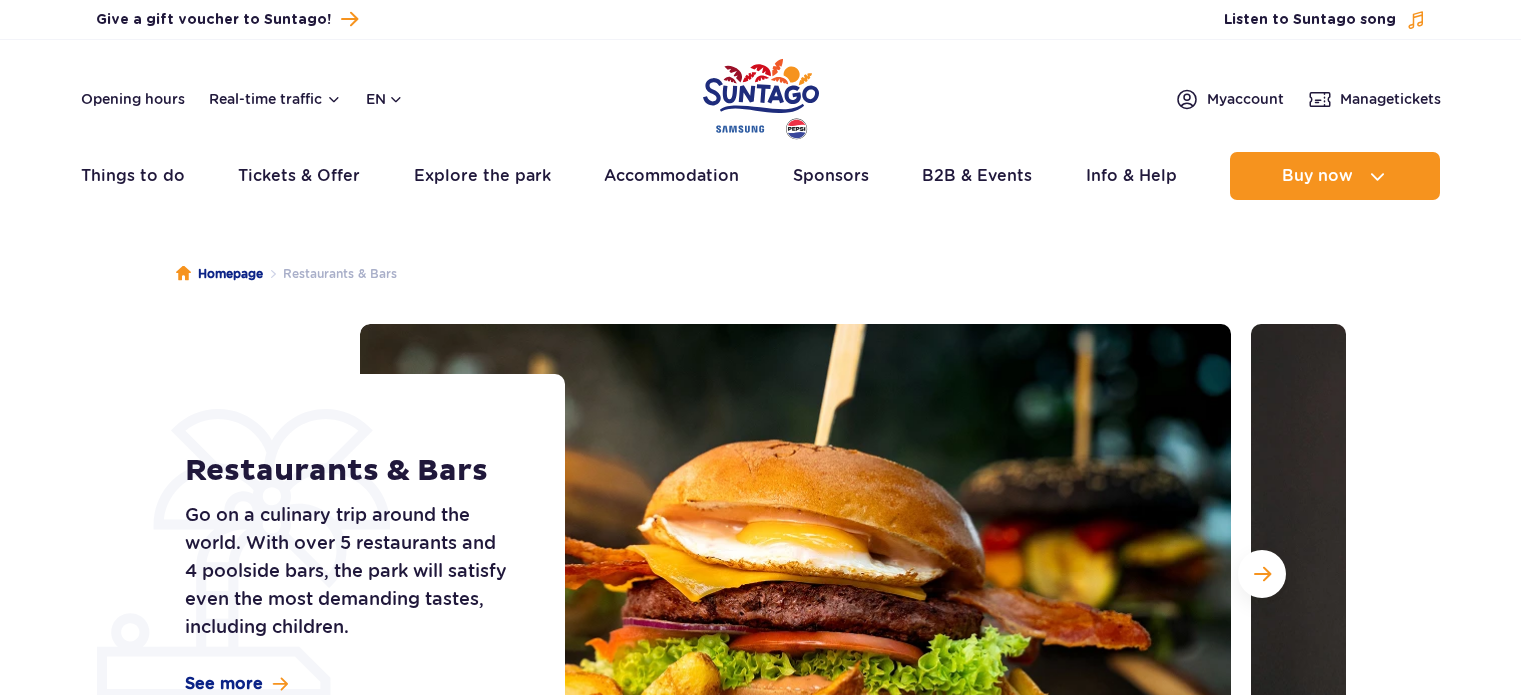 scroll, scrollTop: 0, scrollLeft: 0, axis: both 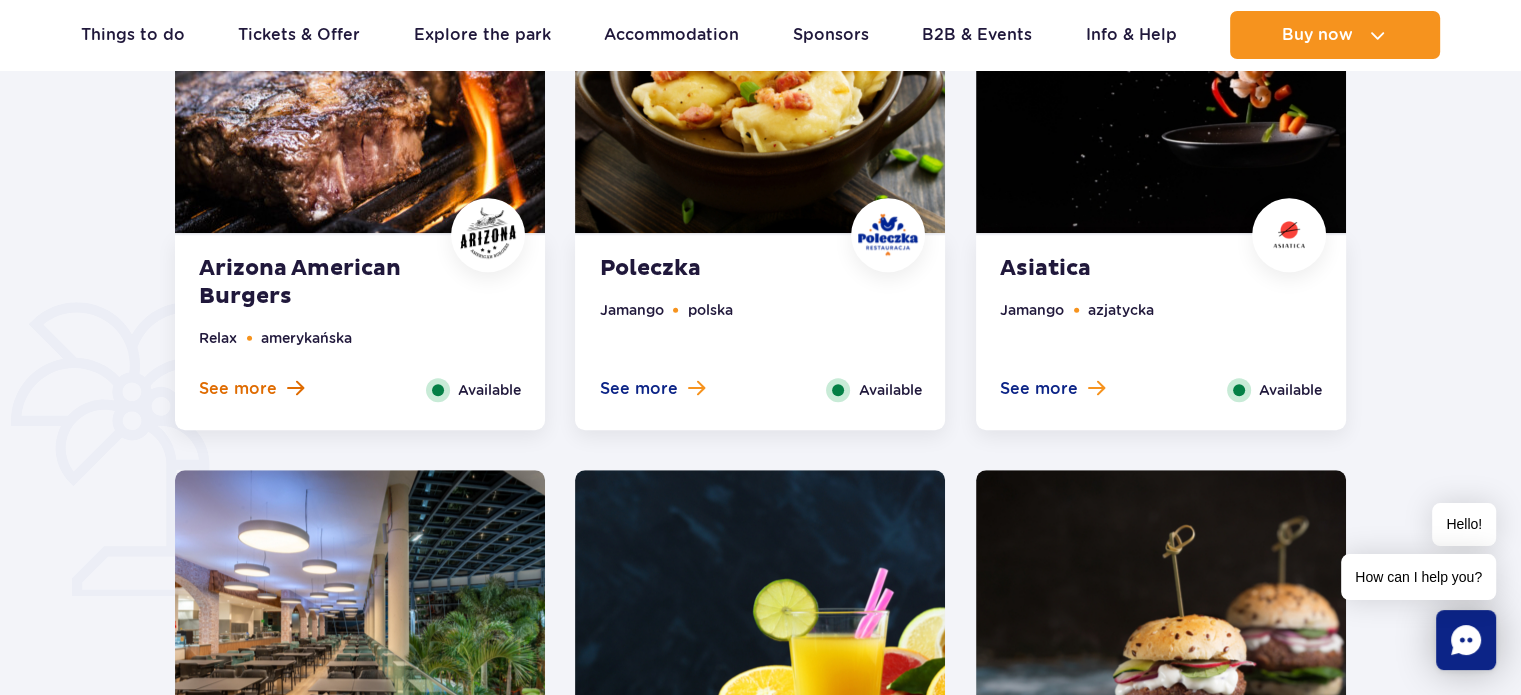 click on "See more" at bounding box center (238, 389) 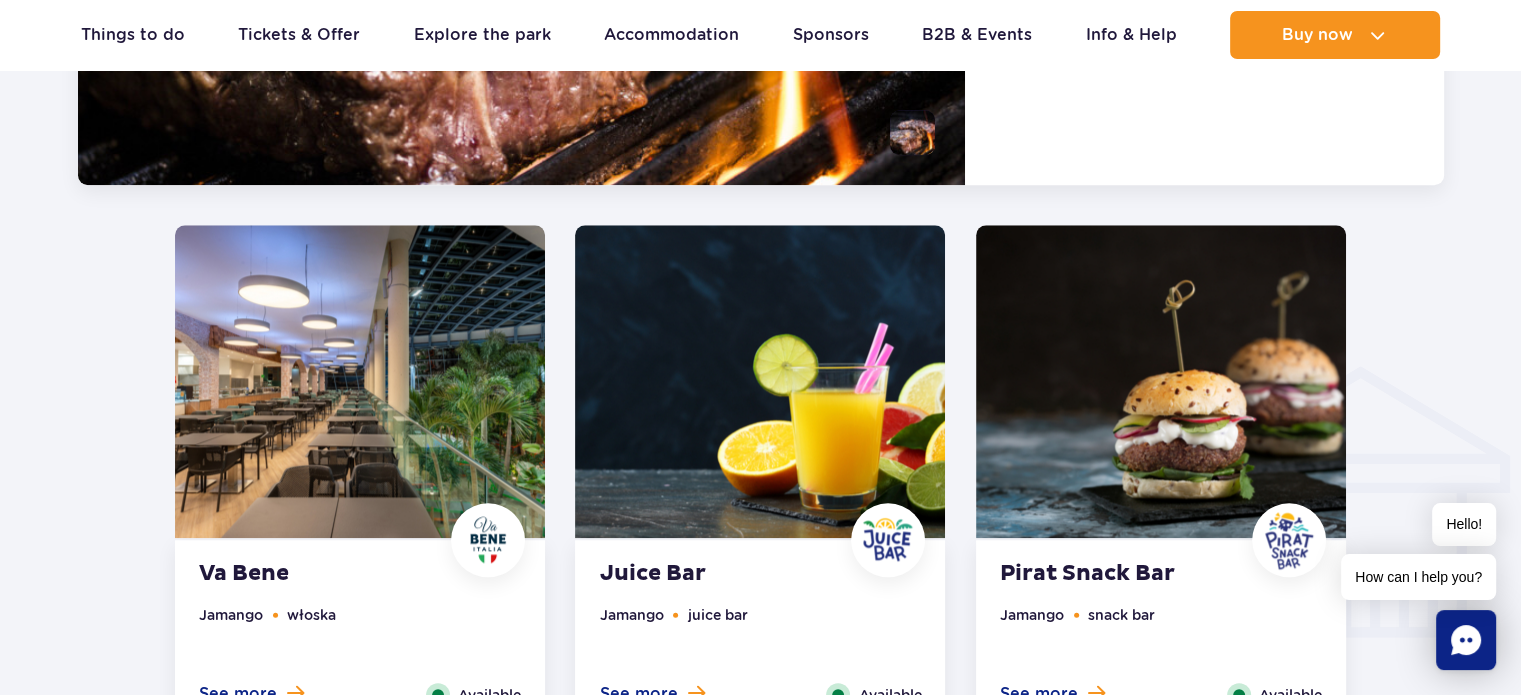 scroll, scrollTop: 2055, scrollLeft: 0, axis: vertical 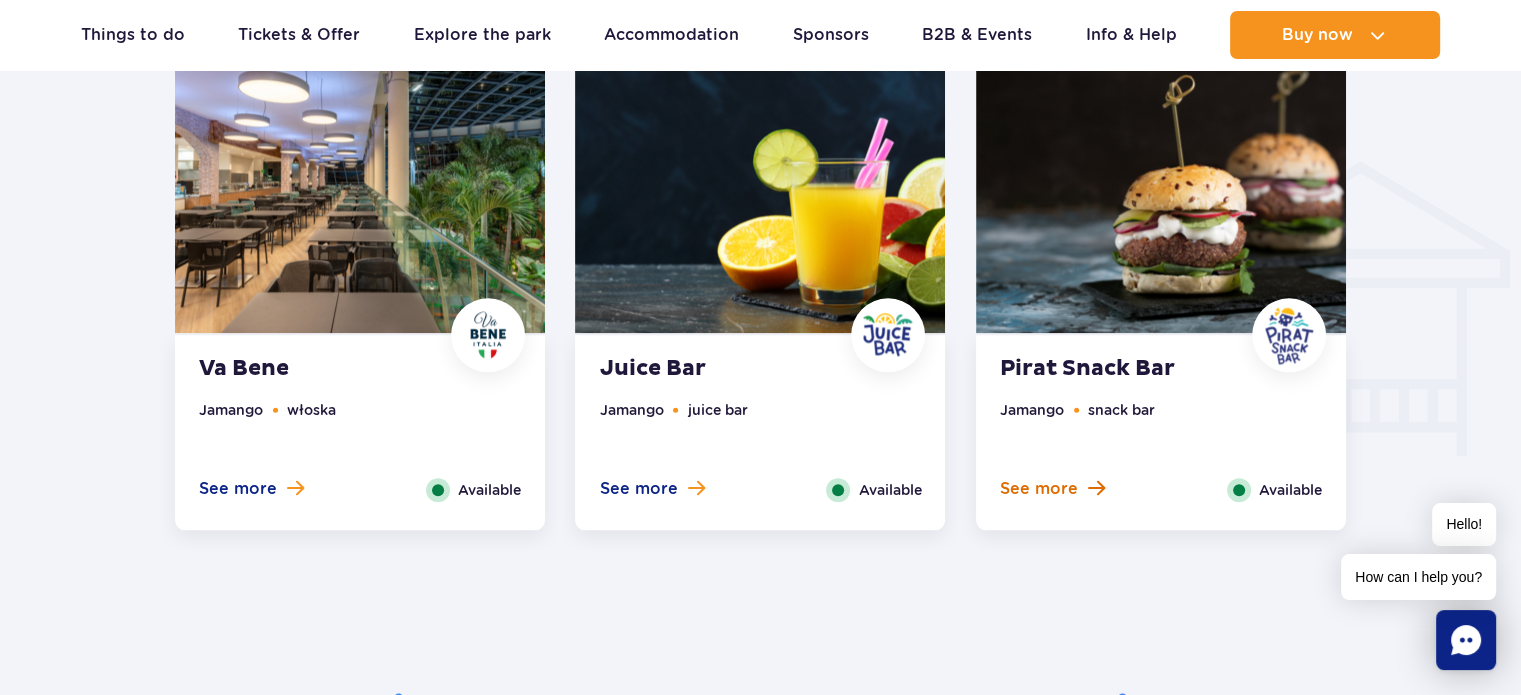 click on "See more" at bounding box center (1039, 489) 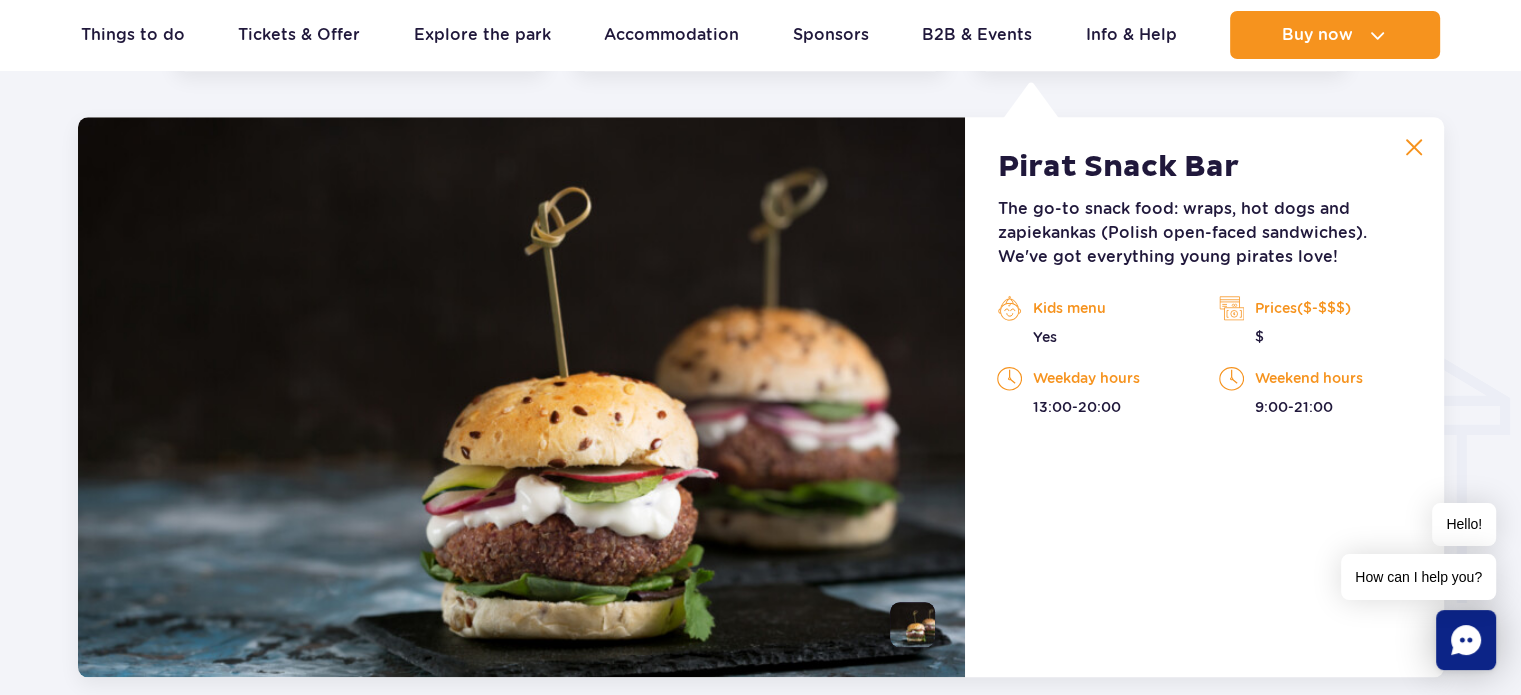 scroll, scrollTop: 2104, scrollLeft: 0, axis: vertical 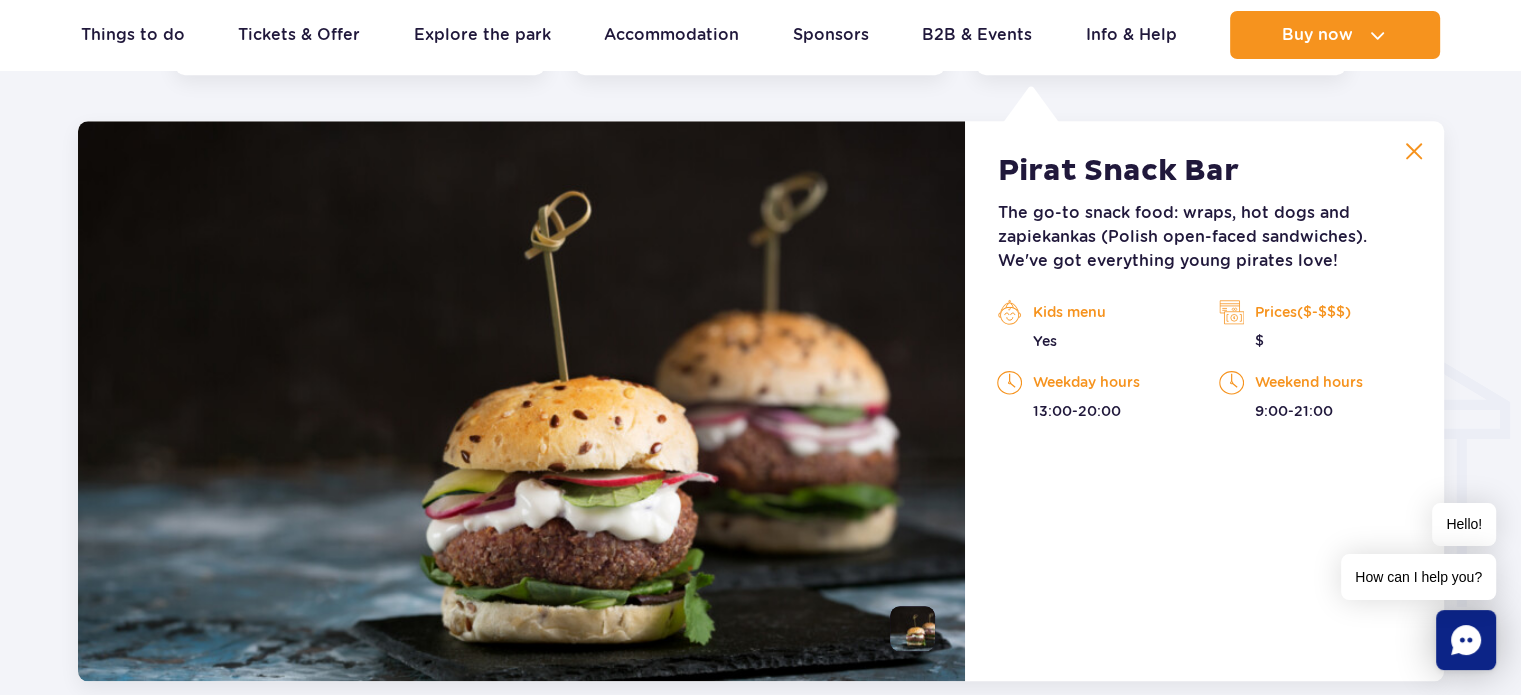 click on "Prices($-$$$)" at bounding box center [1315, 312] 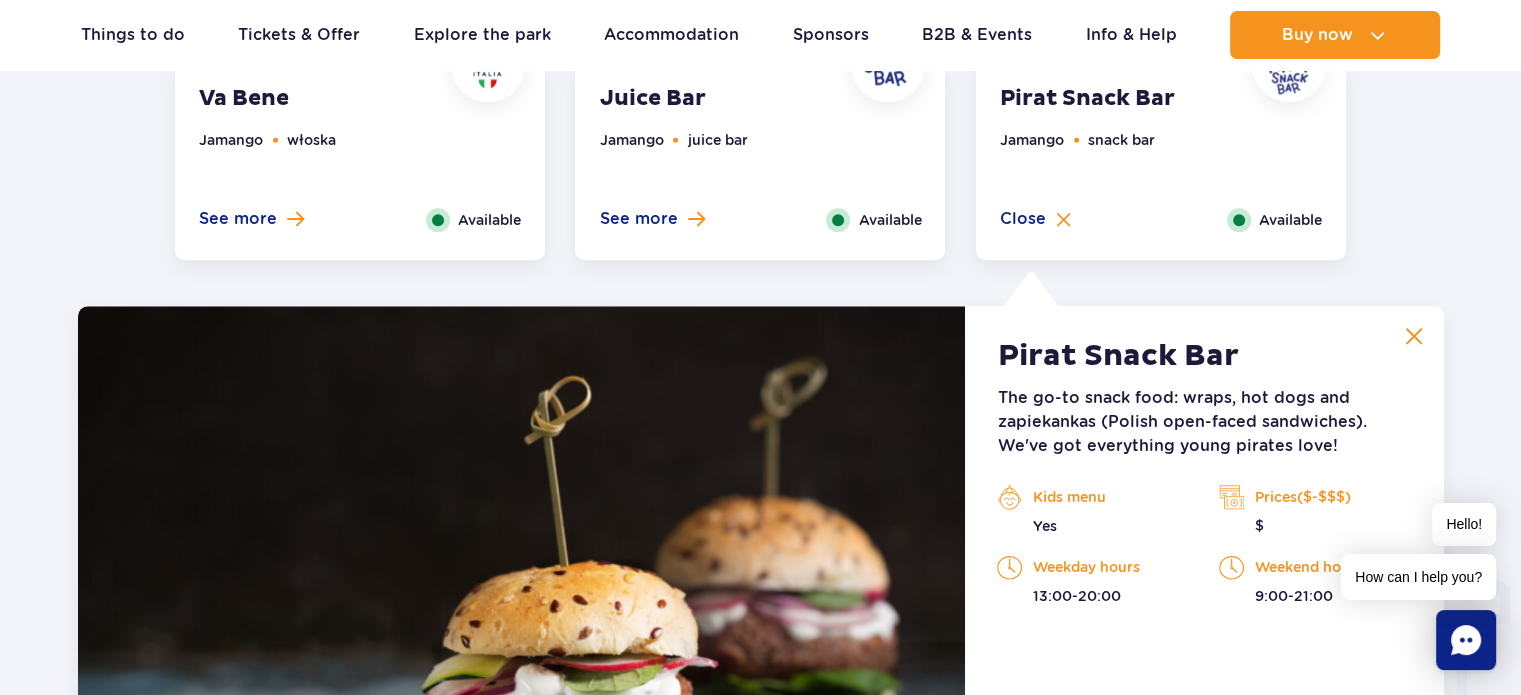 scroll, scrollTop: 1904, scrollLeft: 0, axis: vertical 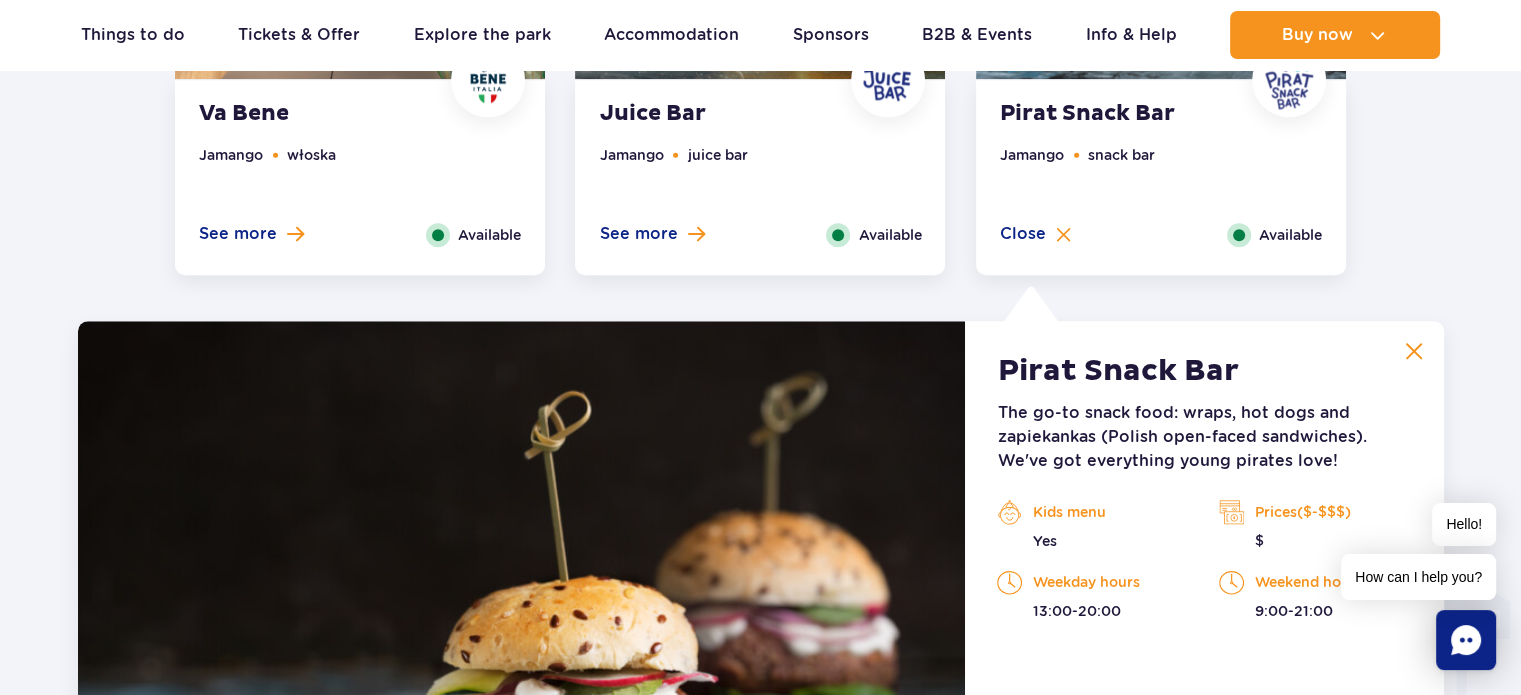 click at bounding box center [1414, 351] 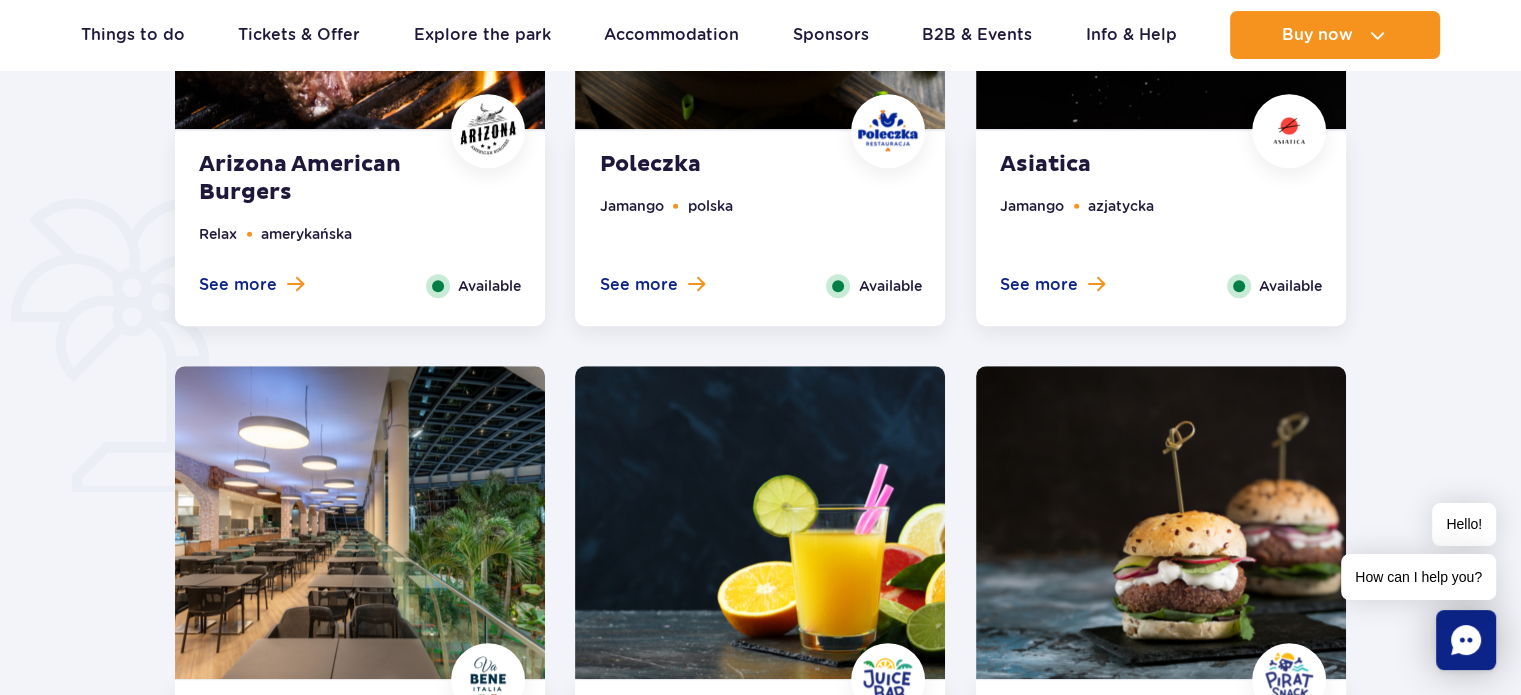 scroll, scrollTop: 1004, scrollLeft: 0, axis: vertical 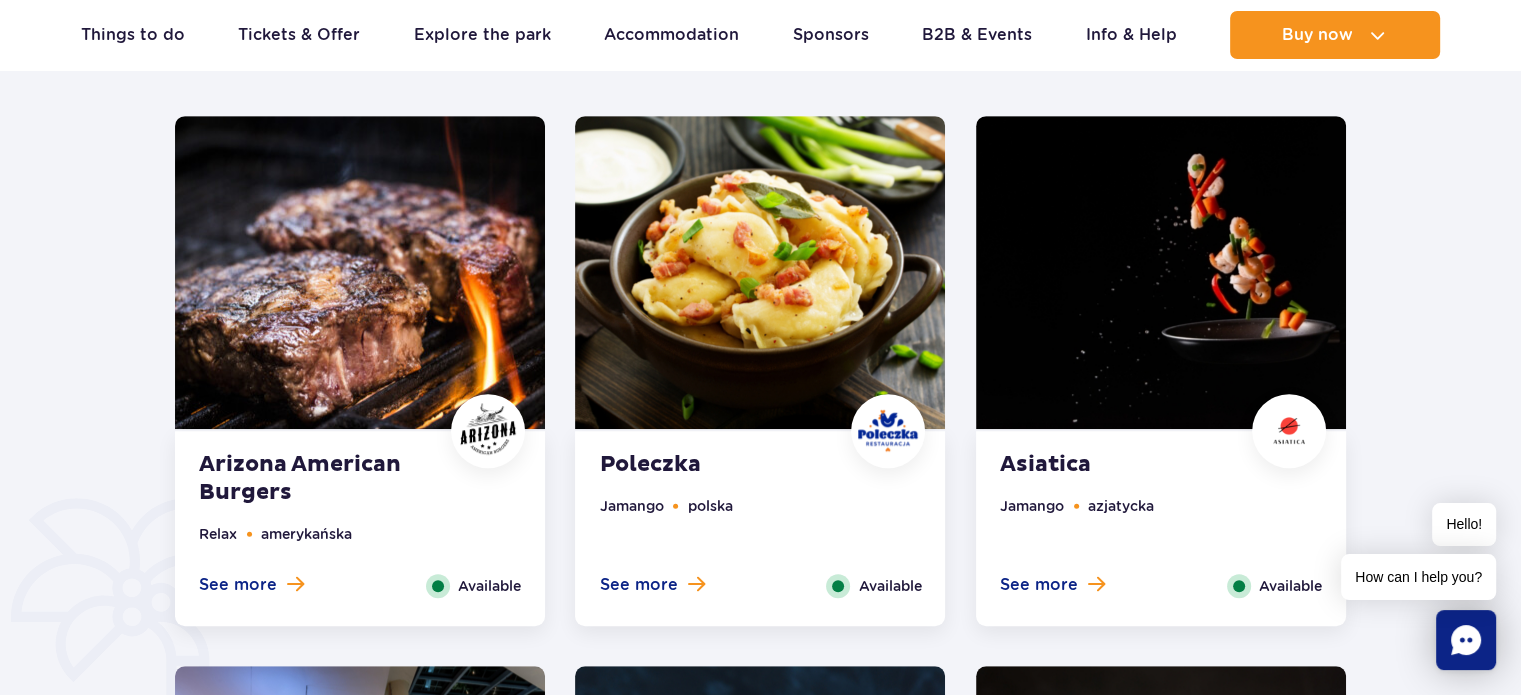 click at bounding box center [360, 272] 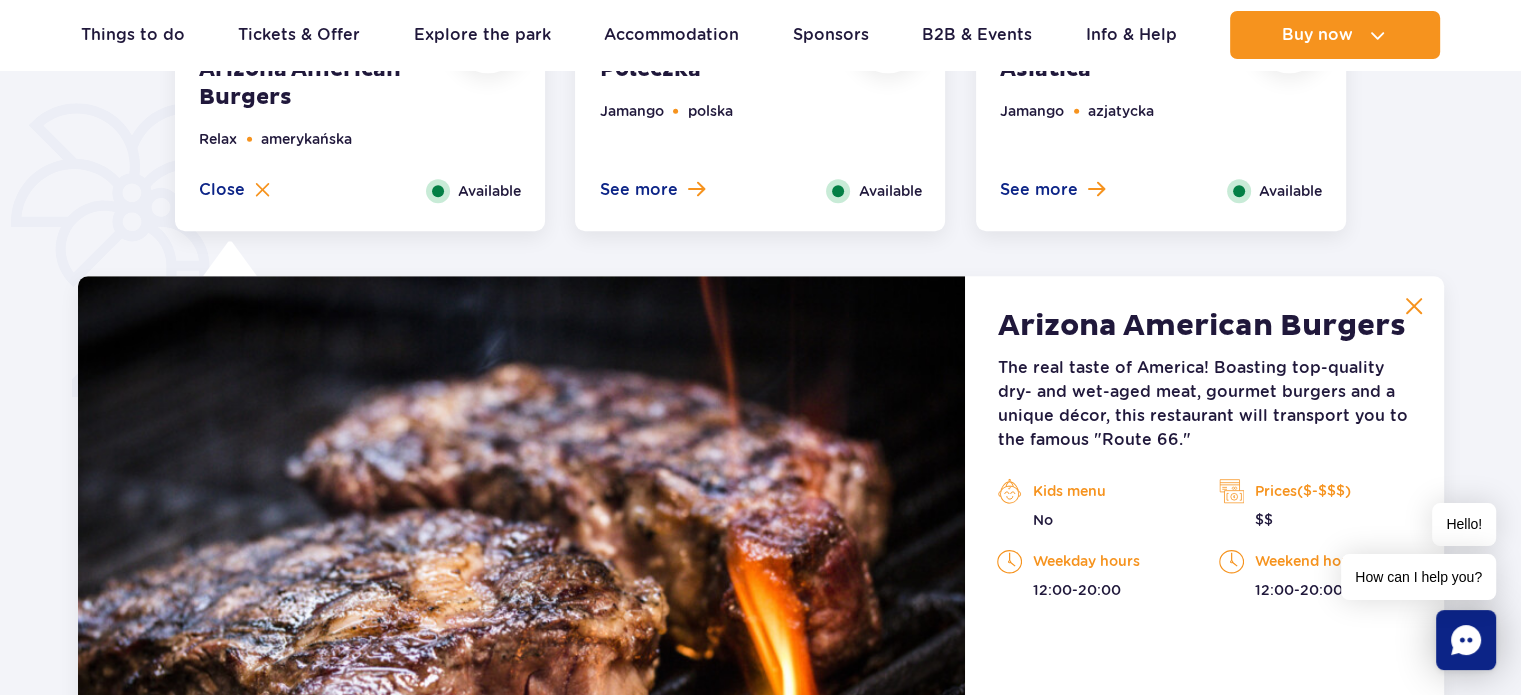 scroll, scrollTop: 1155, scrollLeft: 0, axis: vertical 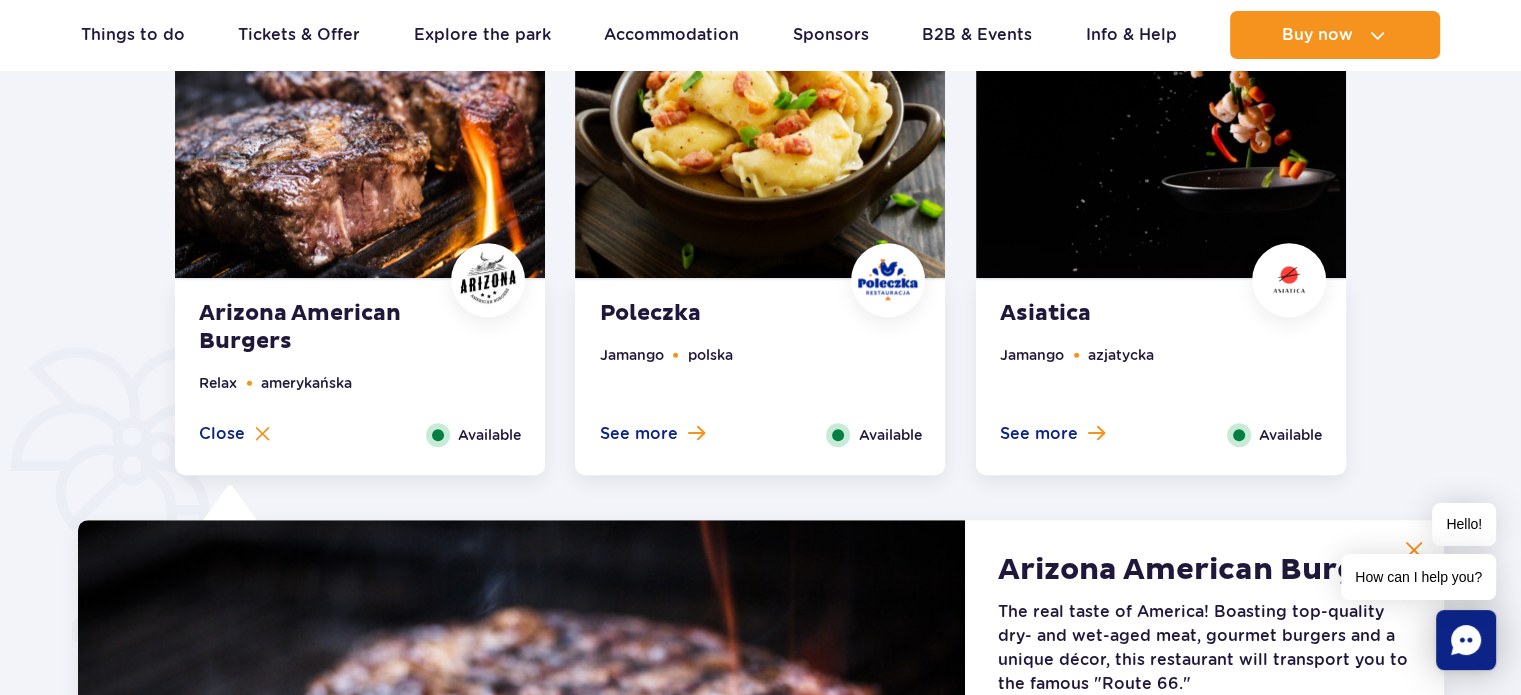 click on "Available" at bounding box center (489, 435) 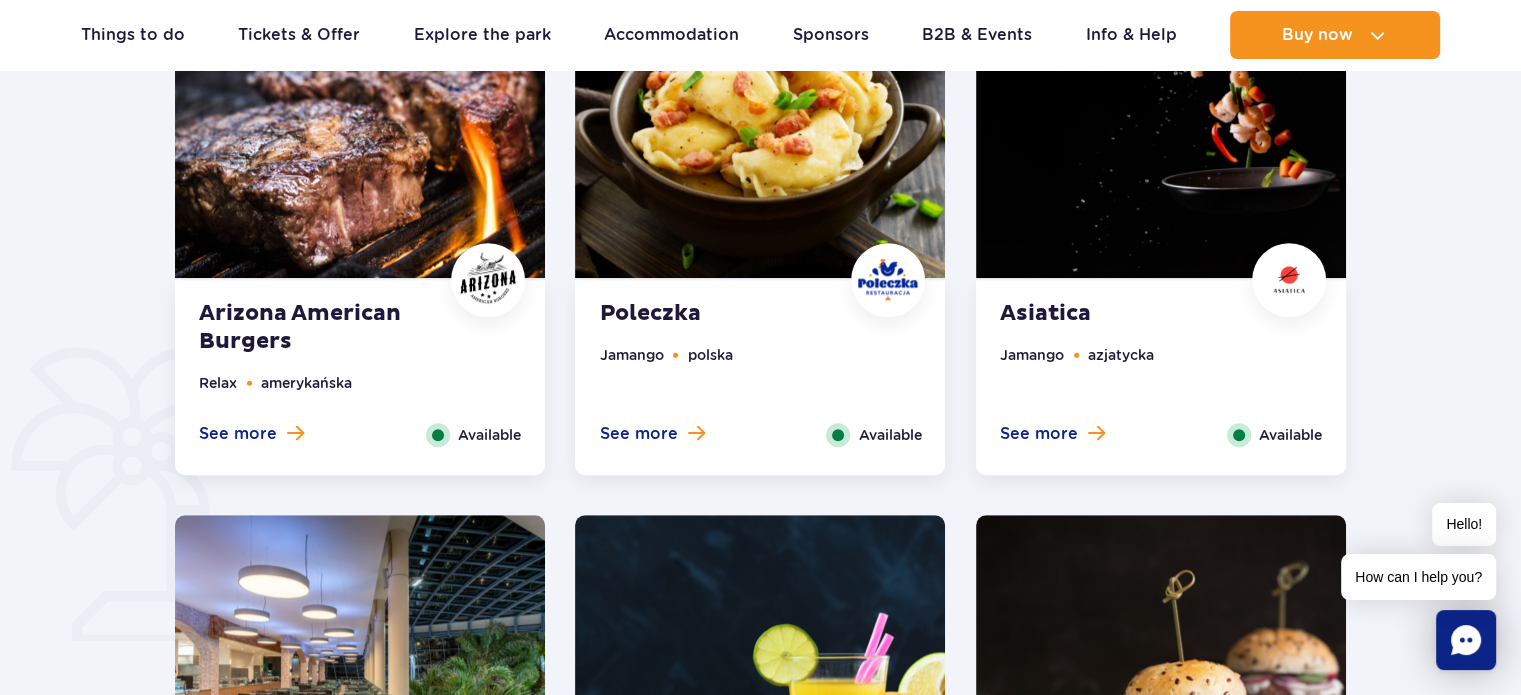 click on "Available" at bounding box center [489, 435] 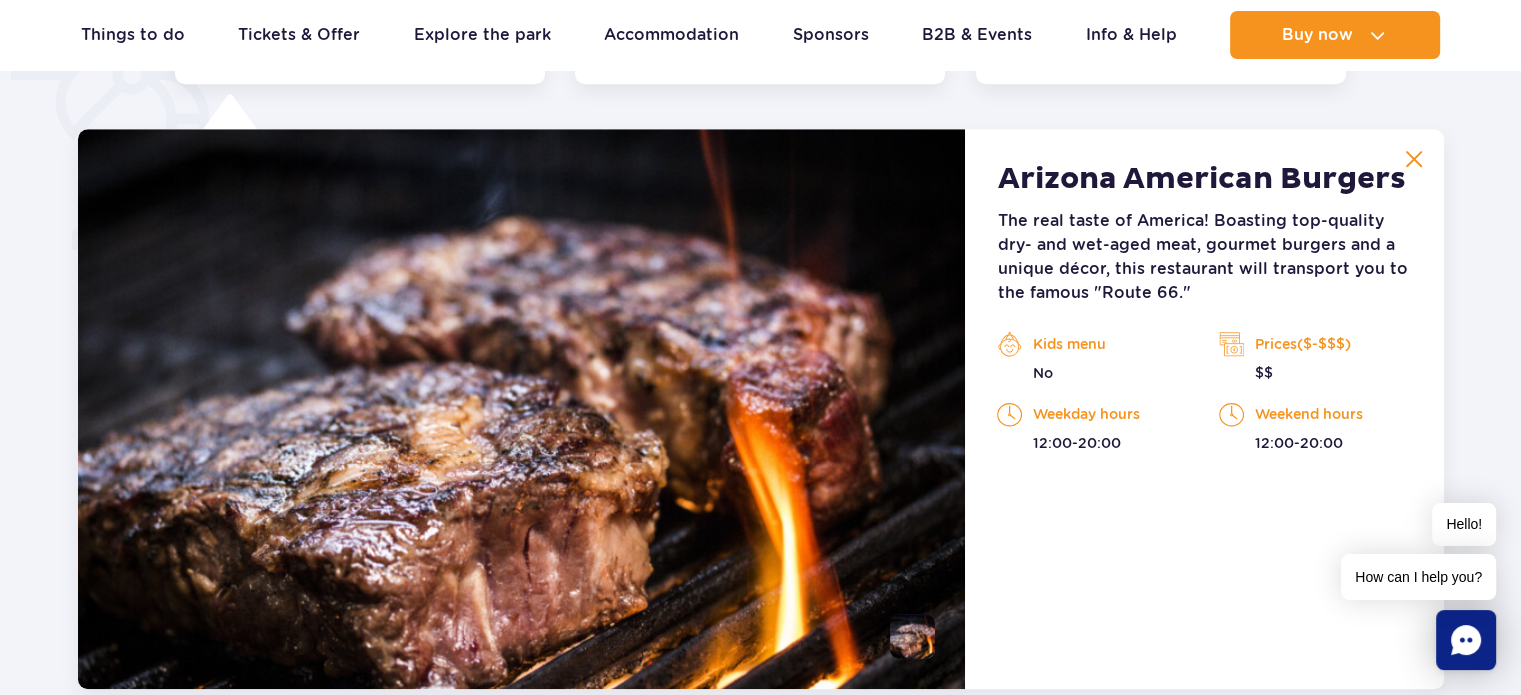 scroll, scrollTop: 1555, scrollLeft: 0, axis: vertical 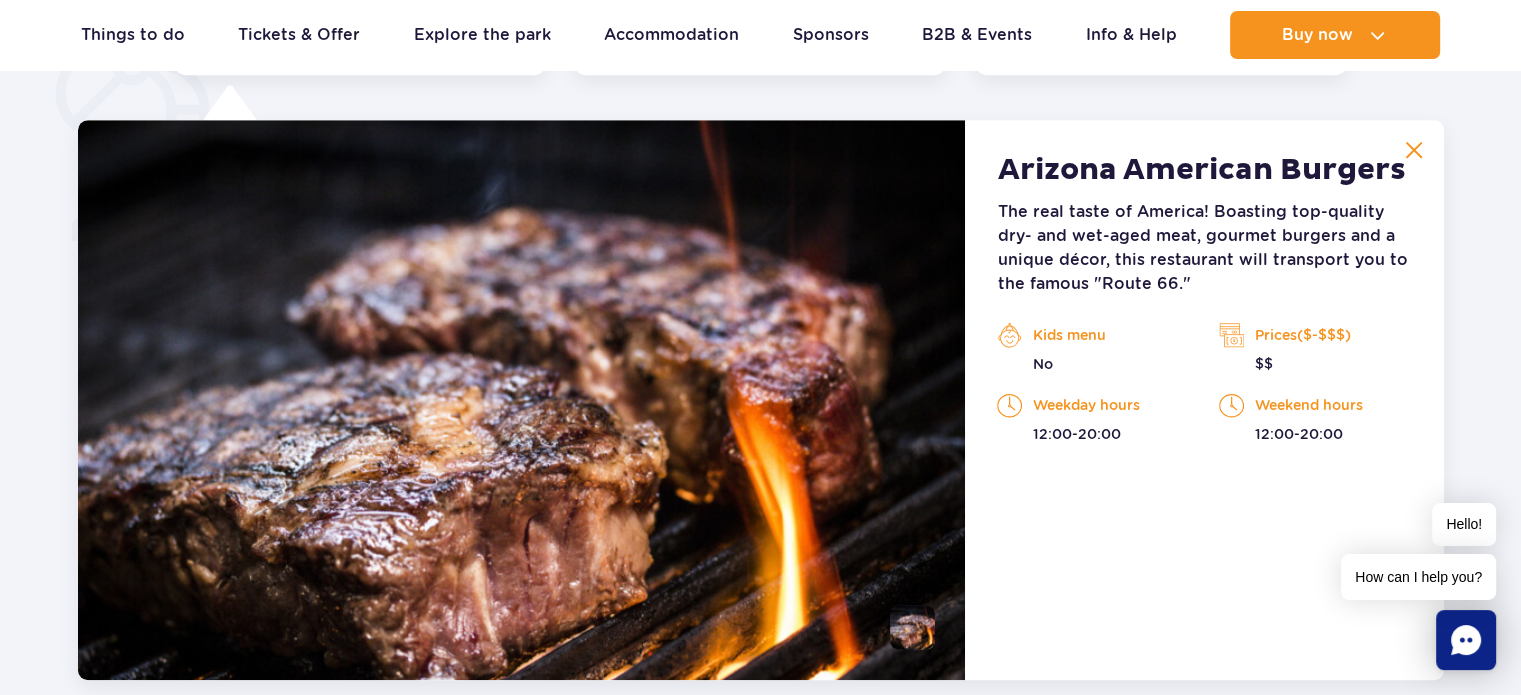 click at bounding box center (522, 400) 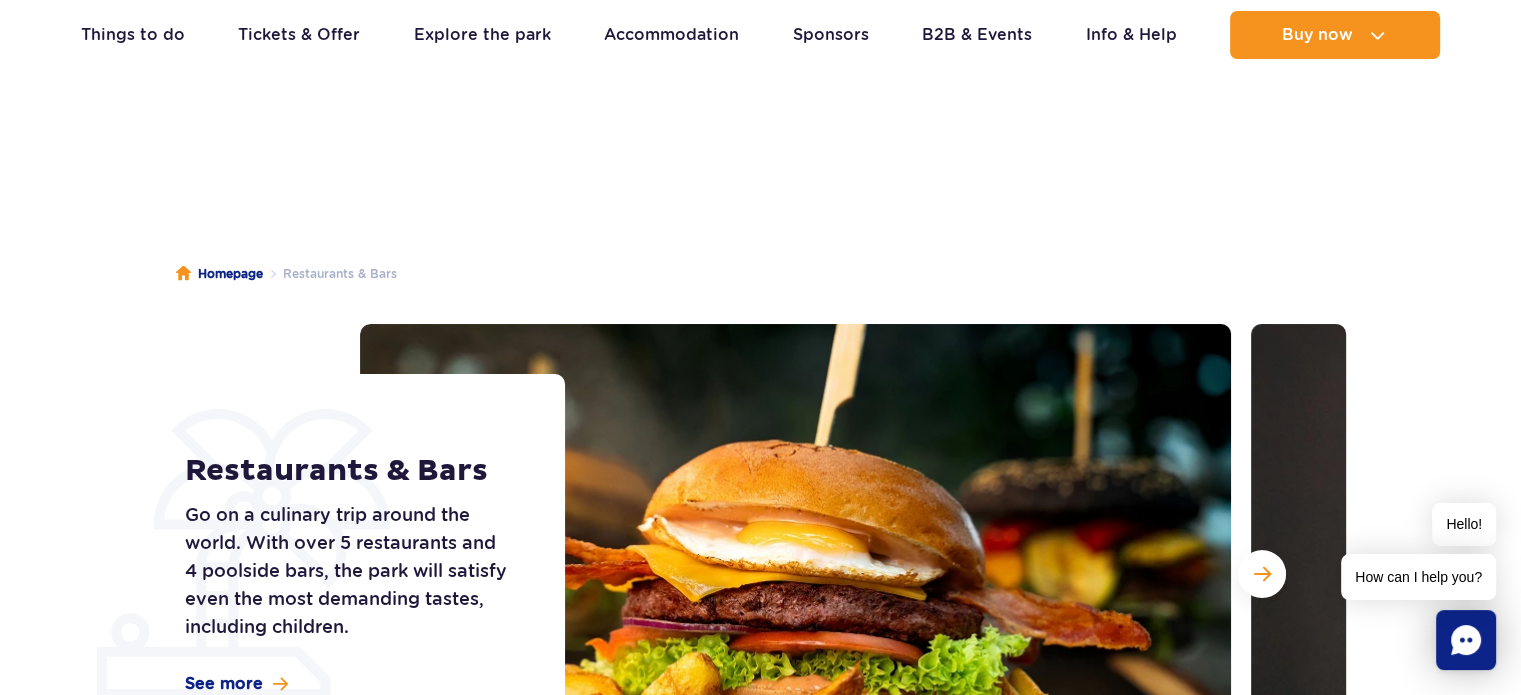 scroll, scrollTop: 200, scrollLeft: 0, axis: vertical 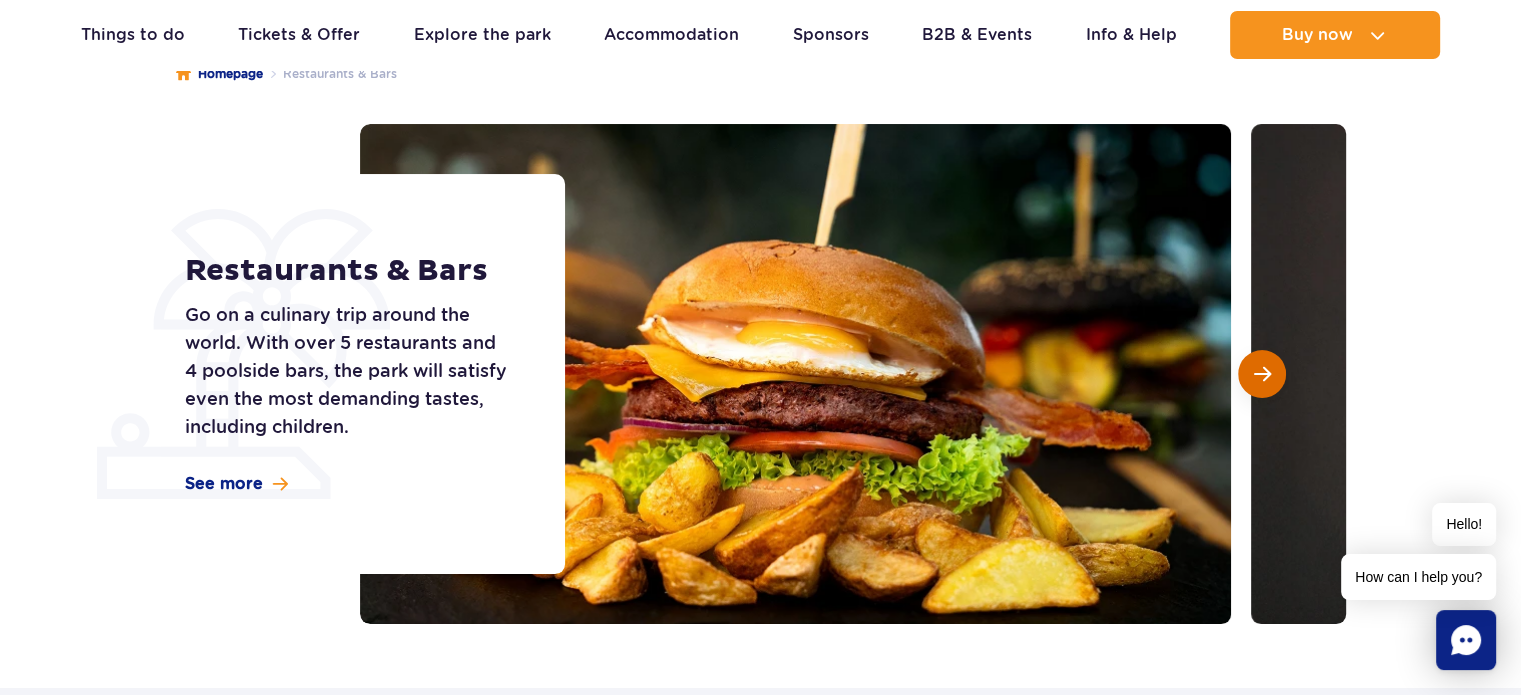 click at bounding box center [1262, 374] 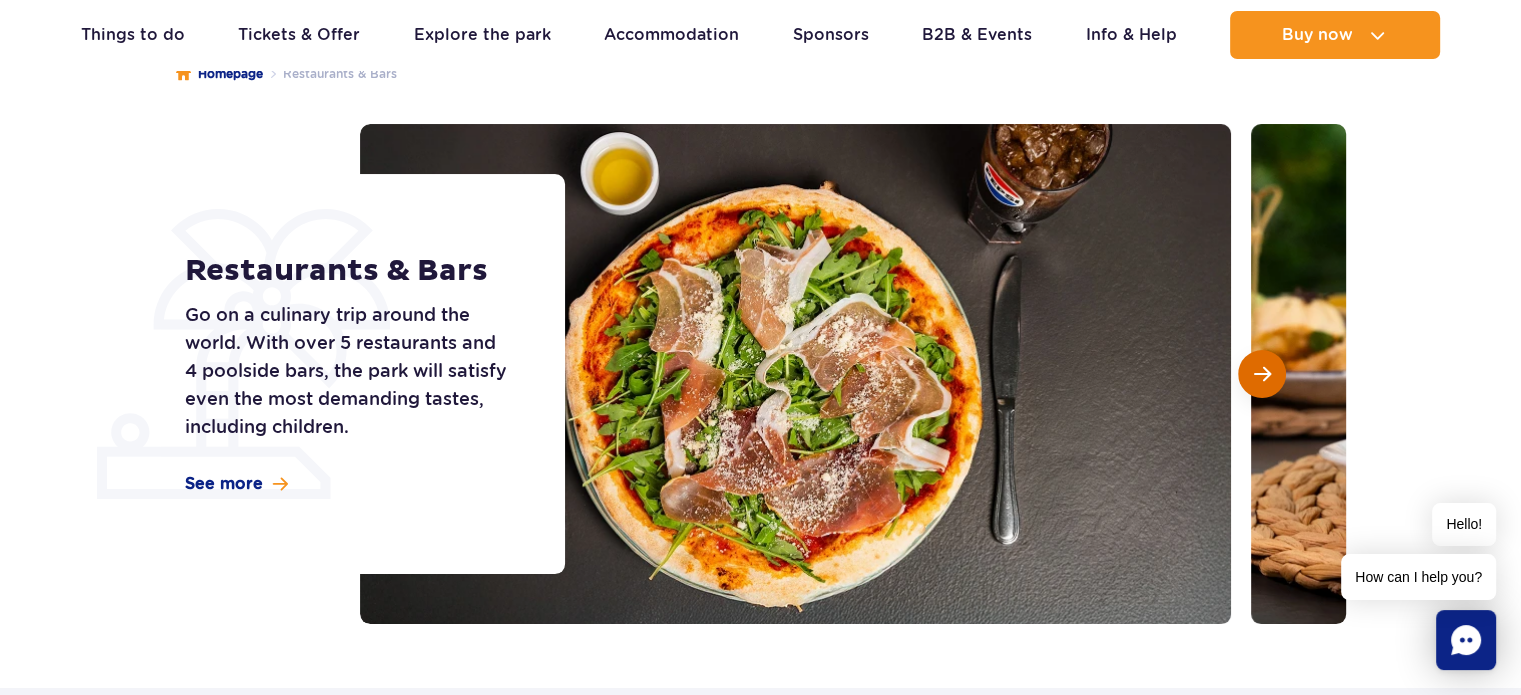 click at bounding box center [1262, 374] 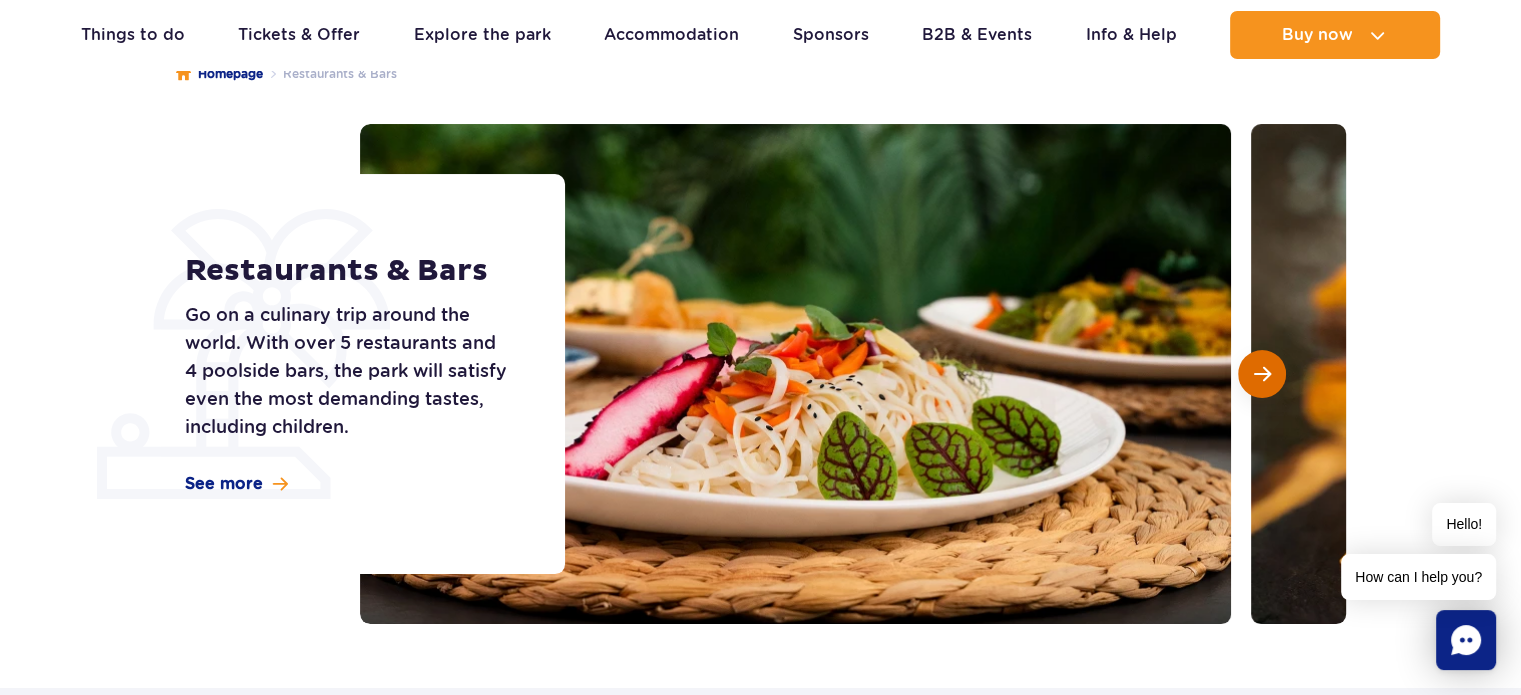 click at bounding box center [1262, 374] 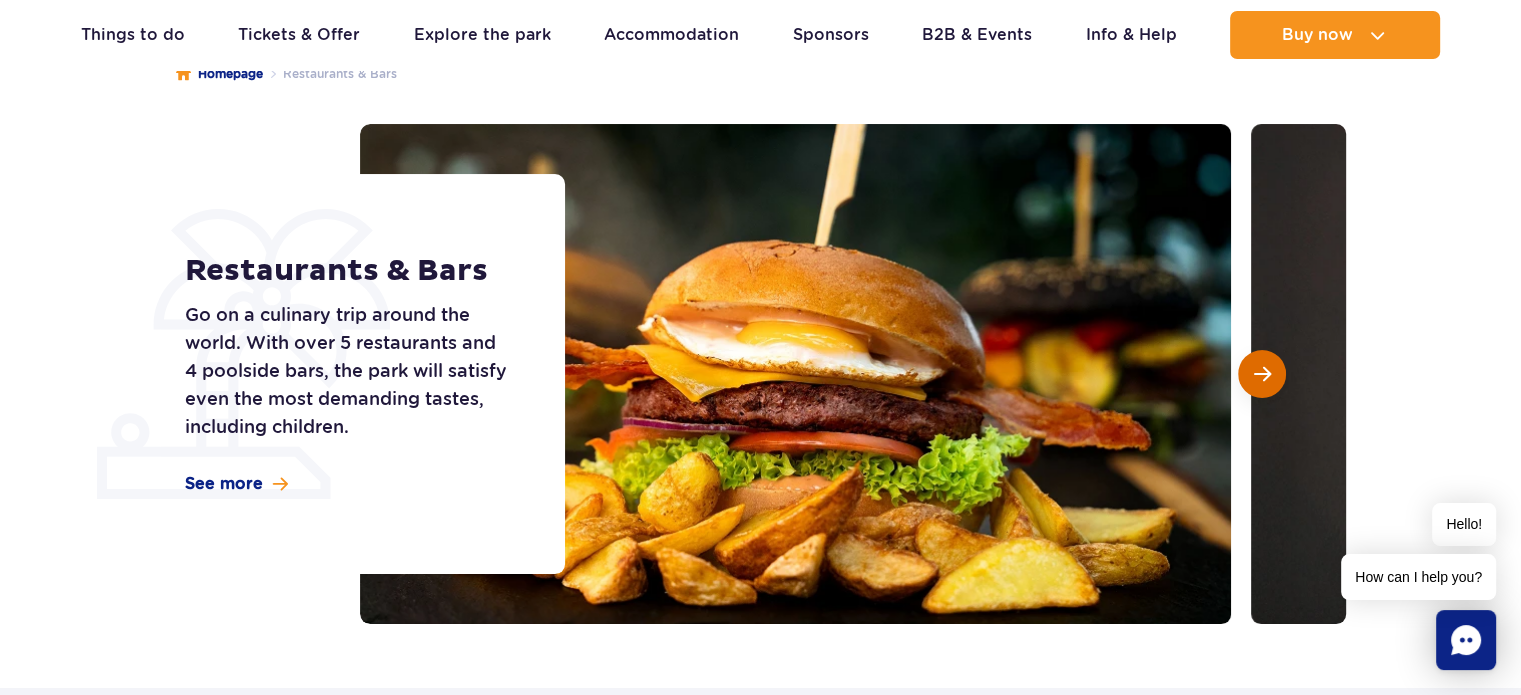 click at bounding box center (1262, 374) 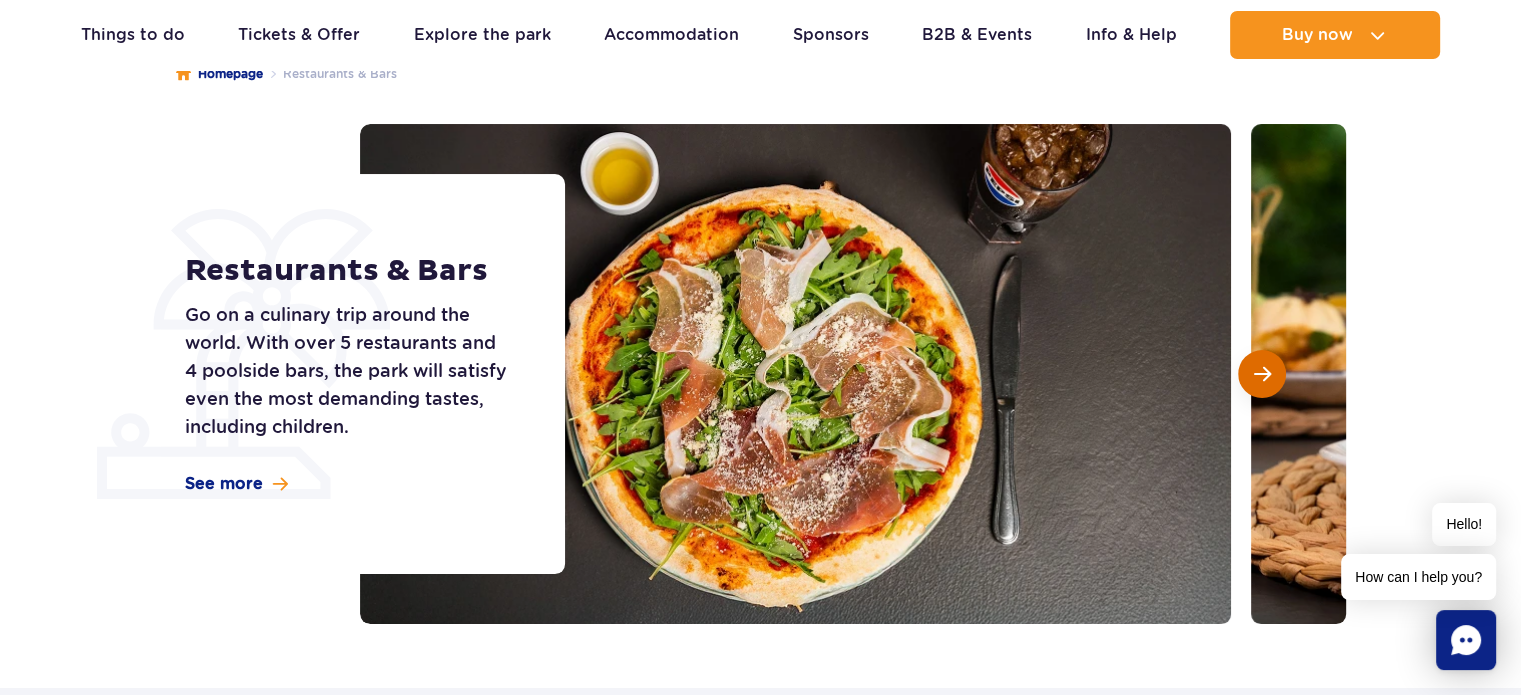 click at bounding box center (1262, 374) 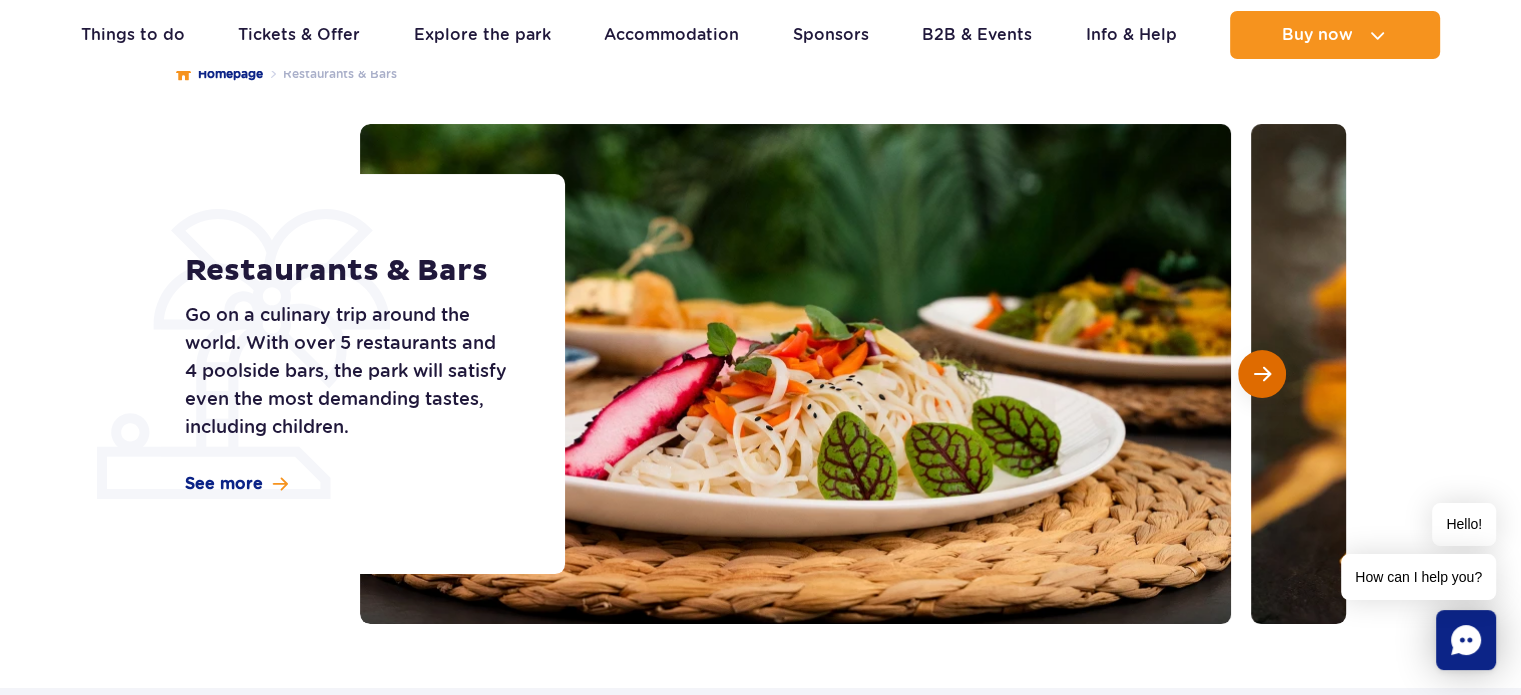 click at bounding box center (1262, 374) 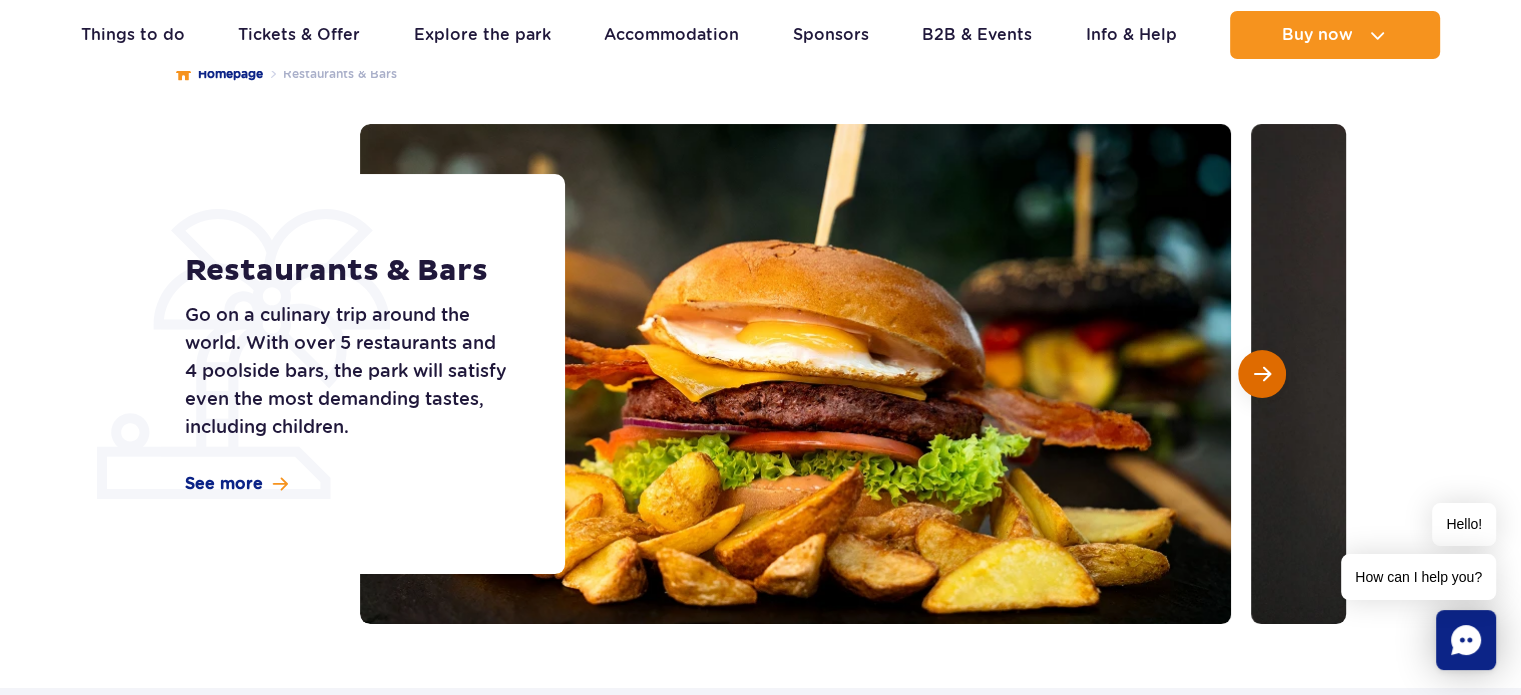 click at bounding box center [1262, 374] 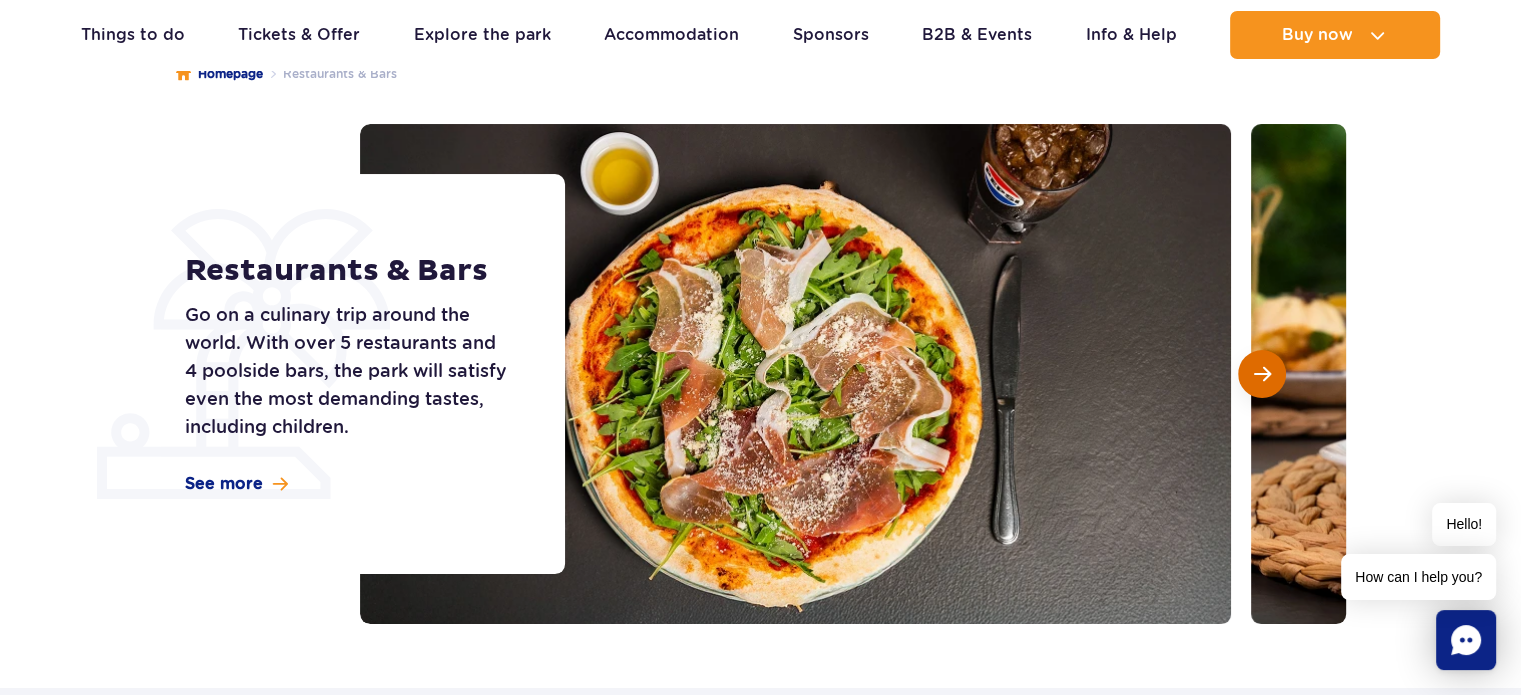 click at bounding box center (1262, 374) 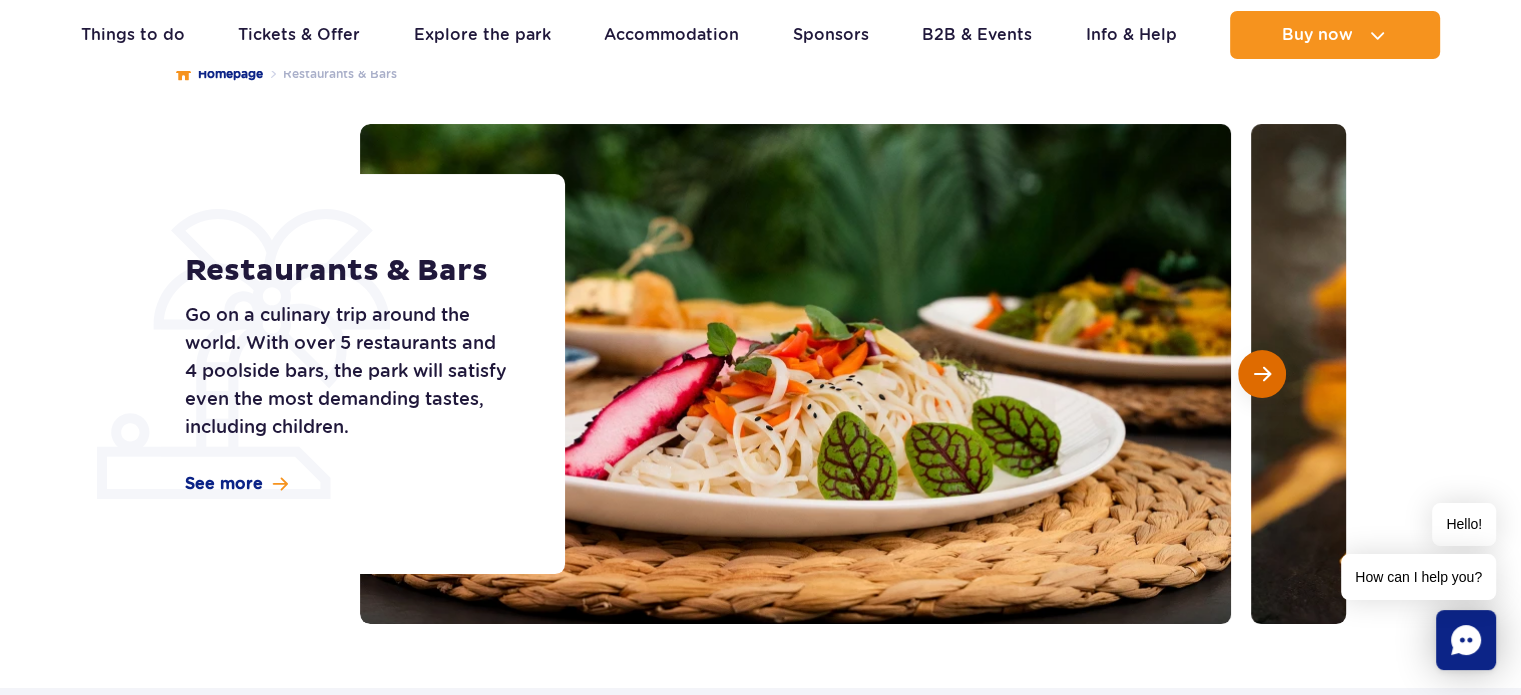 click at bounding box center (1262, 374) 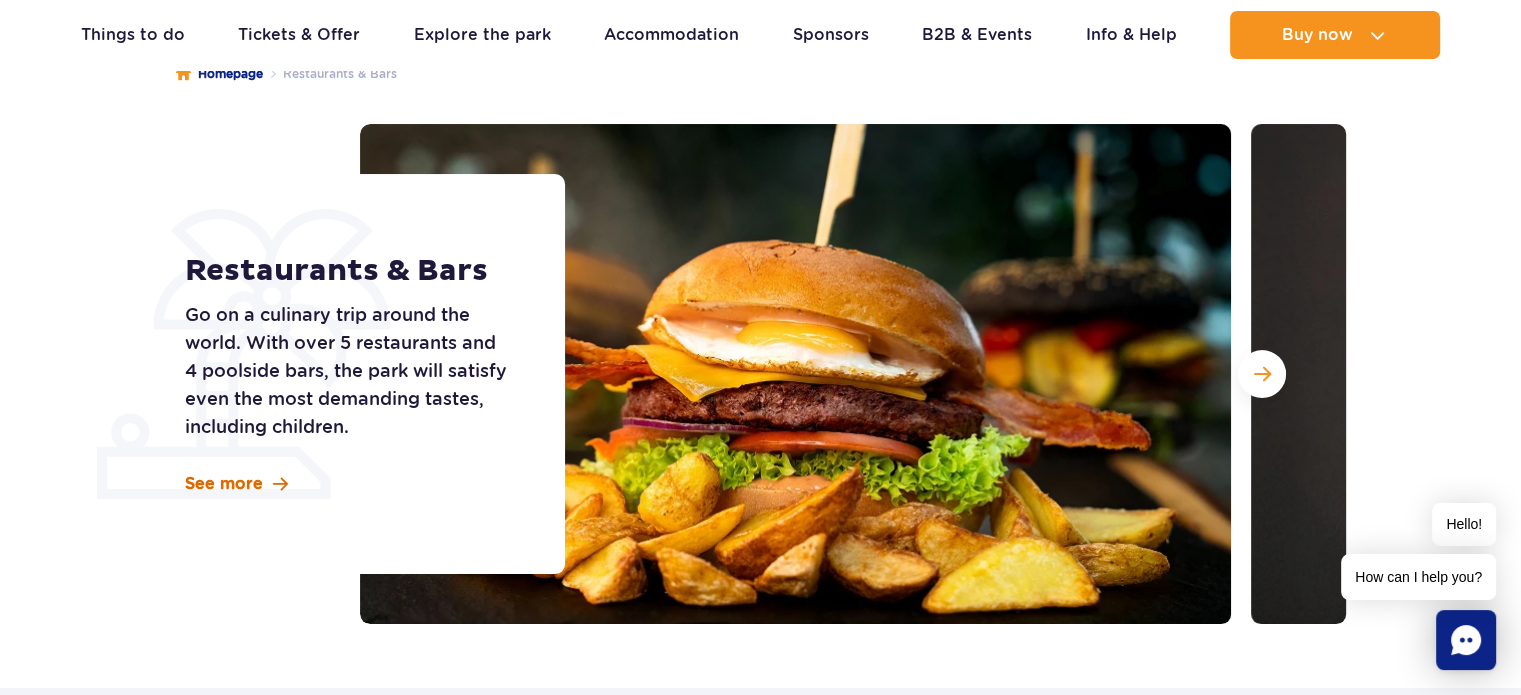 click on "See more" at bounding box center [224, 484] 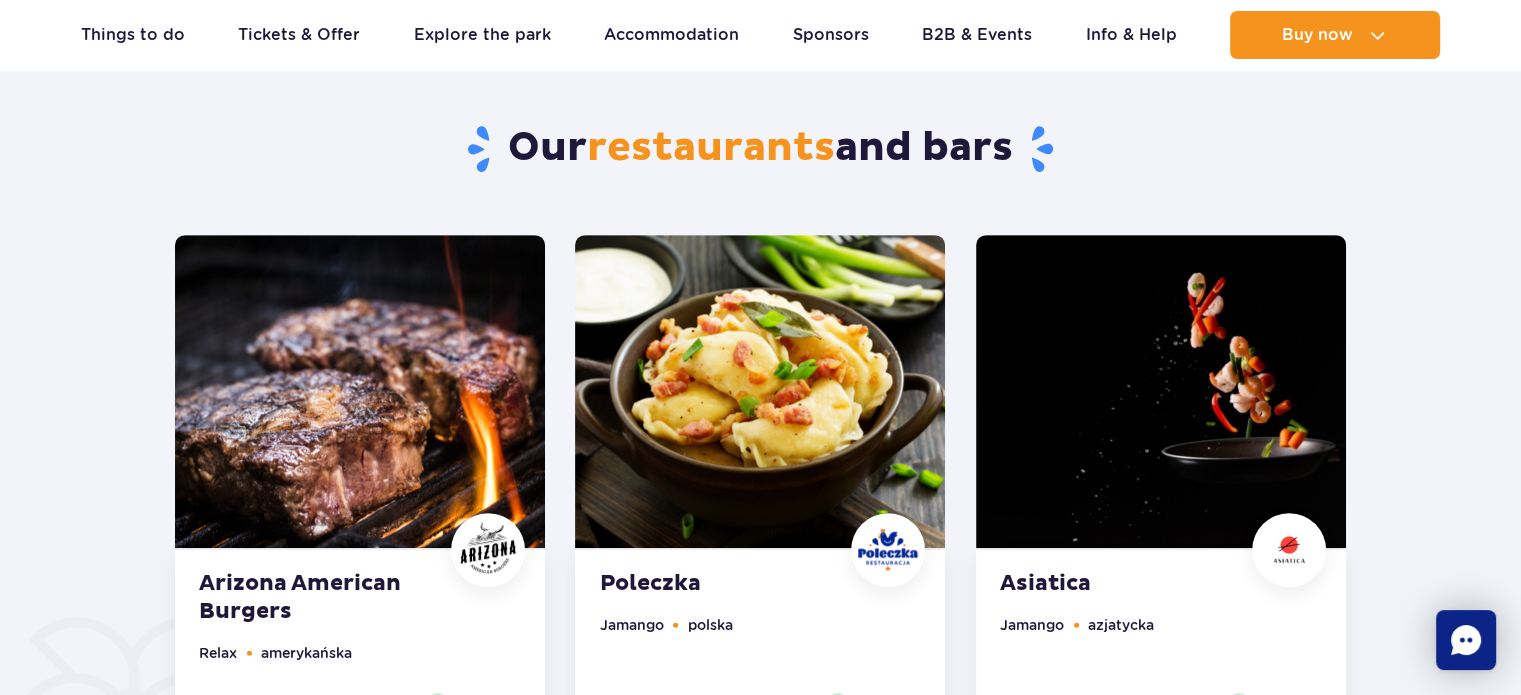 scroll, scrollTop: 888, scrollLeft: 0, axis: vertical 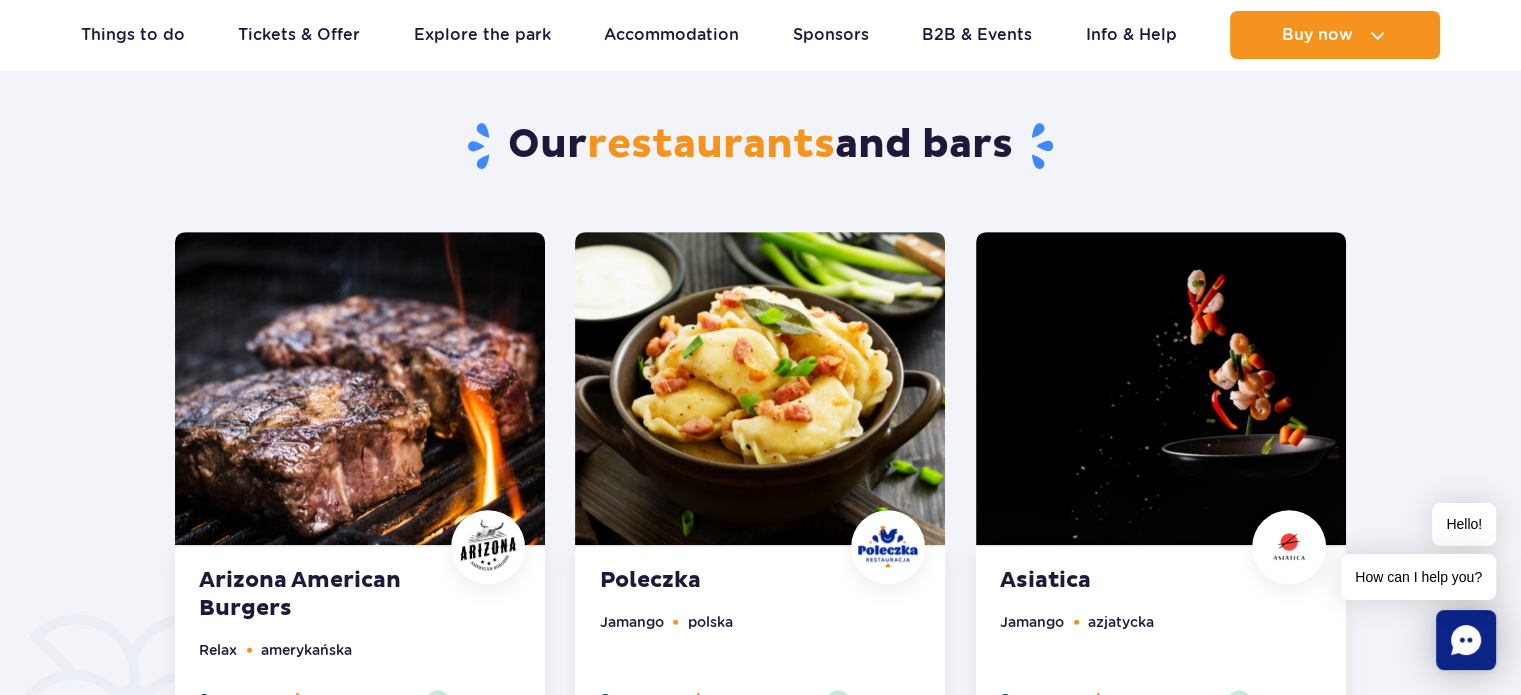 click at bounding box center [760, 388] 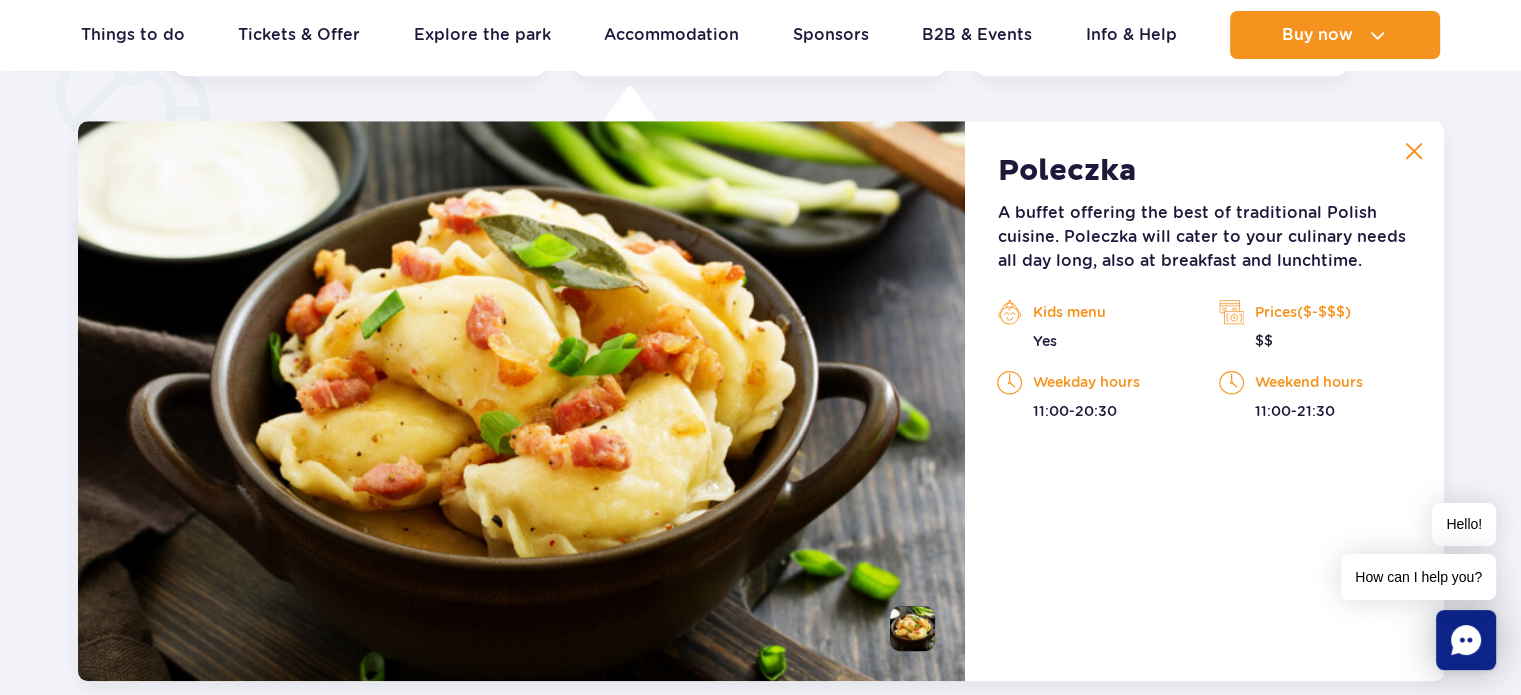 scroll, scrollTop: 1555, scrollLeft: 0, axis: vertical 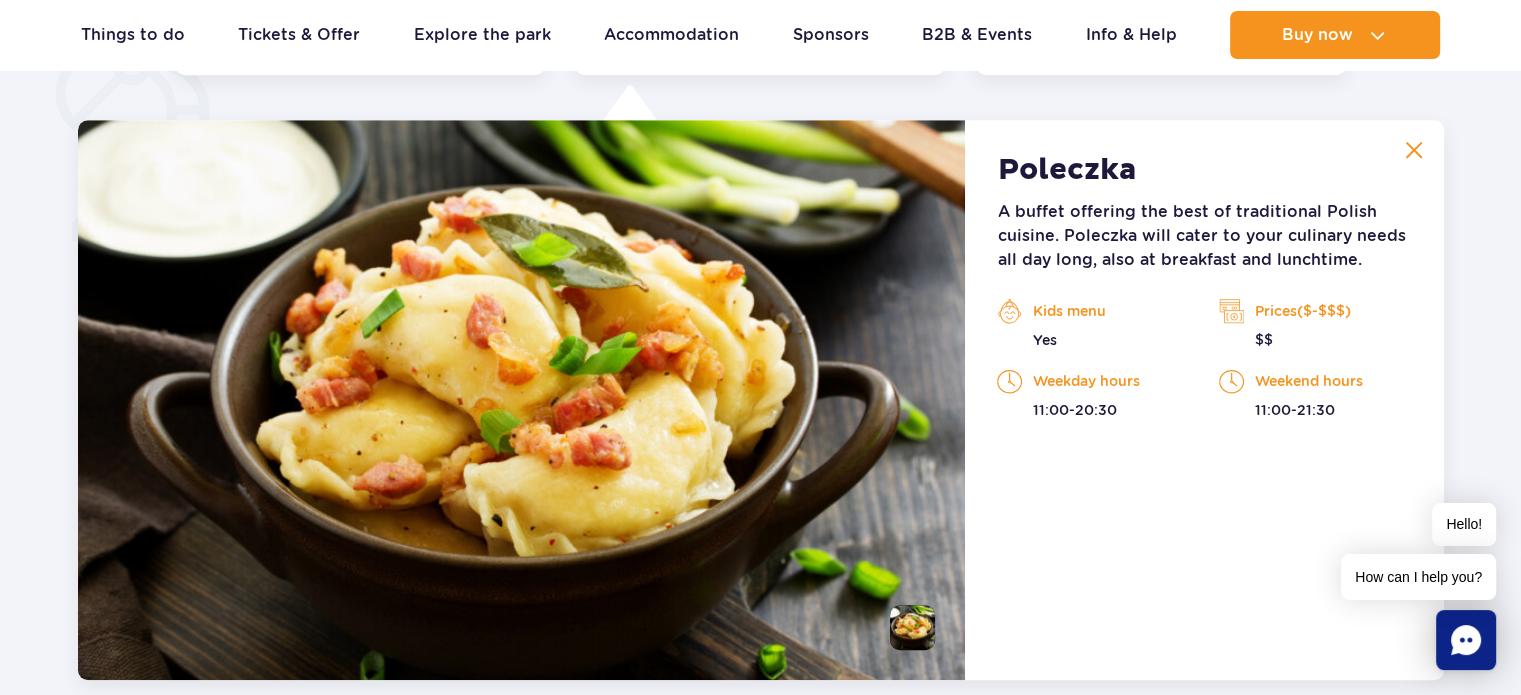 click on "Poleczka
A buffet offering the best of traditional Polish cuisine. Poleczka will cater to your culinary needs all day long, also at breakfast and lunchtime.
Kids menu
Yes
Prices($-$$$)
$$
Weekday hours
11:00-20:30
Weekend hours
11:00-21:30" at bounding box center [1204, 400] 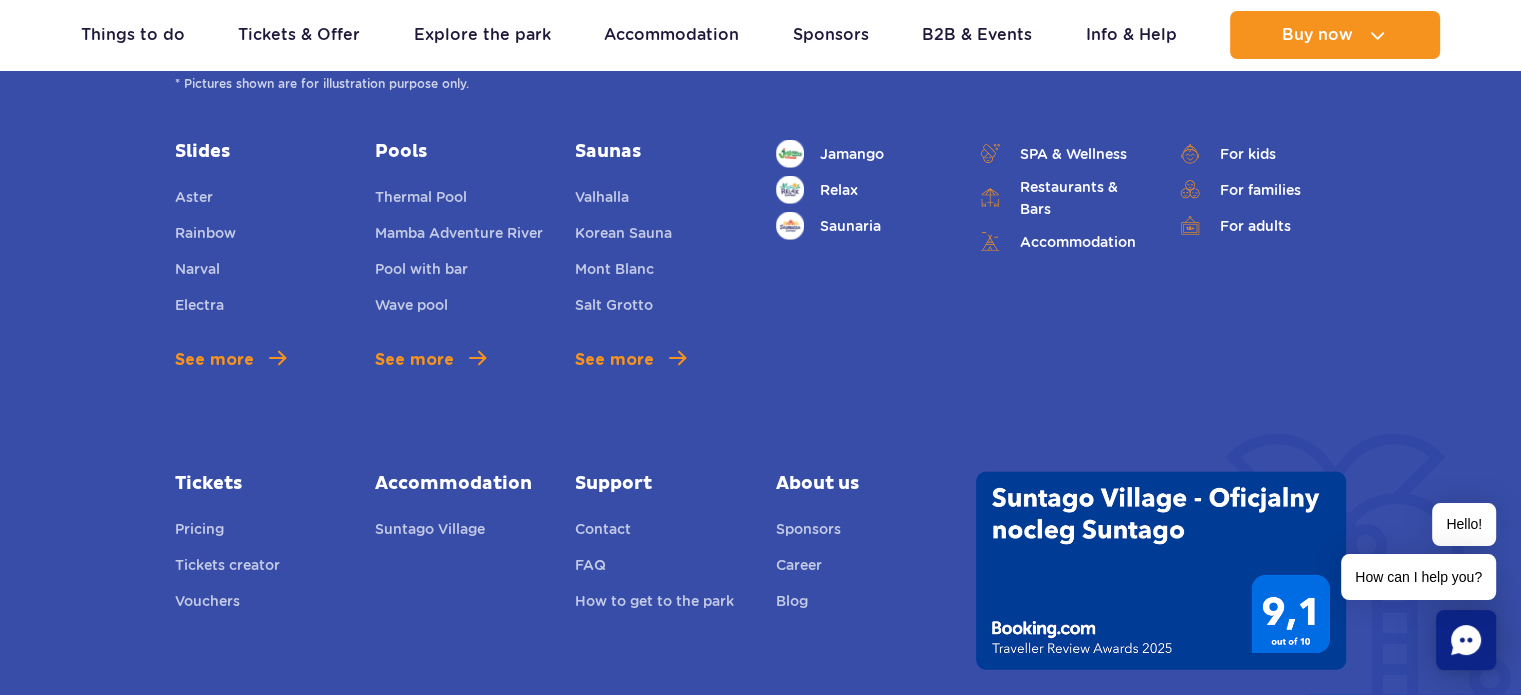 scroll, scrollTop: 4755, scrollLeft: 0, axis: vertical 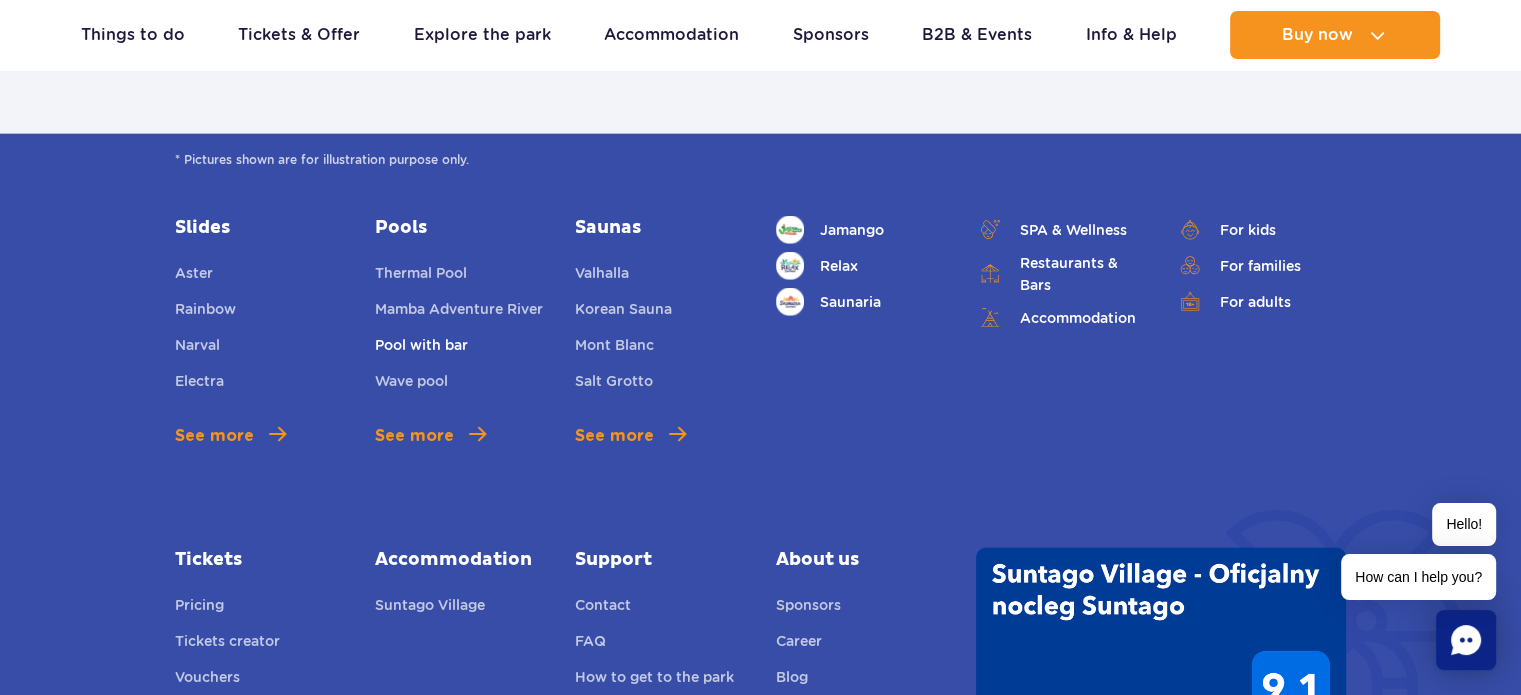 click on "Pool with bar" at bounding box center [421, 348] 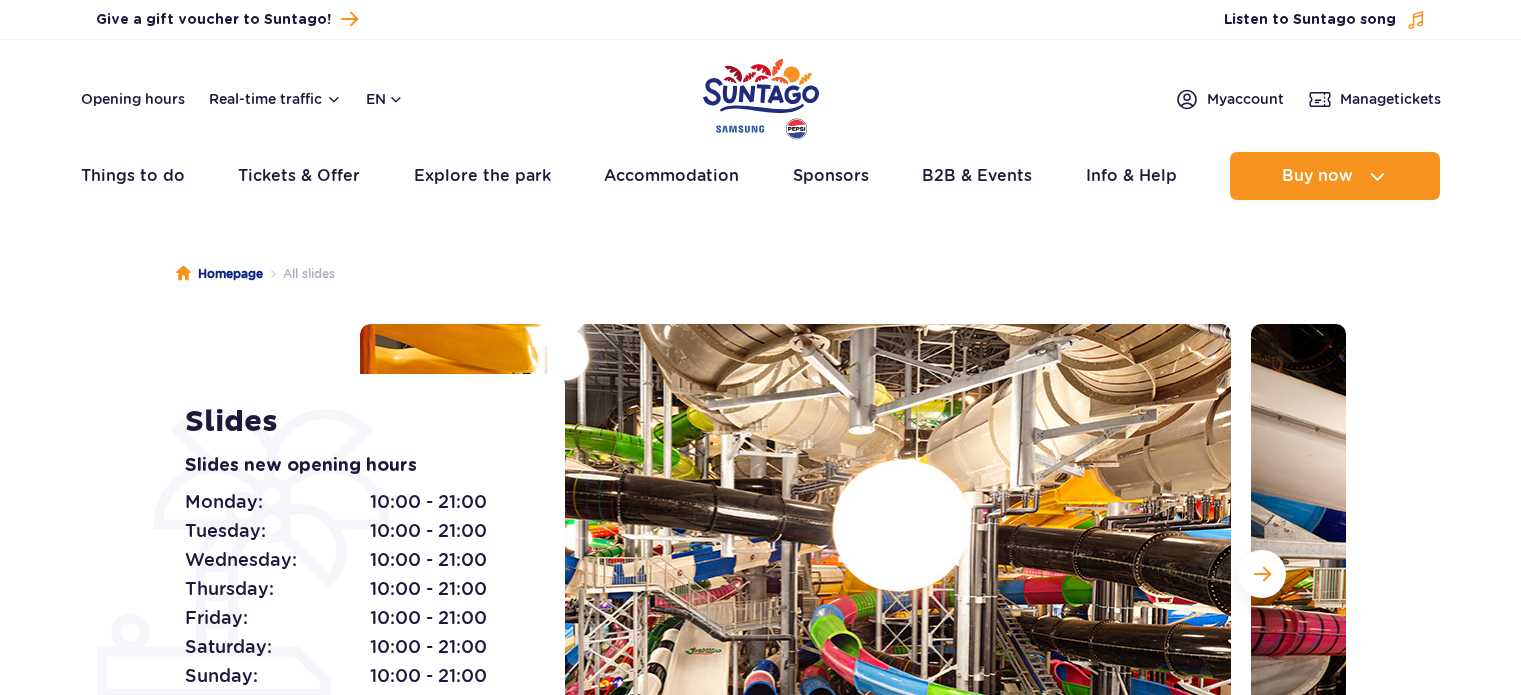 scroll, scrollTop: 0, scrollLeft: 0, axis: both 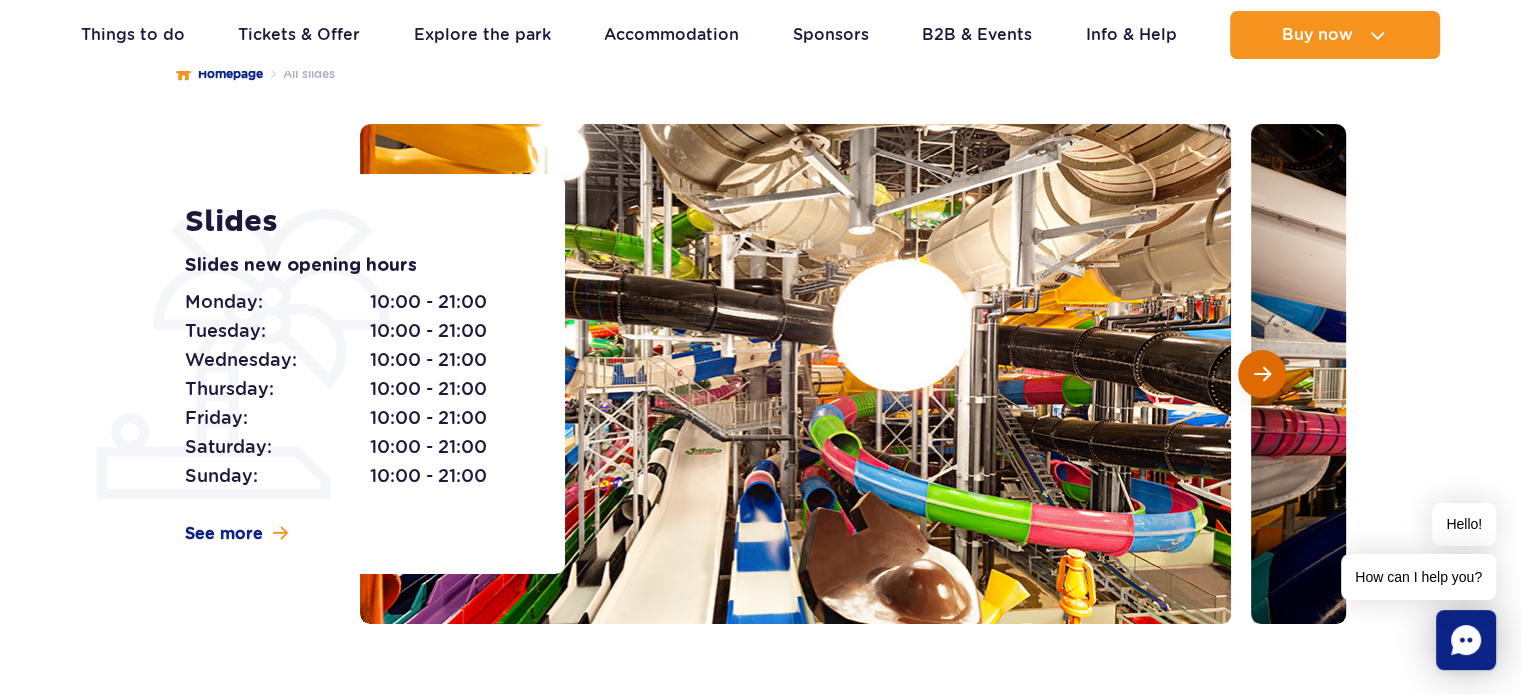 click at bounding box center [1262, 374] 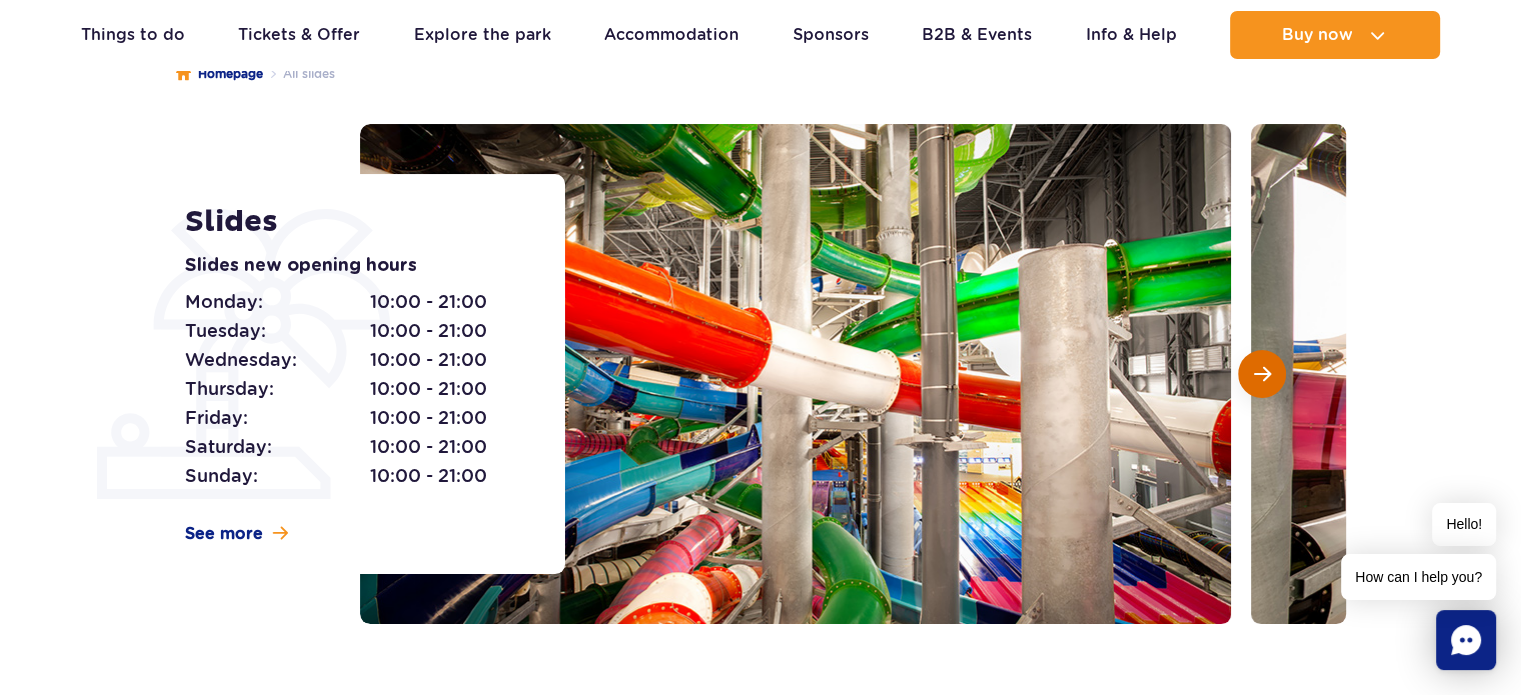 click at bounding box center (1262, 374) 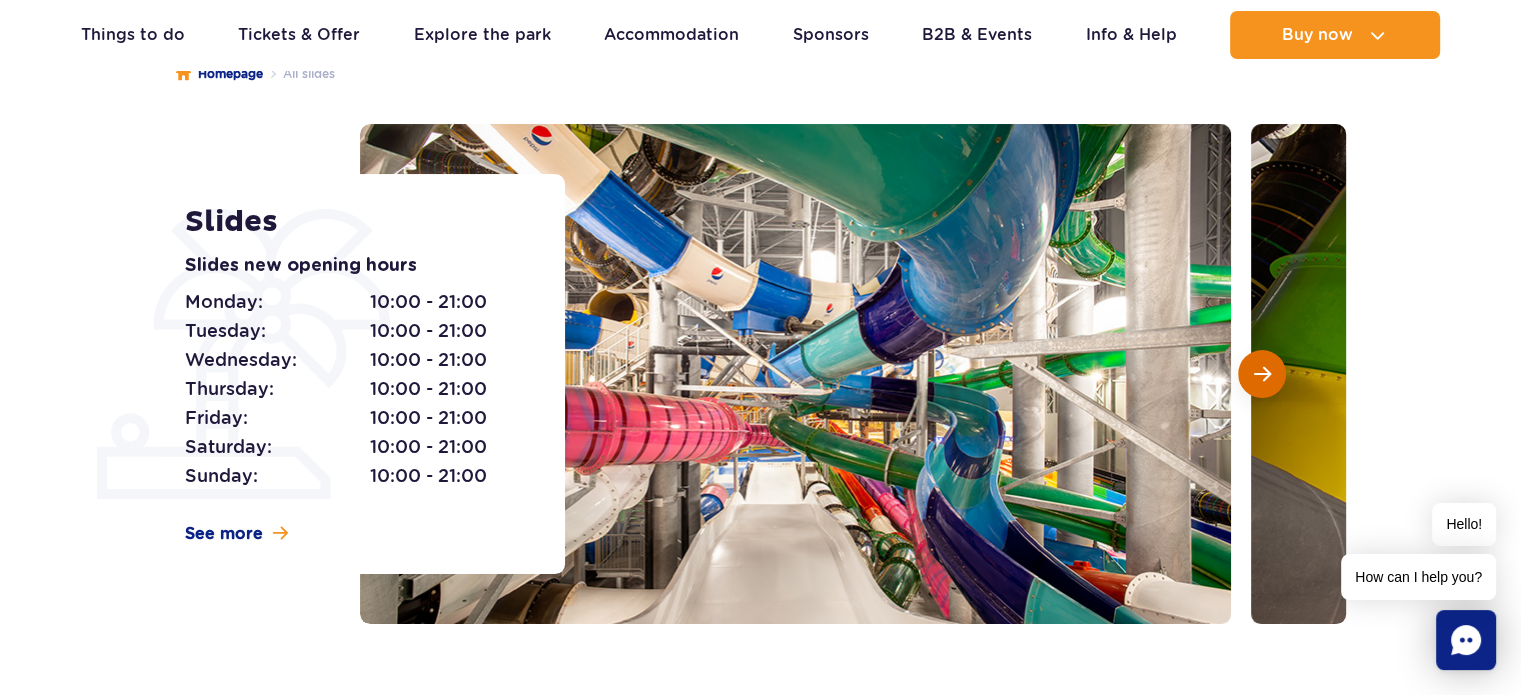 click at bounding box center (1262, 374) 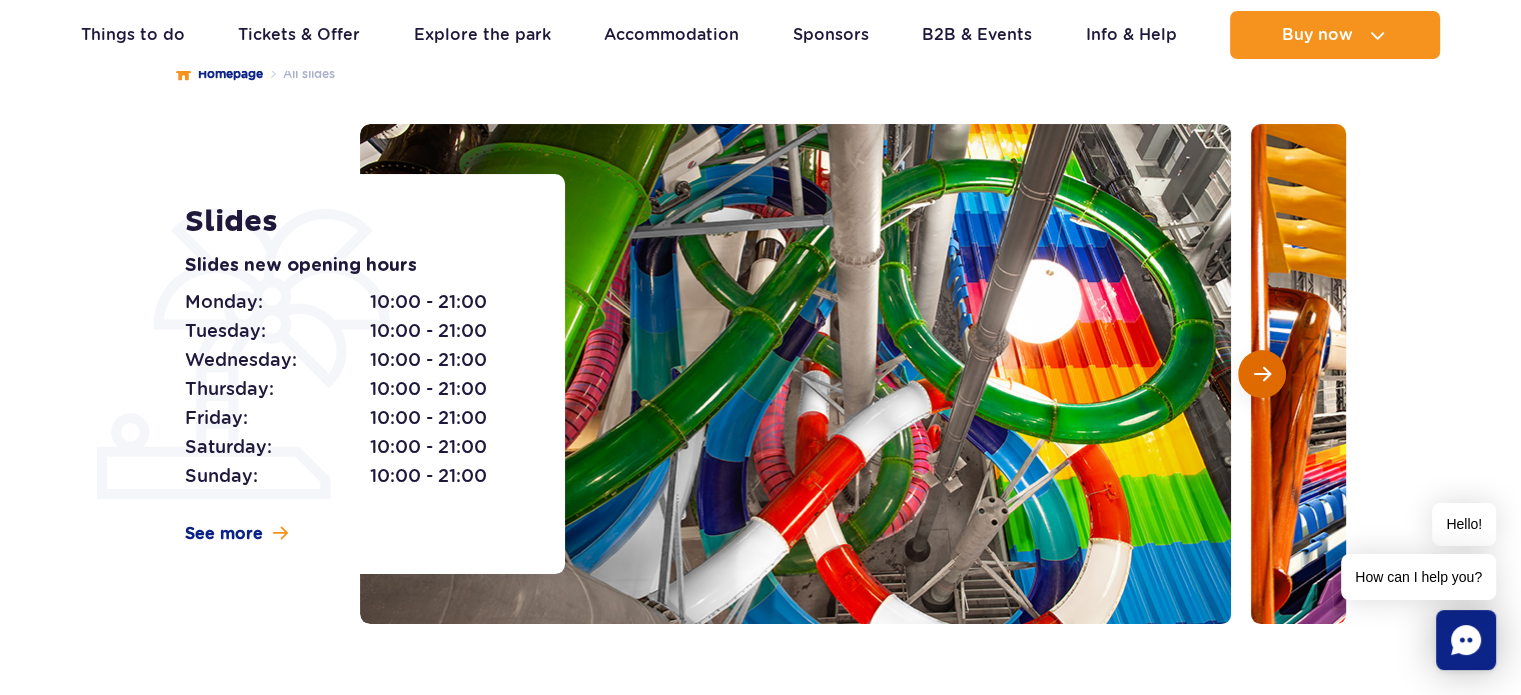 click at bounding box center [1262, 374] 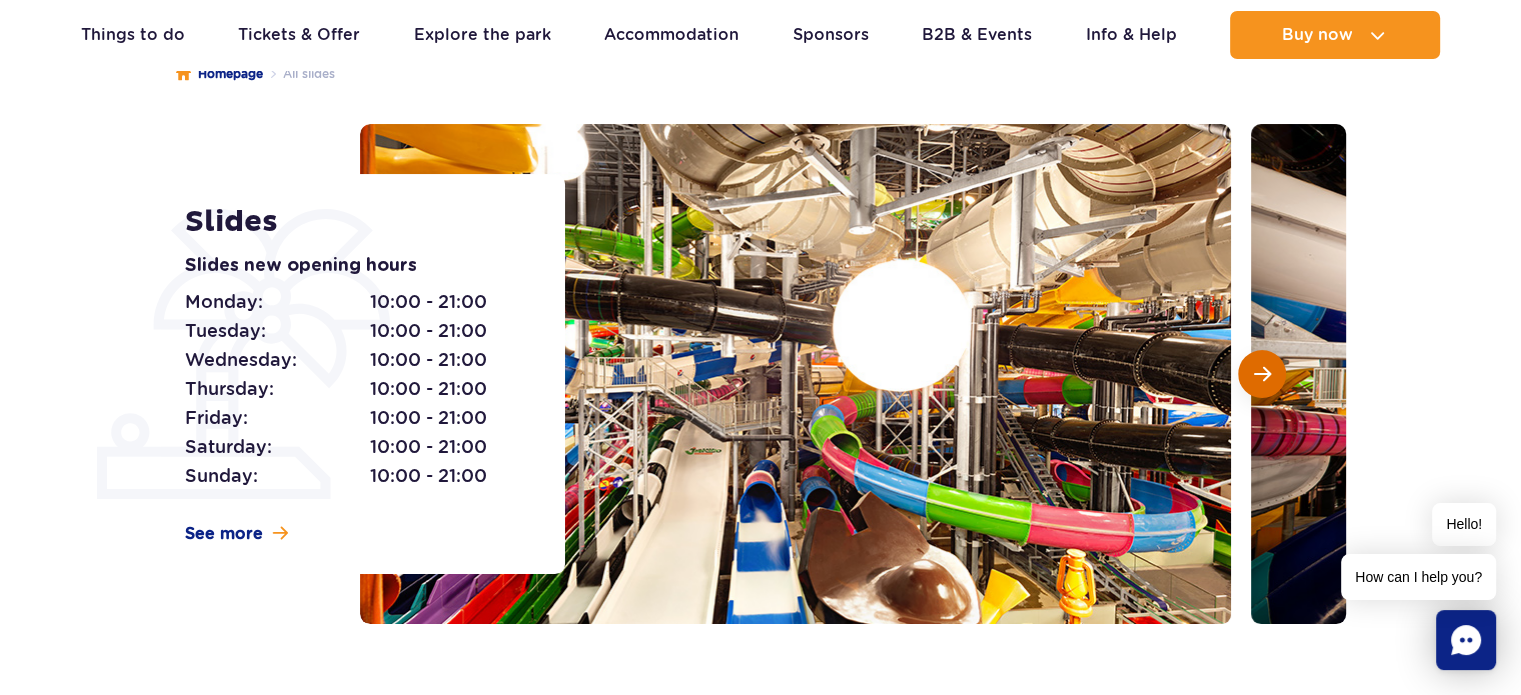 click at bounding box center (1262, 374) 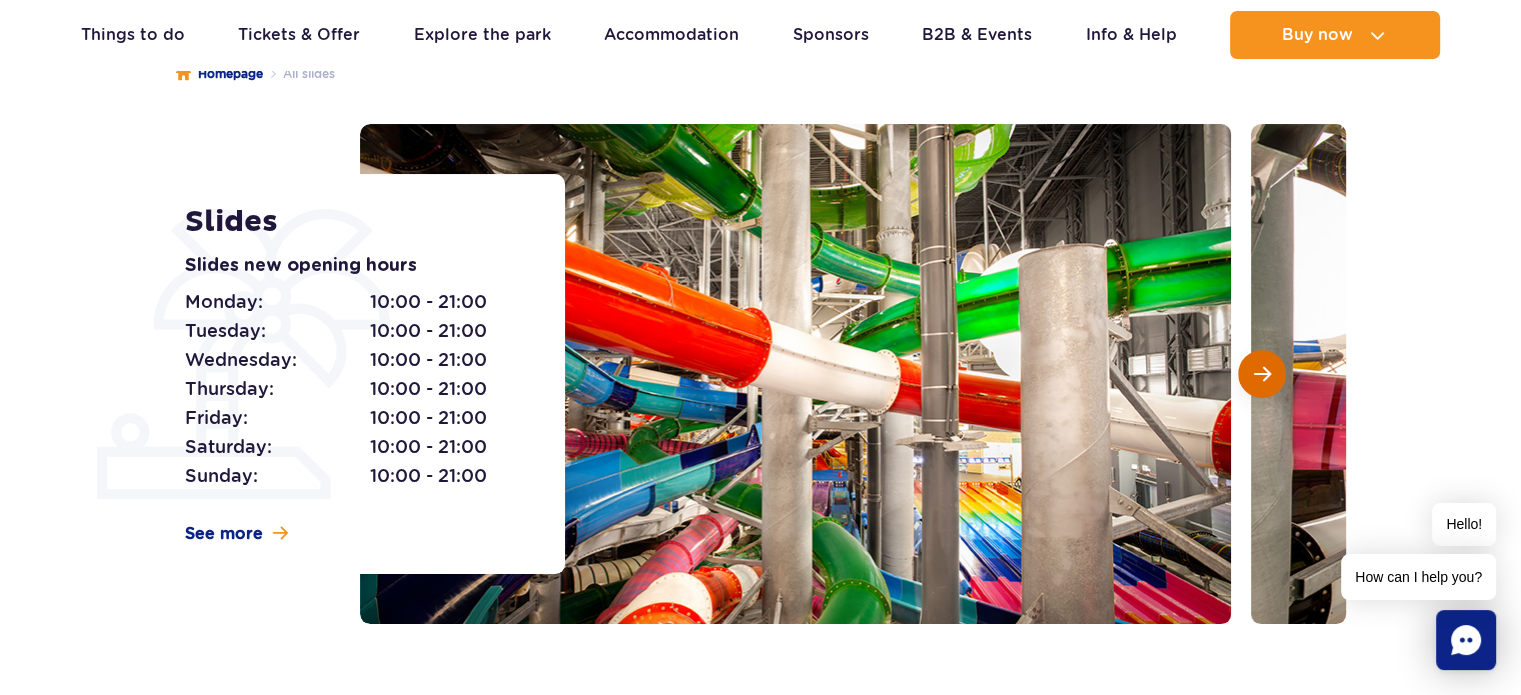 click at bounding box center (1262, 374) 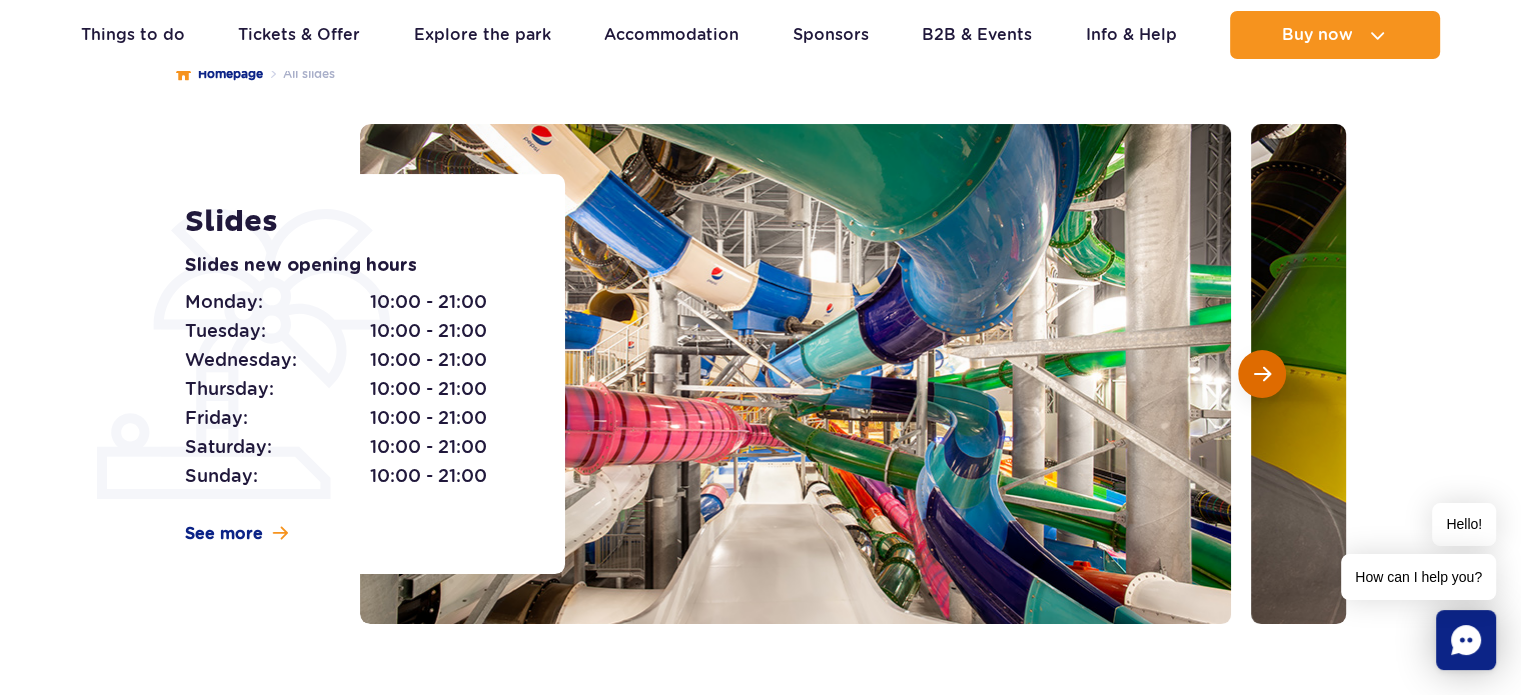 click at bounding box center (1262, 374) 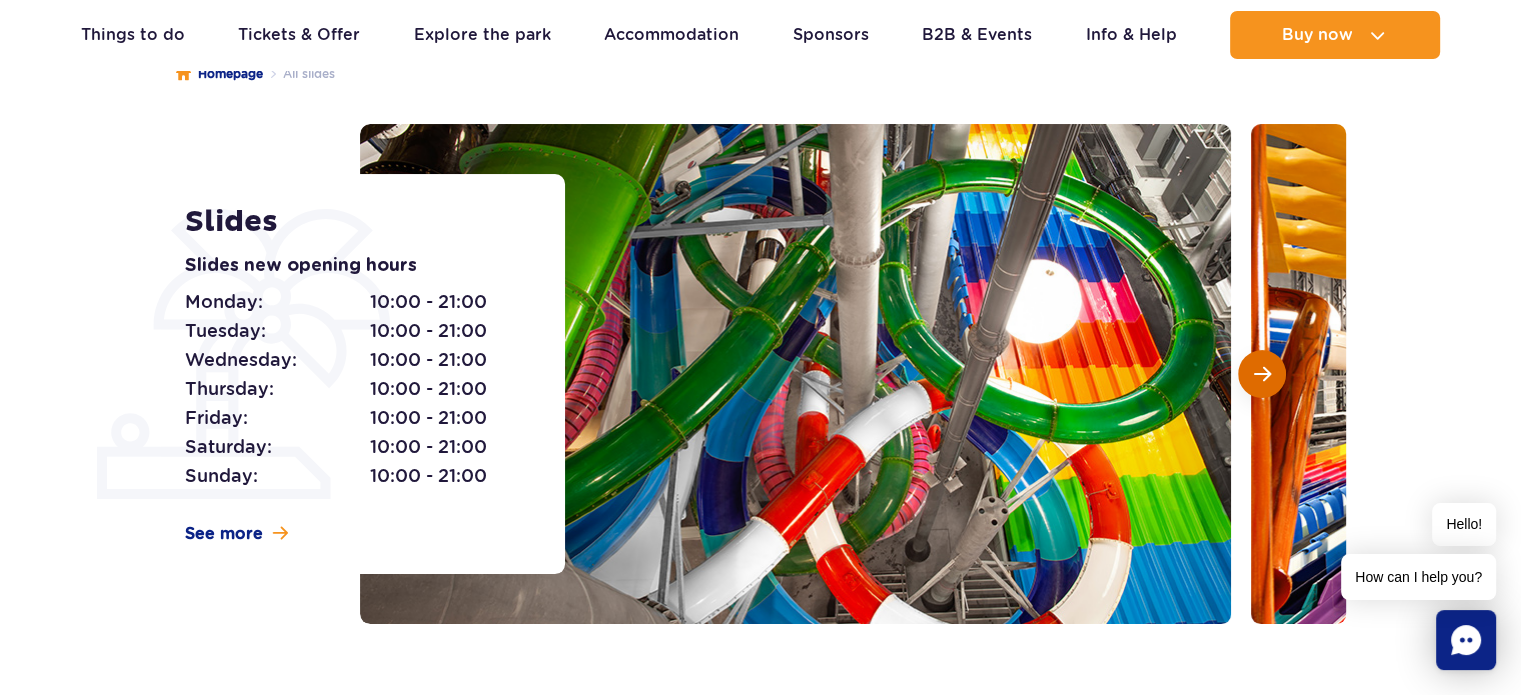 click at bounding box center [1262, 374] 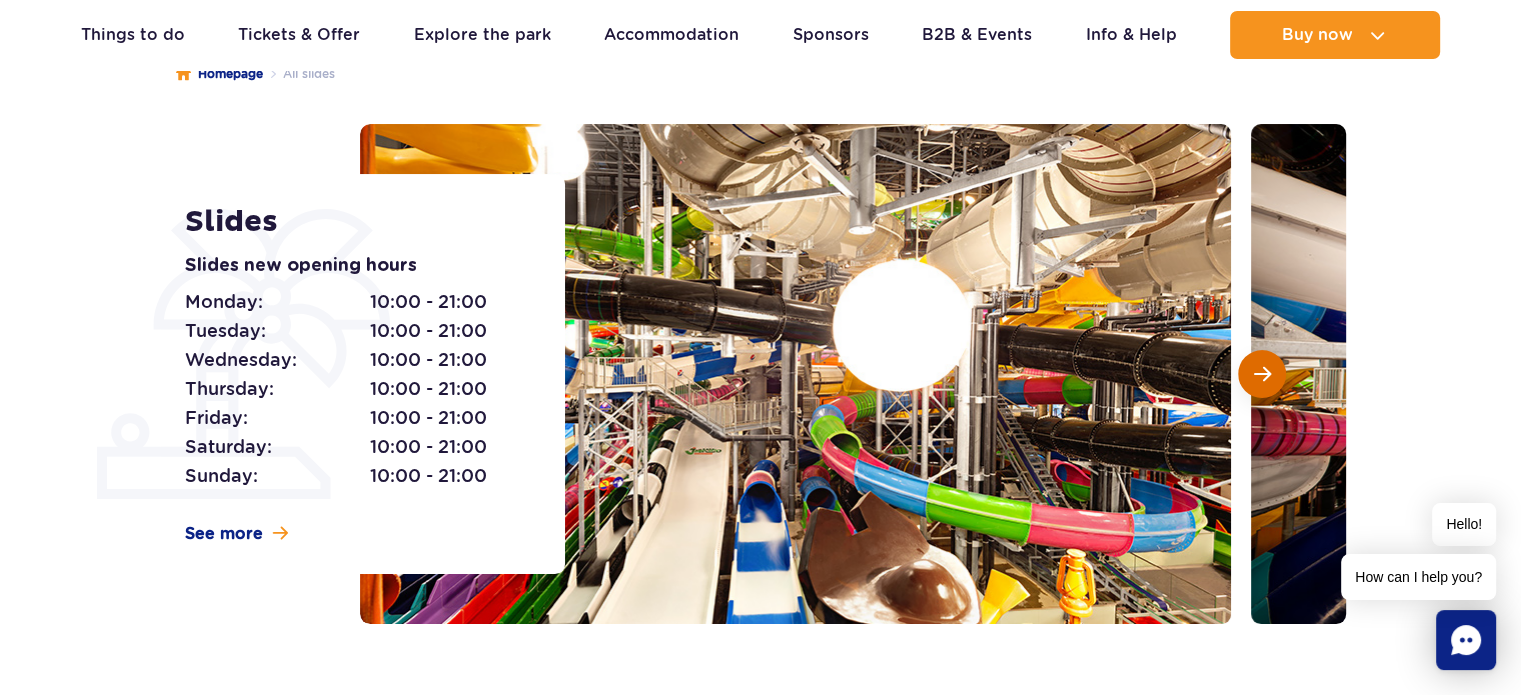 click at bounding box center (1262, 374) 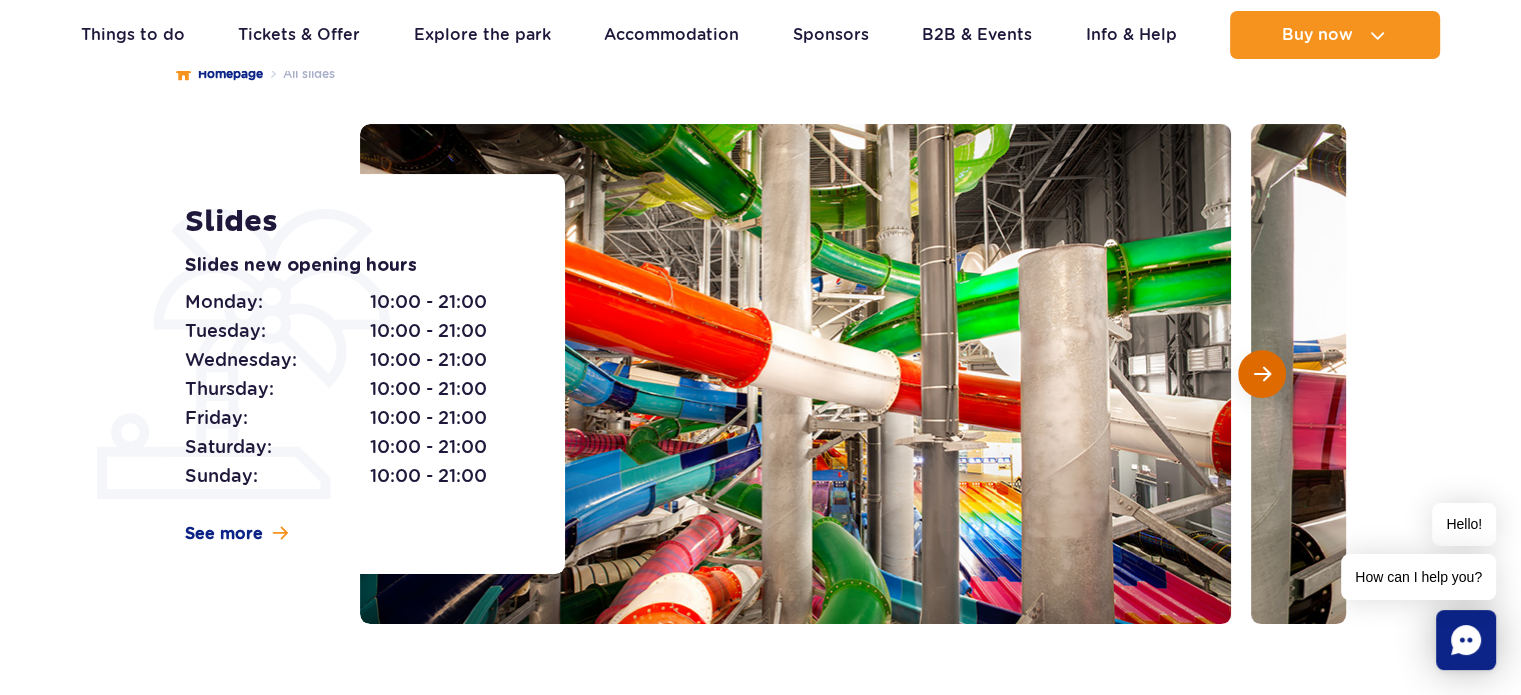 click at bounding box center [1262, 374] 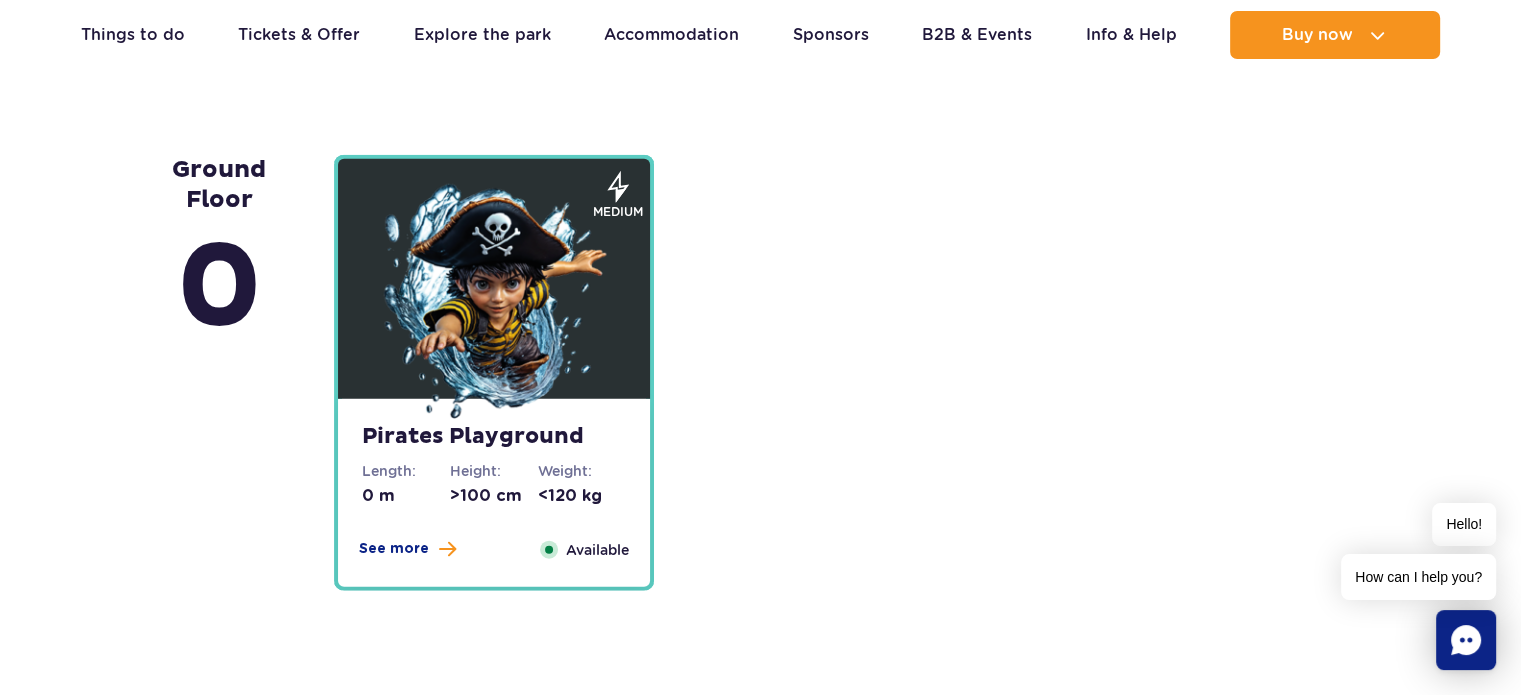 scroll, scrollTop: 4900, scrollLeft: 0, axis: vertical 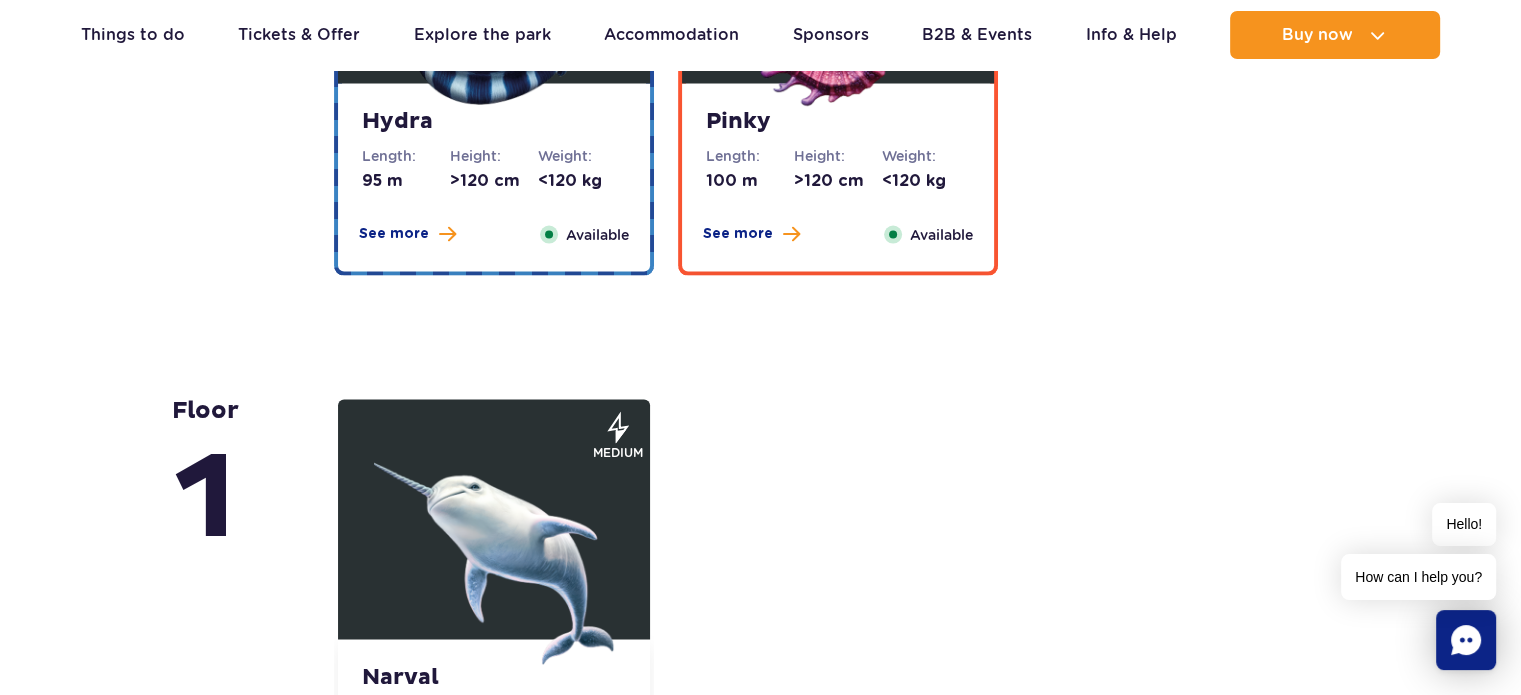 click at bounding box center [494, 545] 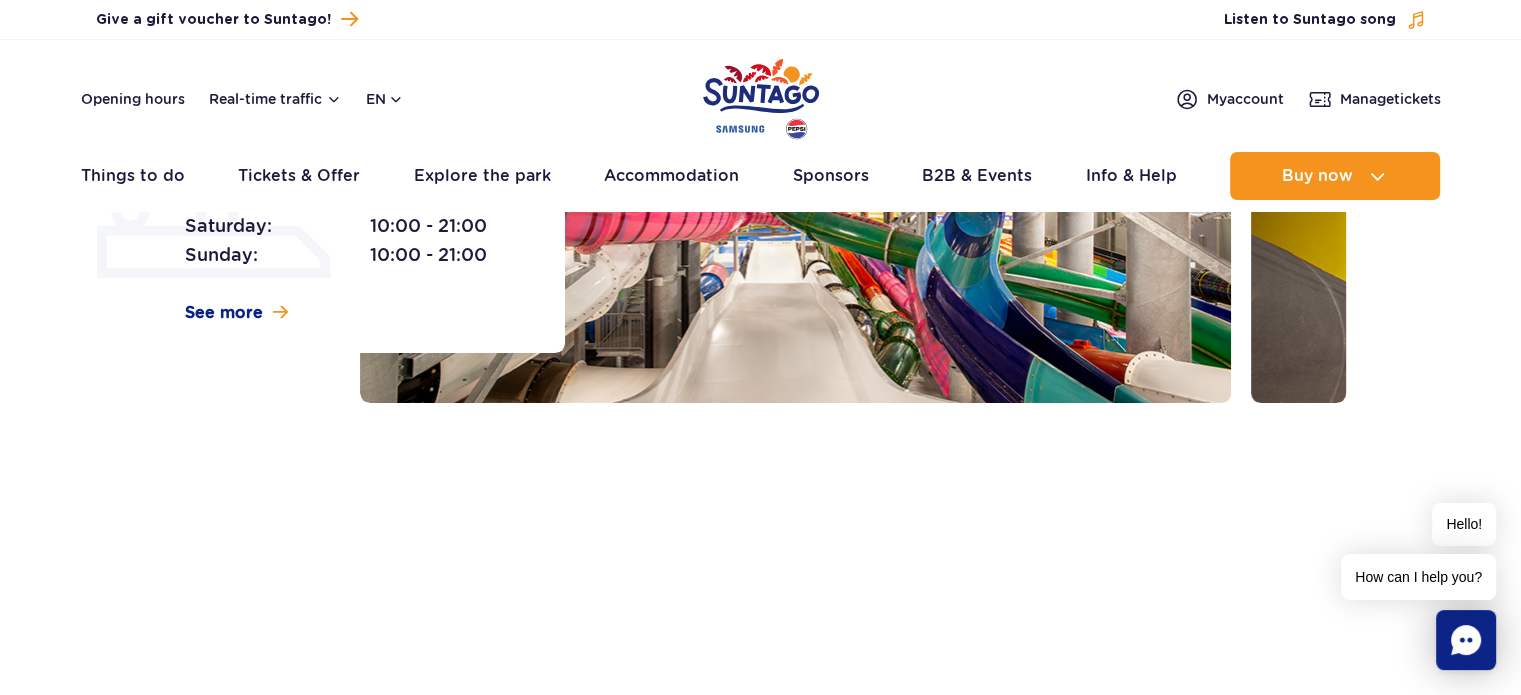 scroll, scrollTop: 0, scrollLeft: 0, axis: both 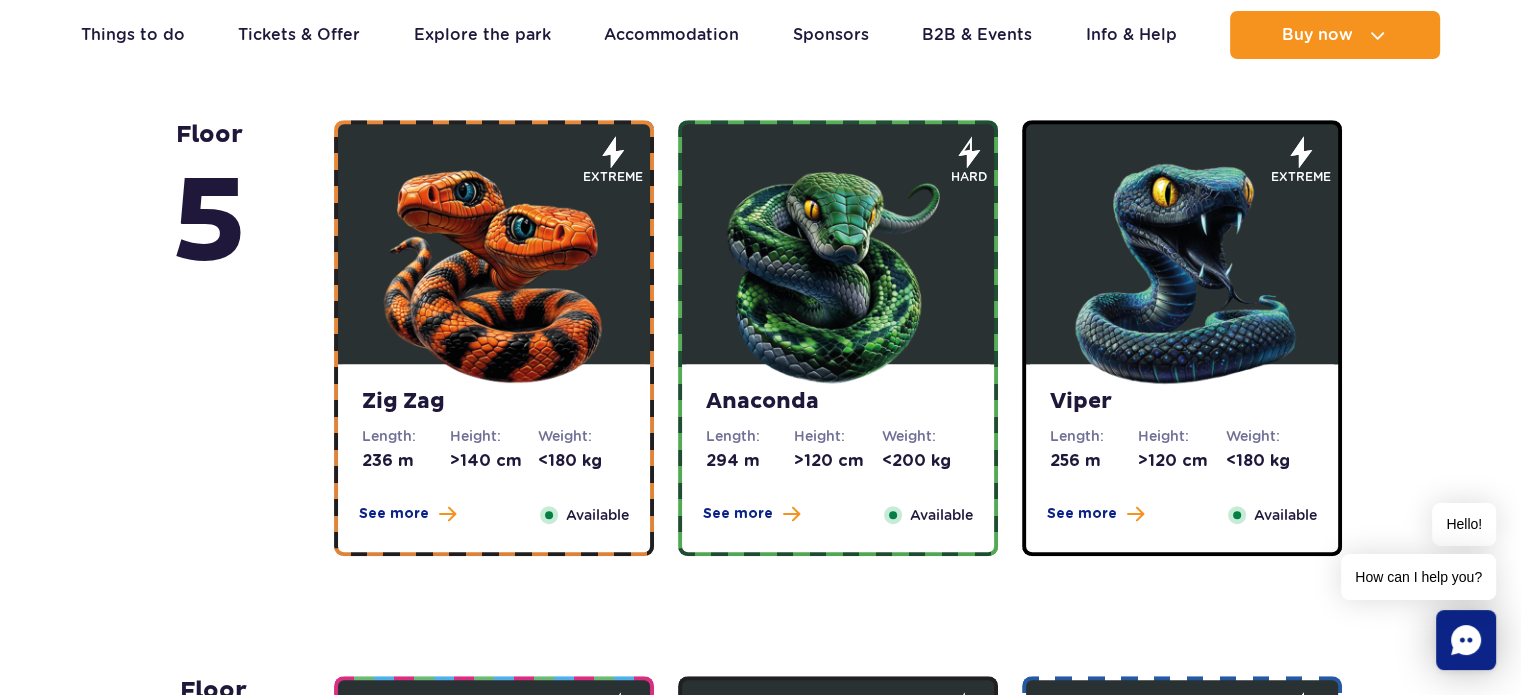 click at bounding box center [494, 269] 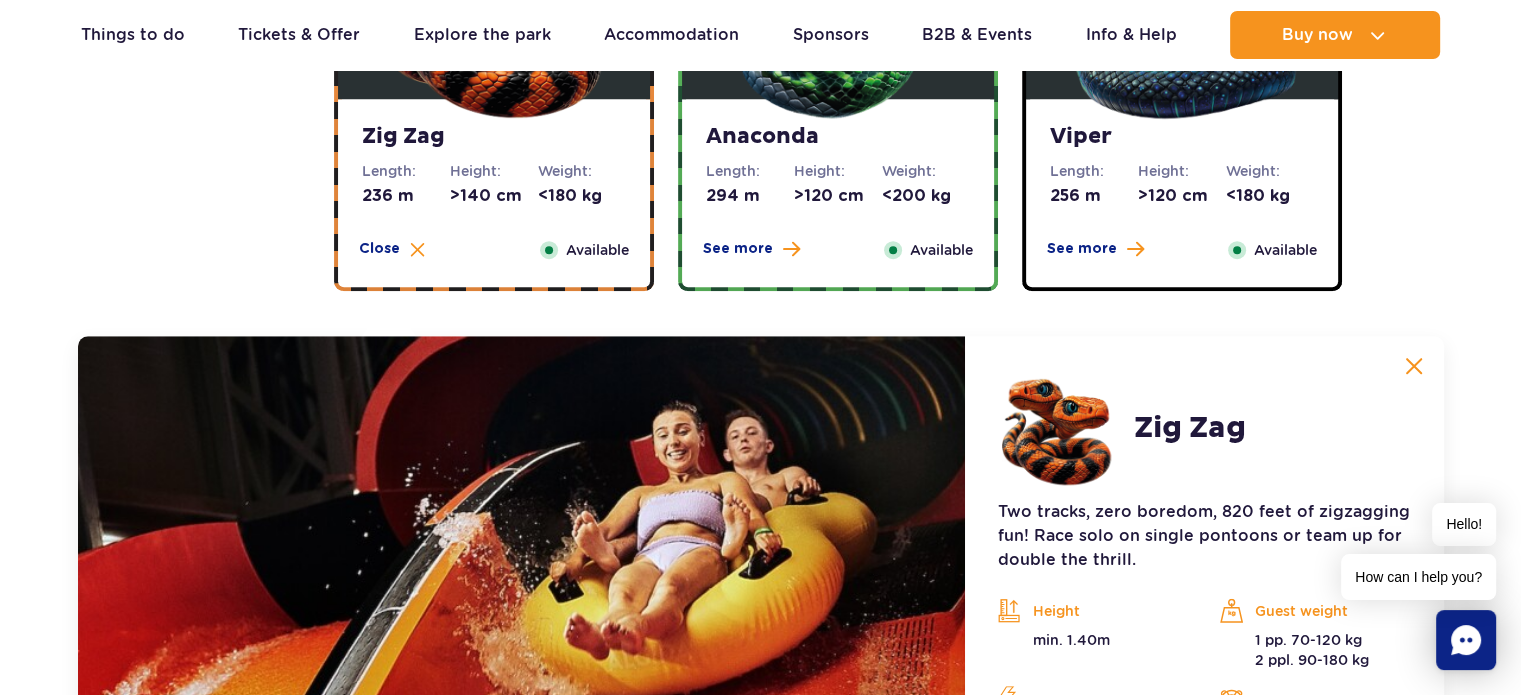 scroll, scrollTop: 1680, scrollLeft: 0, axis: vertical 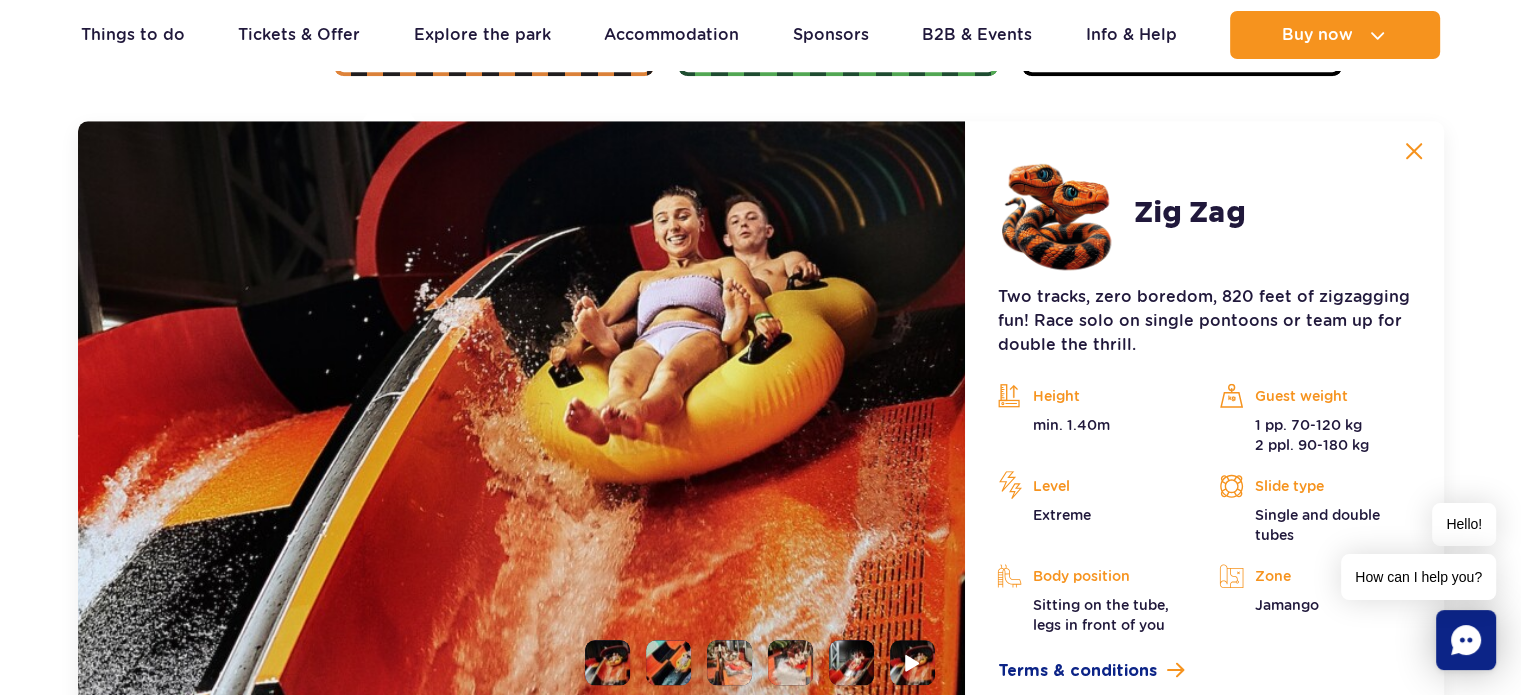 click at bounding box center [607, 662] 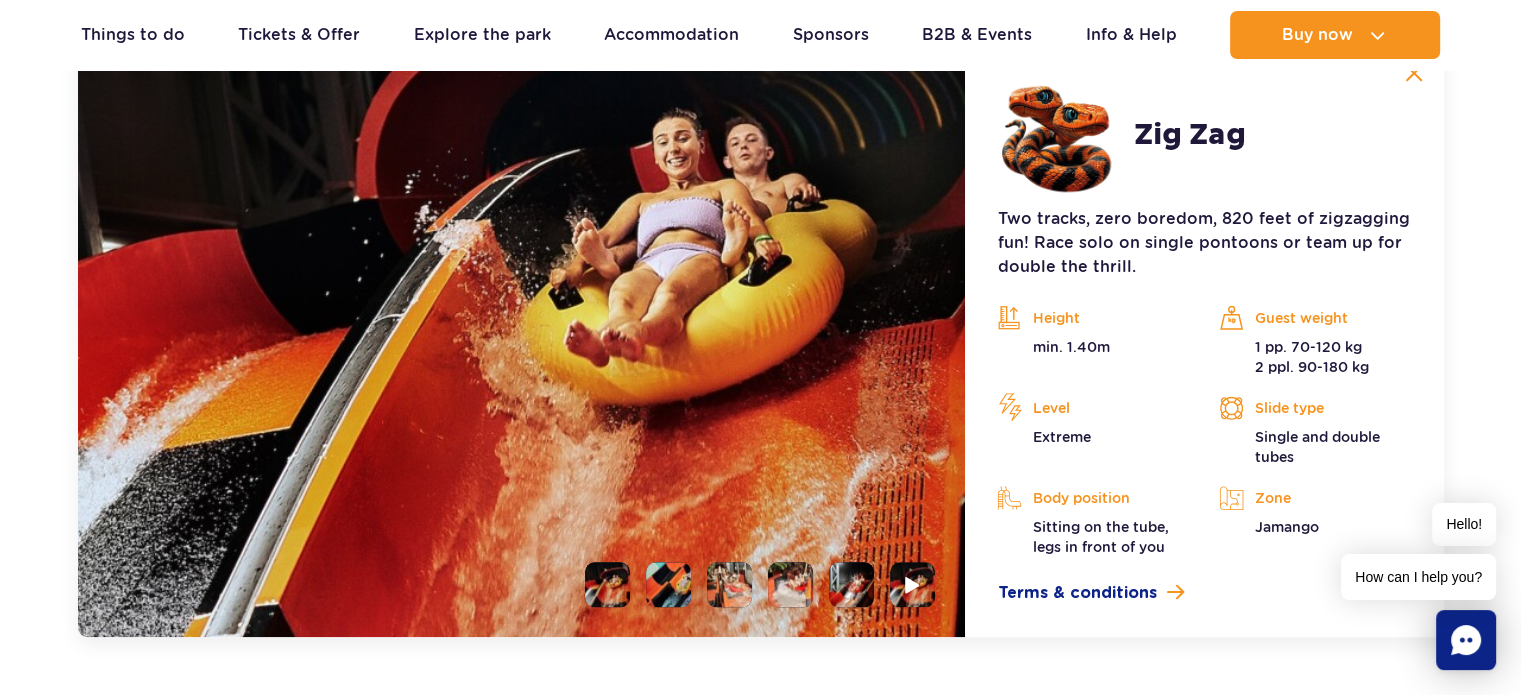 scroll, scrollTop: 1880, scrollLeft: 0, axis: vertical 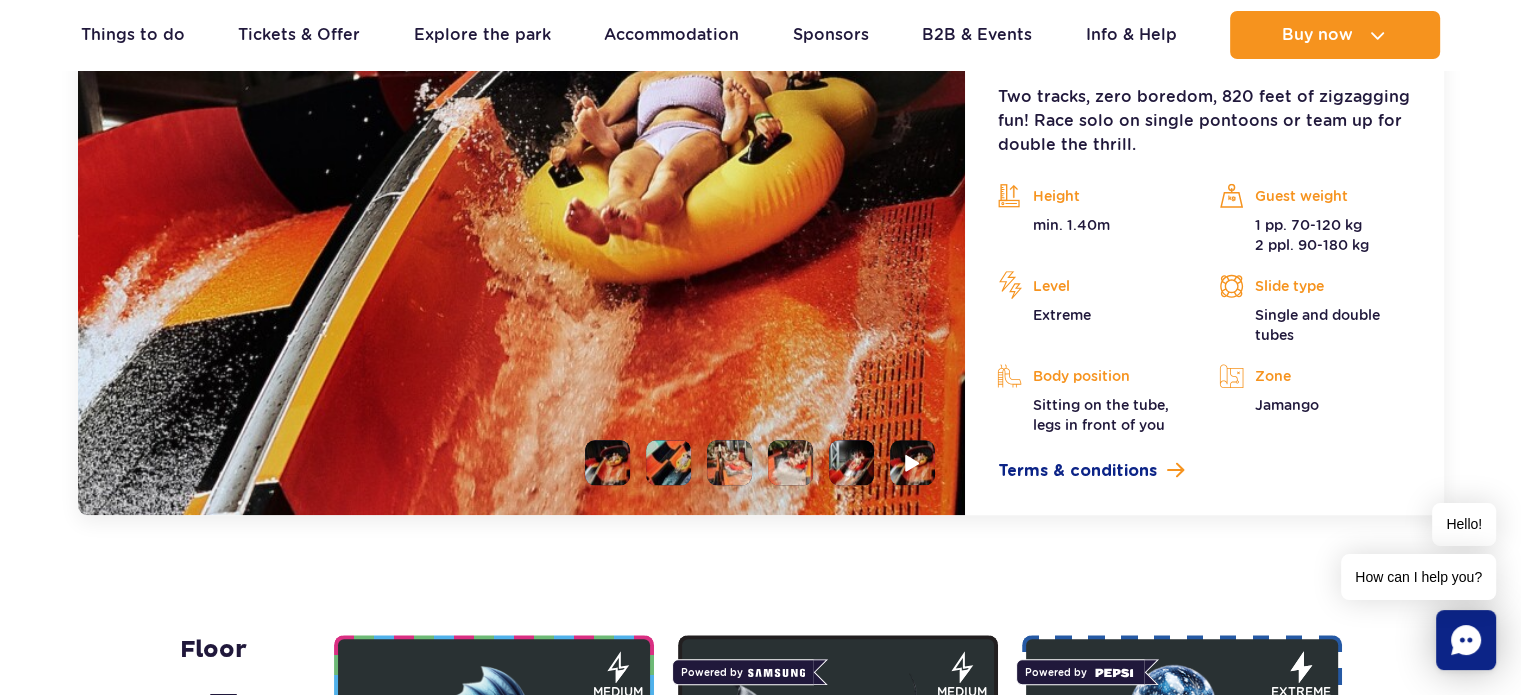 click at bounding box center (668, 462) 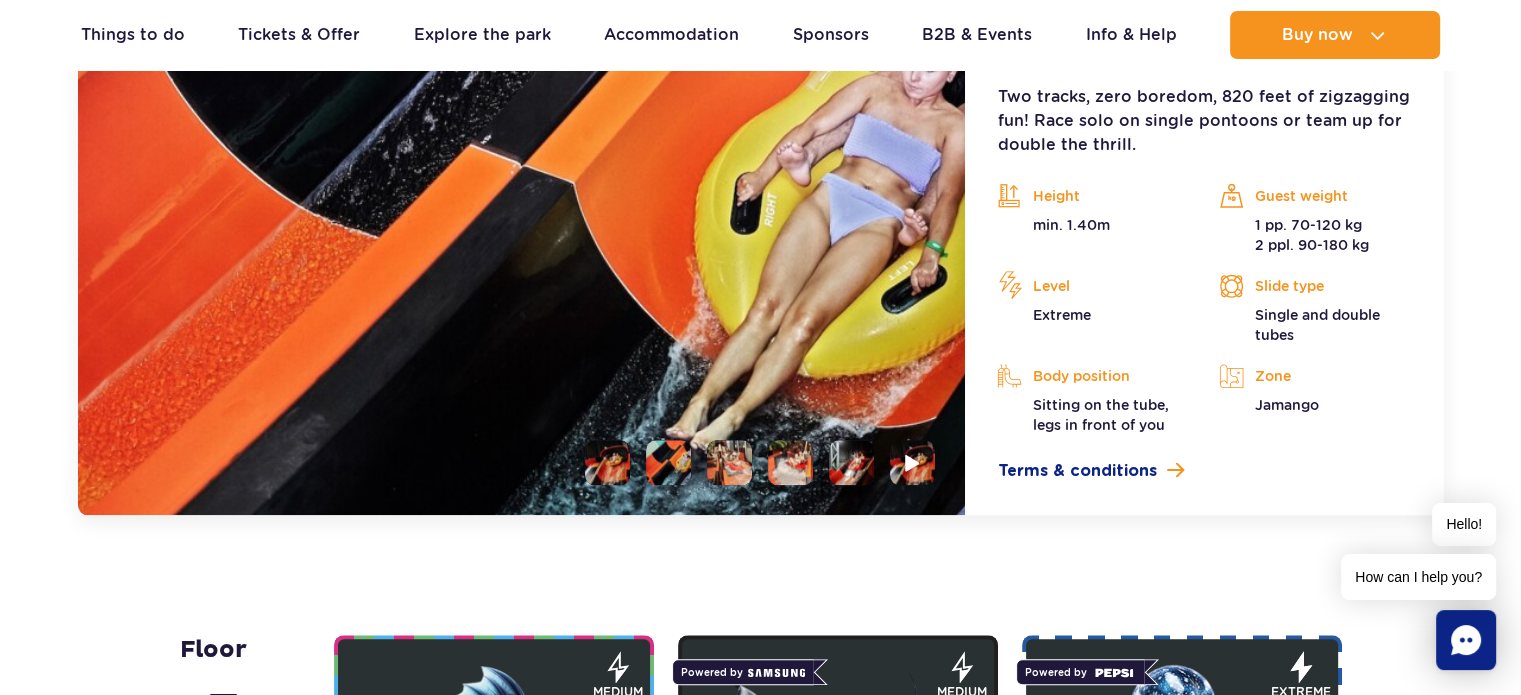 click at bounding box center [607, 462] 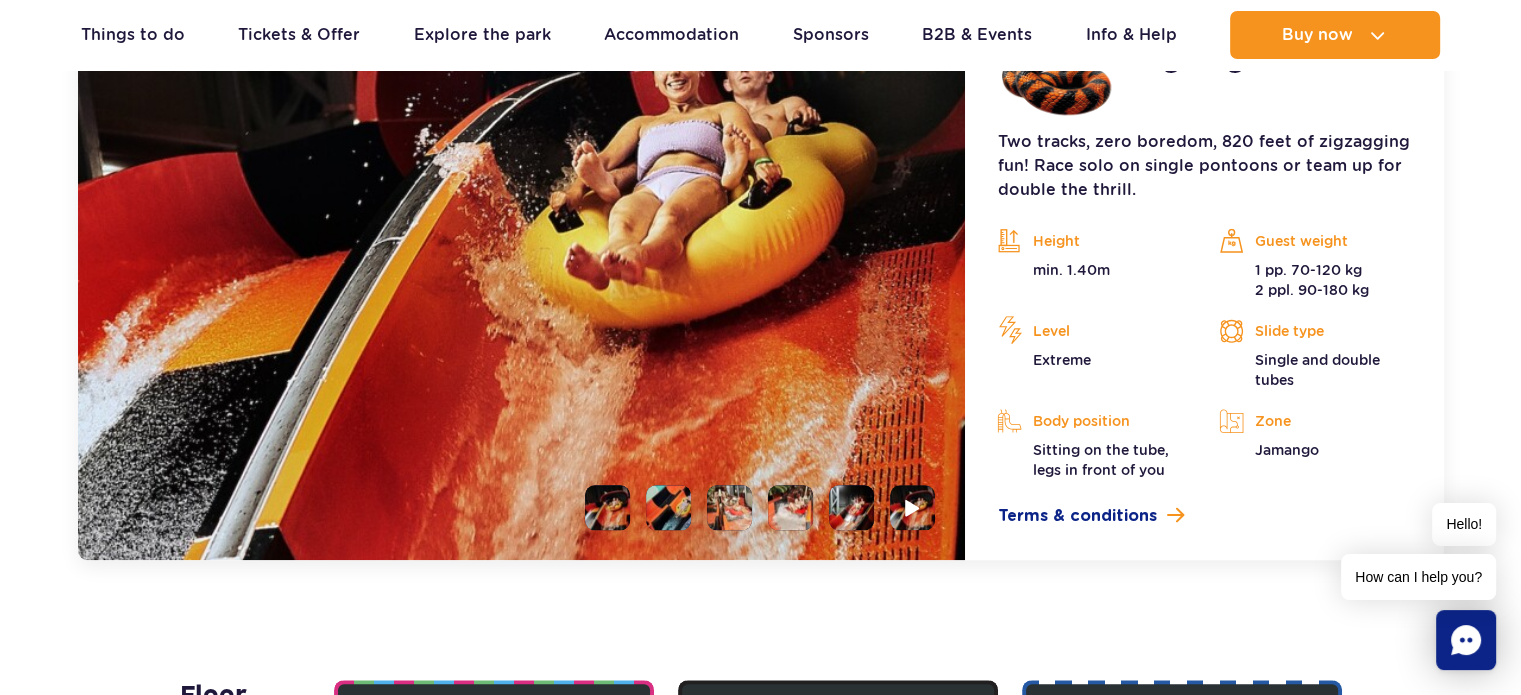 scroll, scrollTop: 1880, scrollLeft: 0, axis: vertical 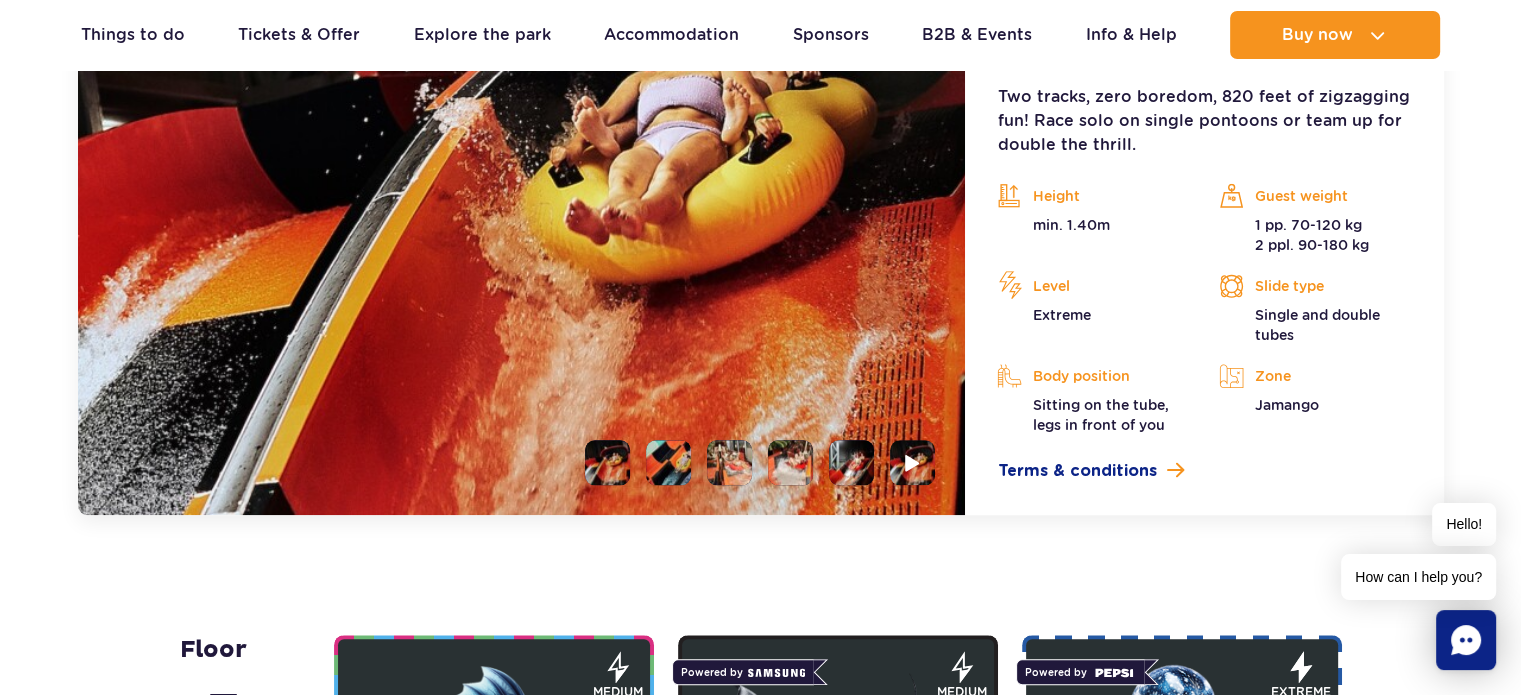 click at bounding box center (729, 462) 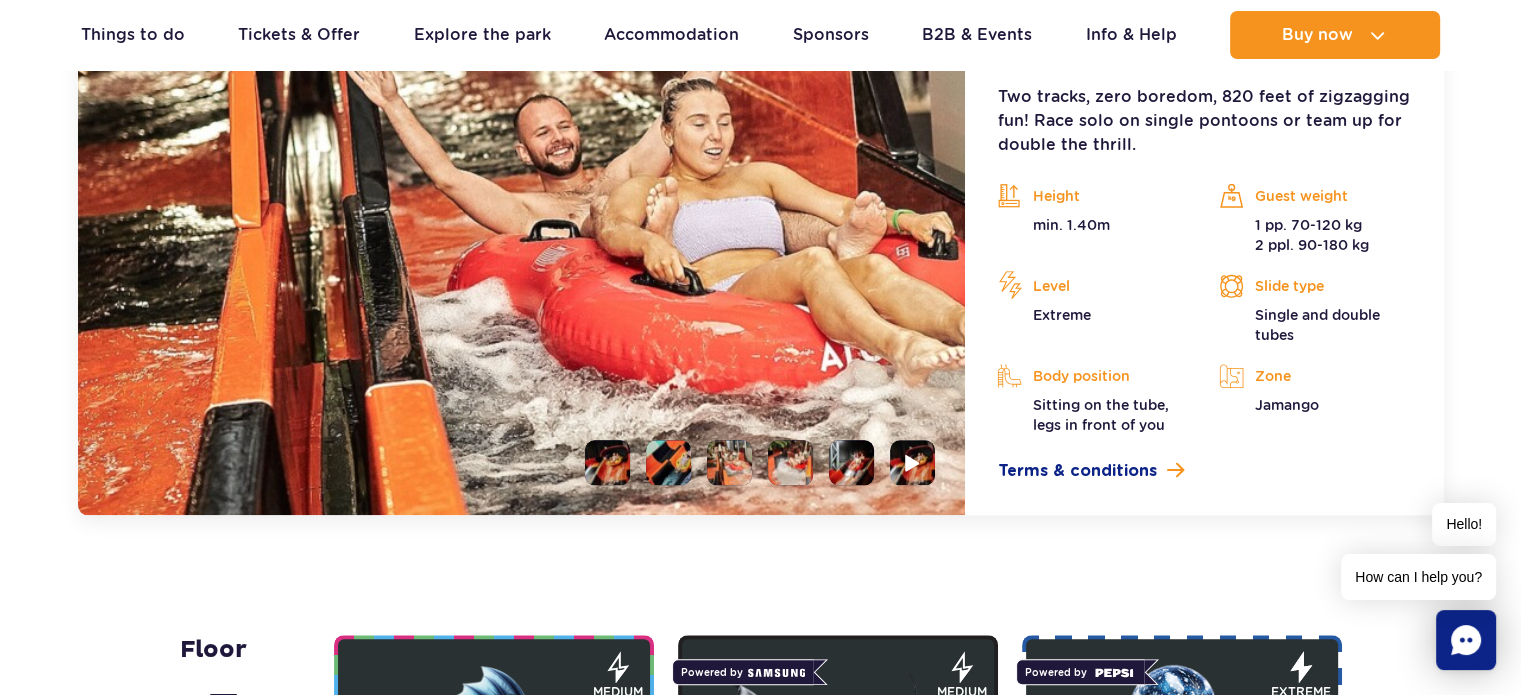 click at bounding box center [790, 462] 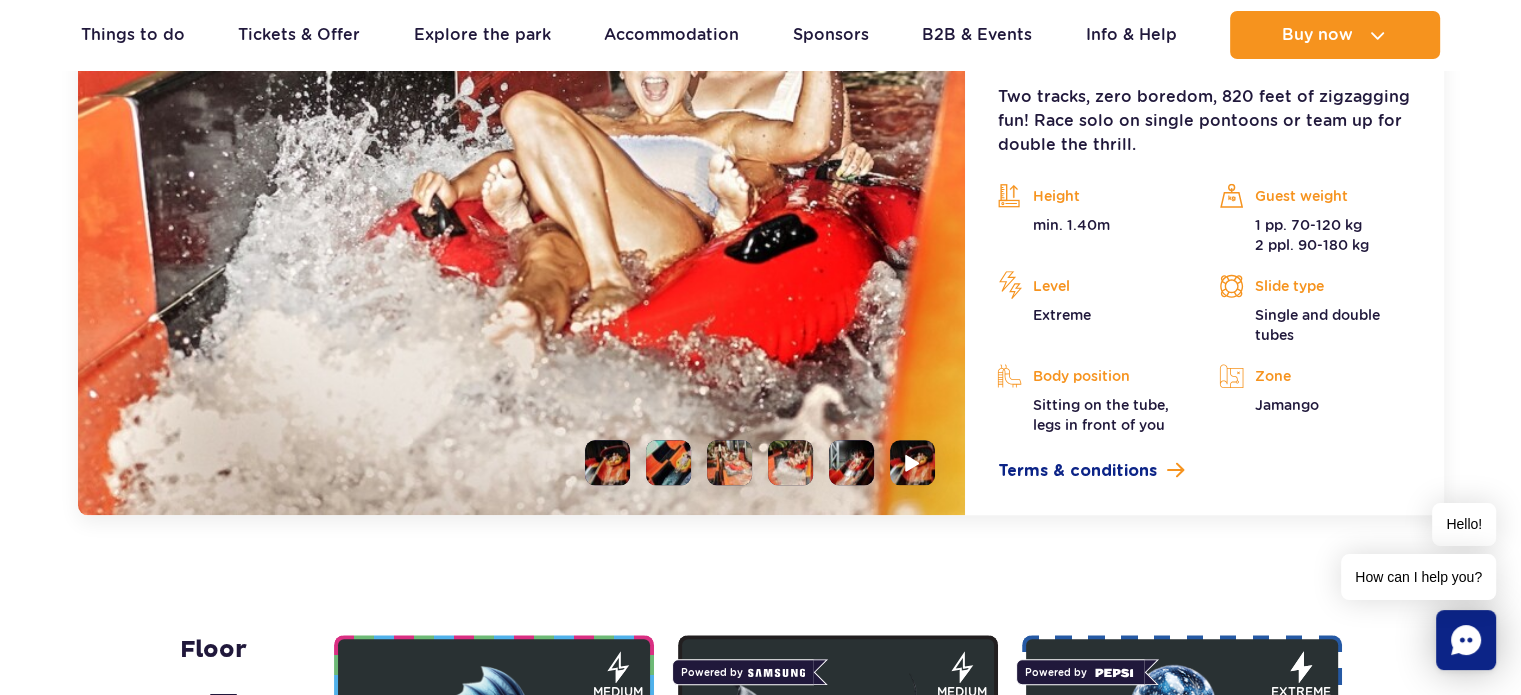 scroll, scrollTop: 1680, scrollLeft: 0, axis: vertical 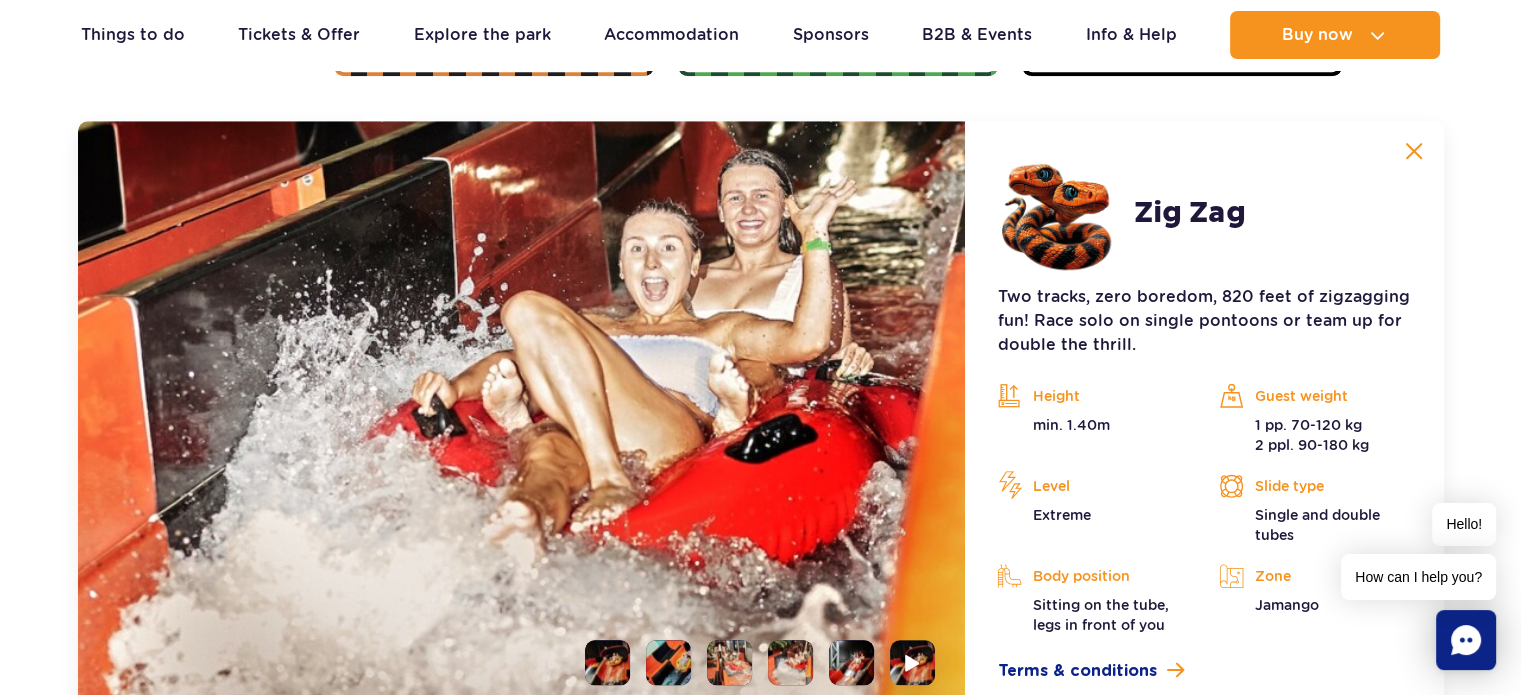 click at bounding box center [851, 662] 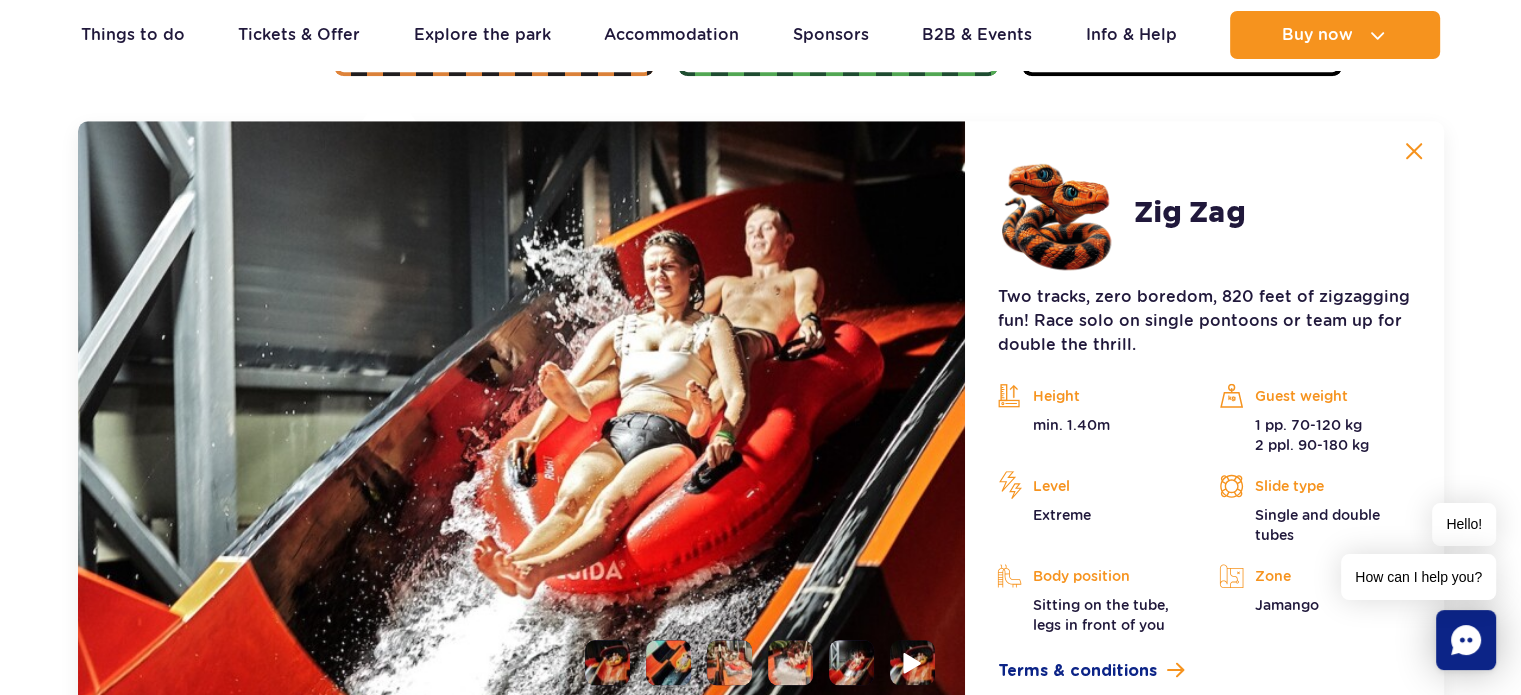 click at bounding box center [913, 662] 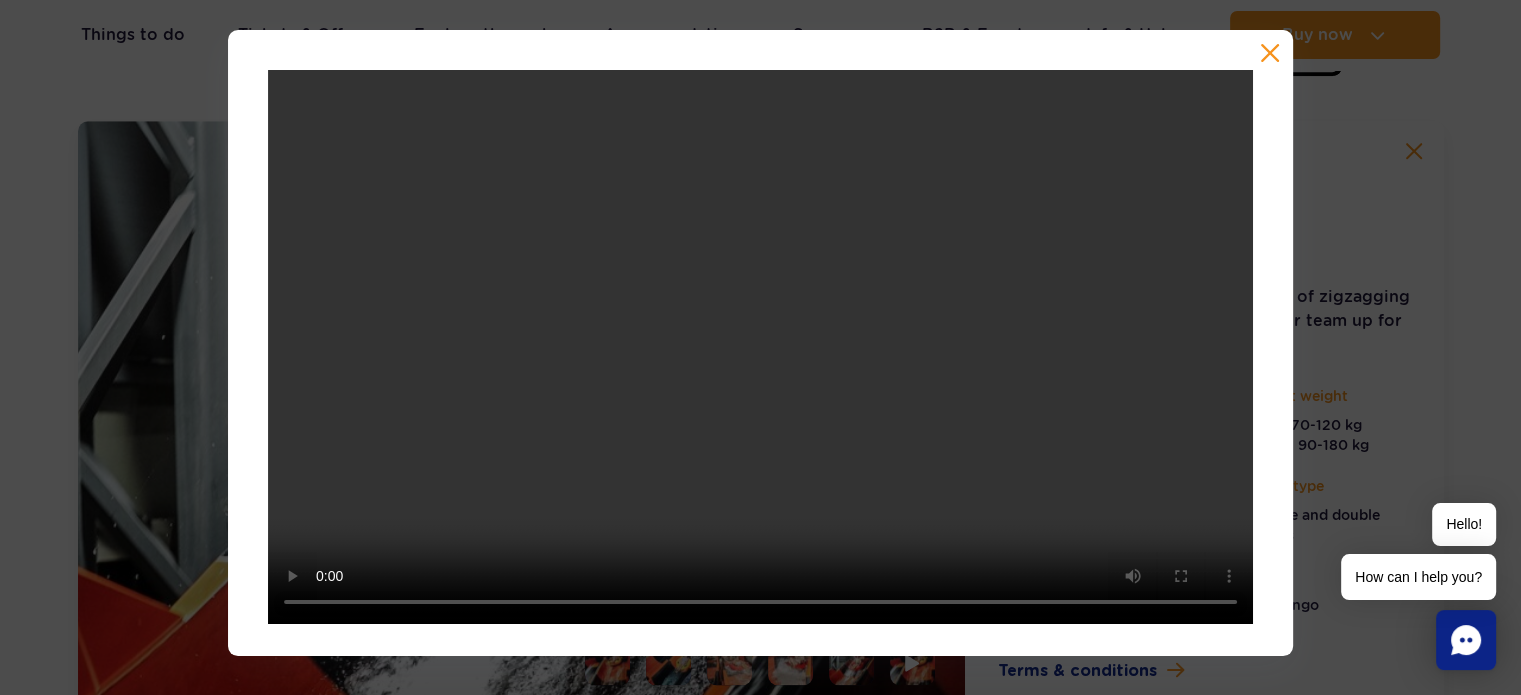 click at bounding box center [1270, 53] 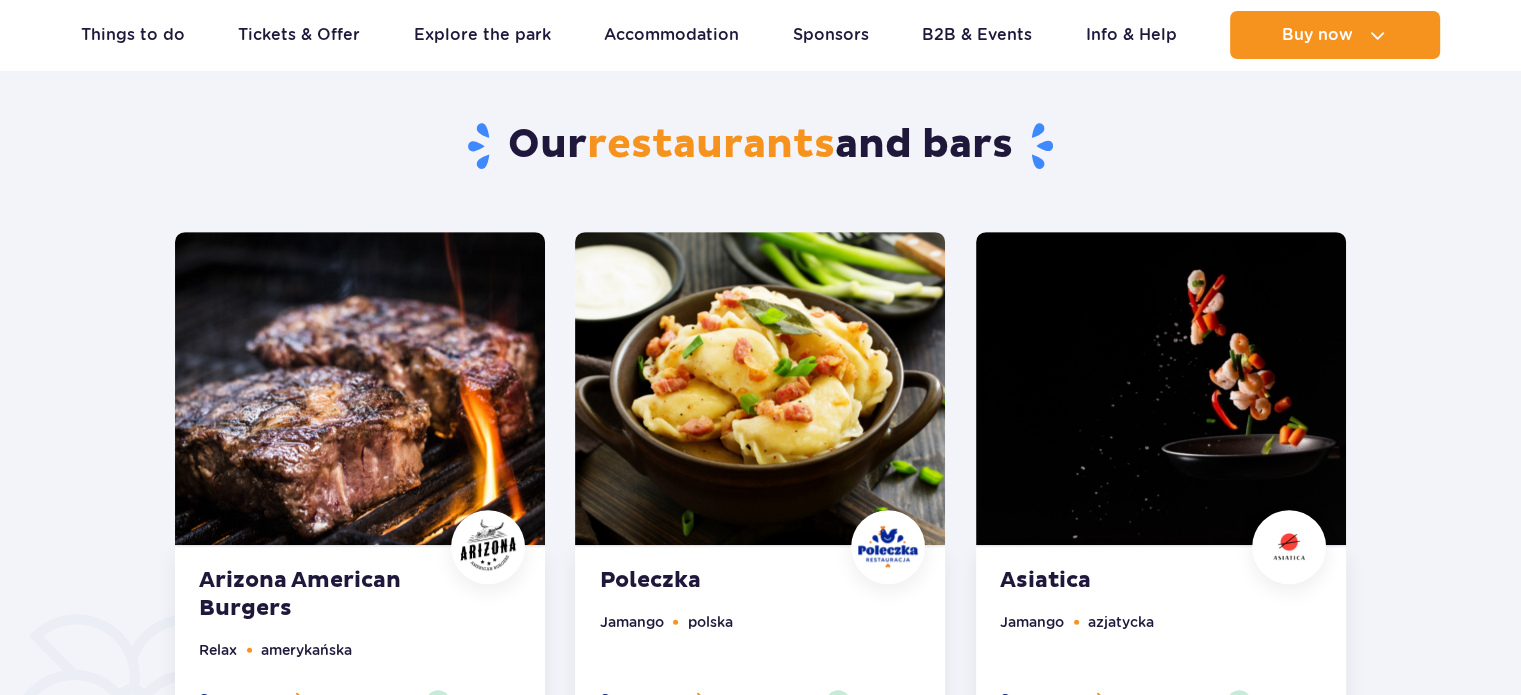 scroll, scrollTop: 0, scrollLeft: 0, axis: both 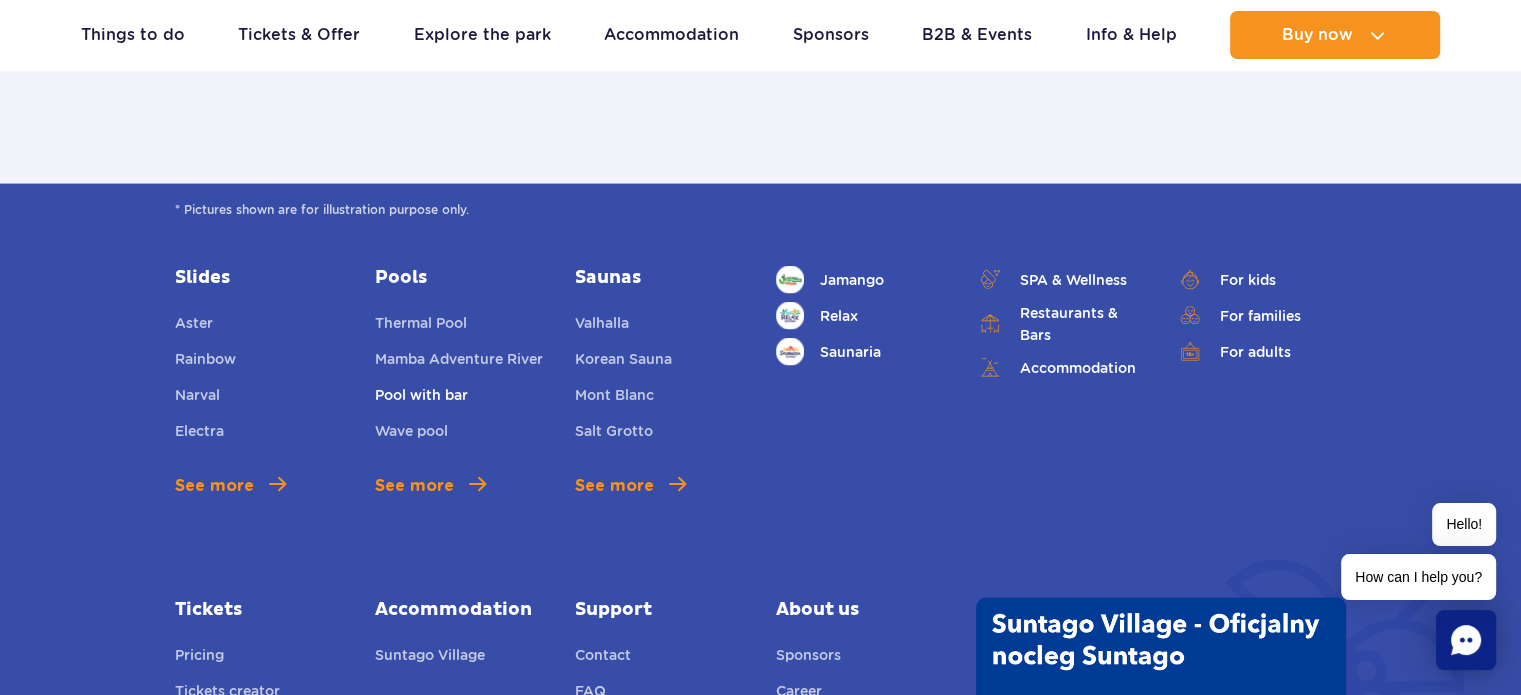 click on "Pool with bar" at bounding box center [421, 398] 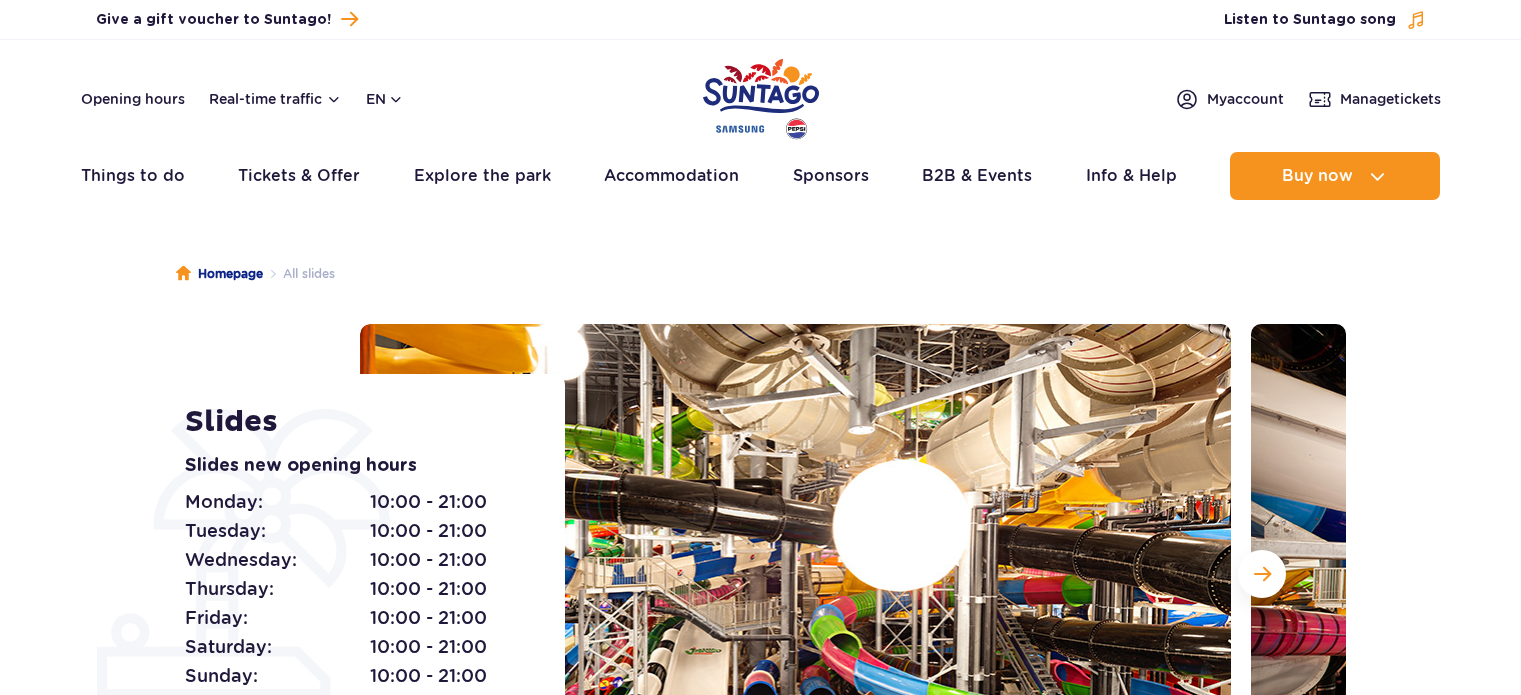 scroll, scrollTop: 0, scrollLeft: 0, axis: both 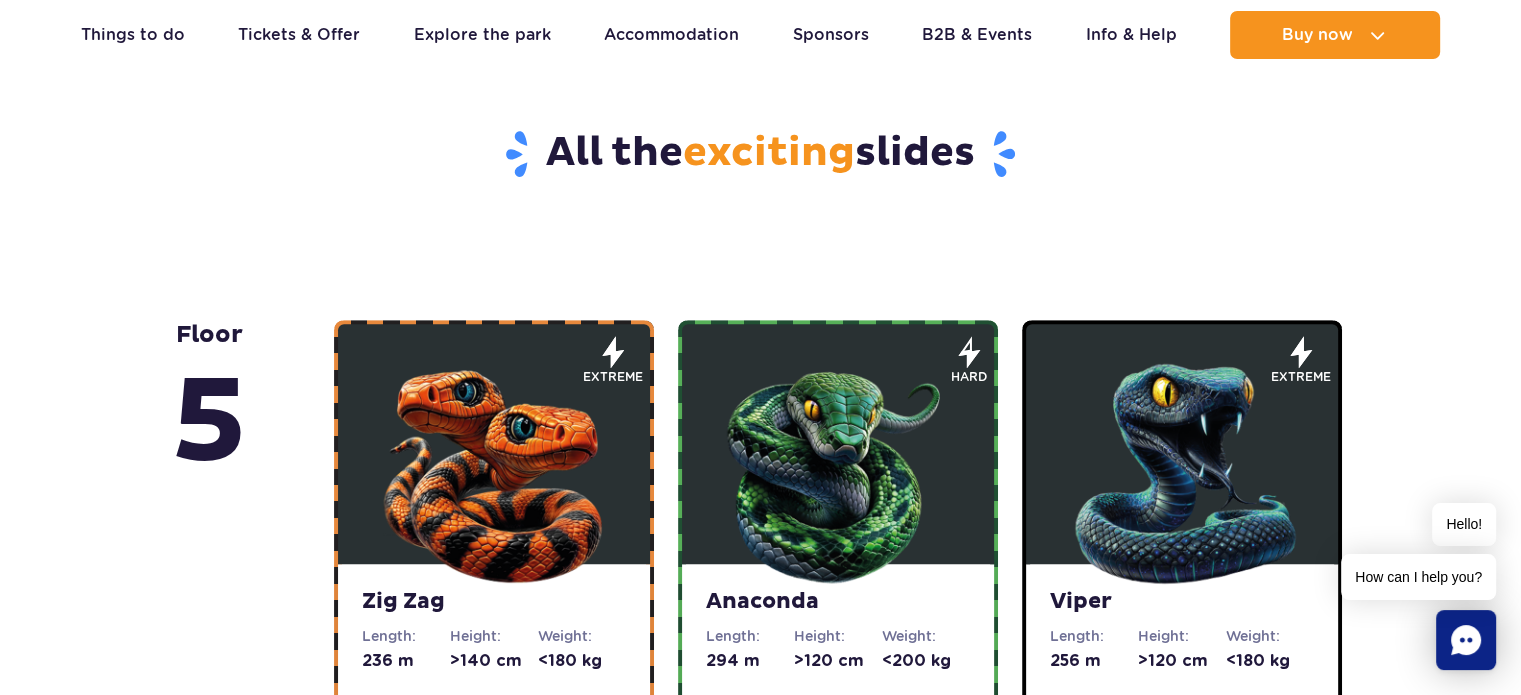 click at bounding box center [838, 469] 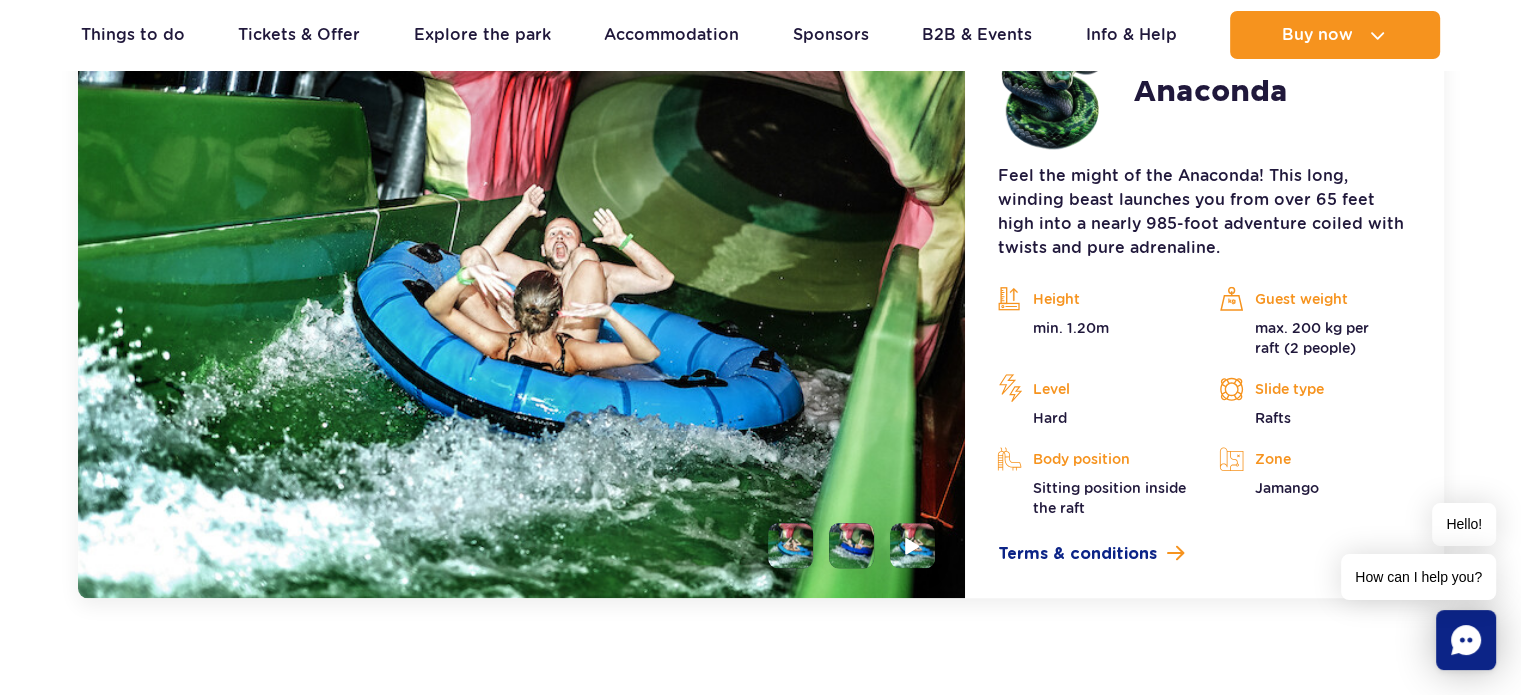 scroll, scrollTop: 1880, scrollLeft: 0, axis: vertical 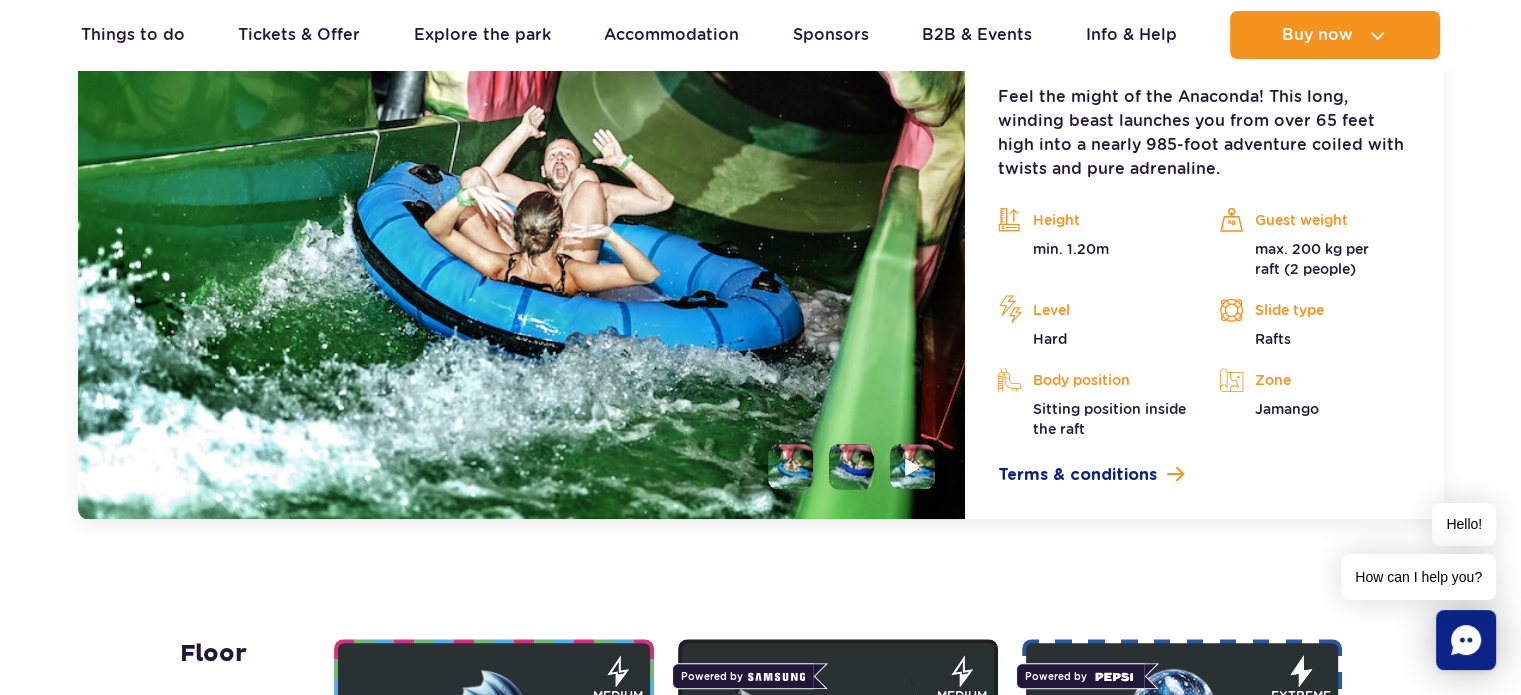 click at bounding box center [851, 466] 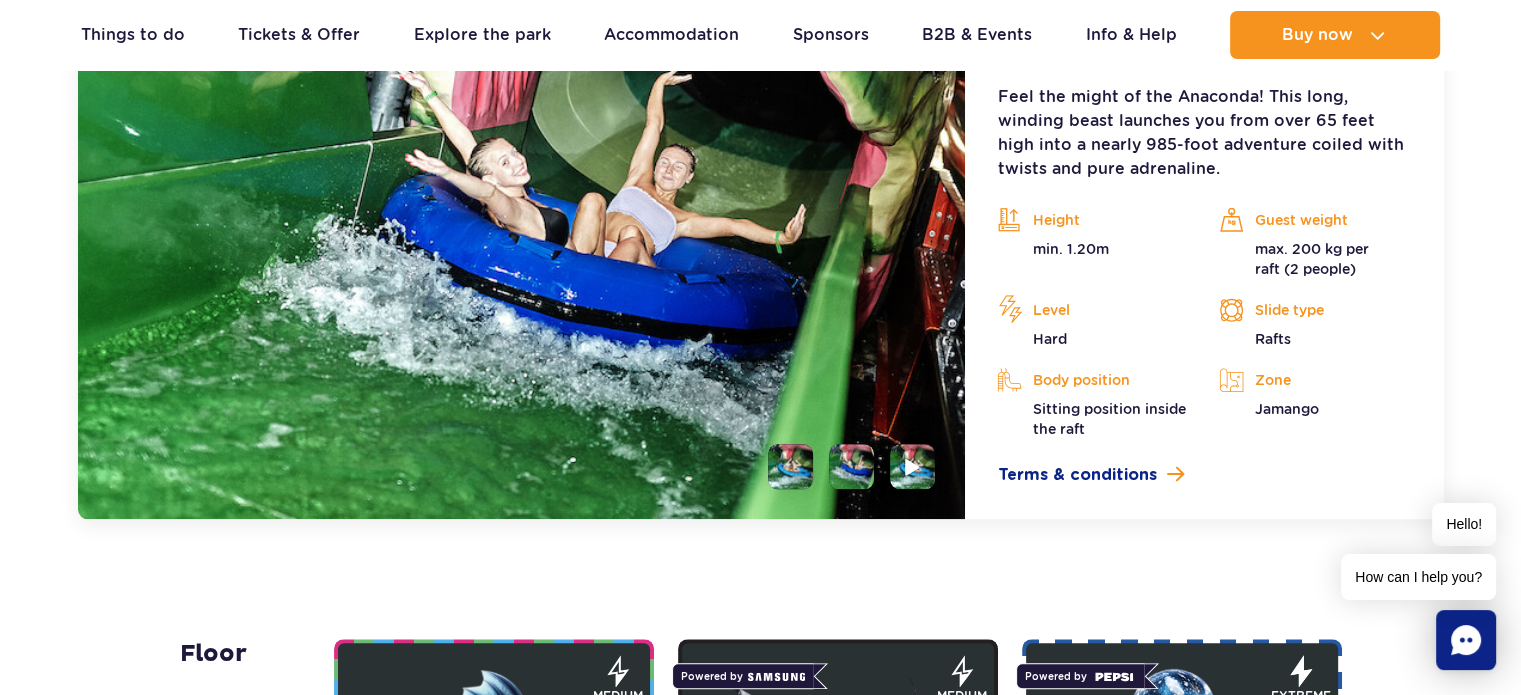 click at bounding box center (790, 466) 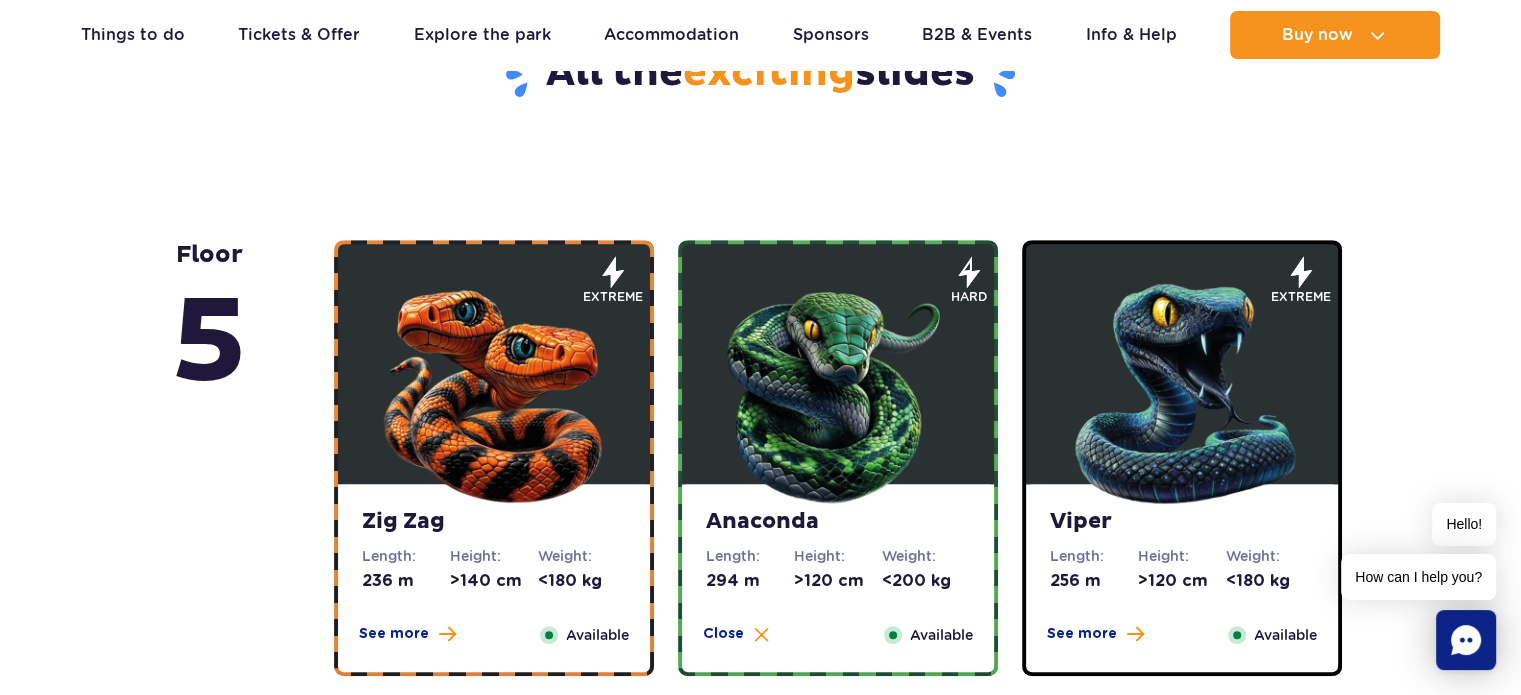 click at bounding box center [1182, 389] 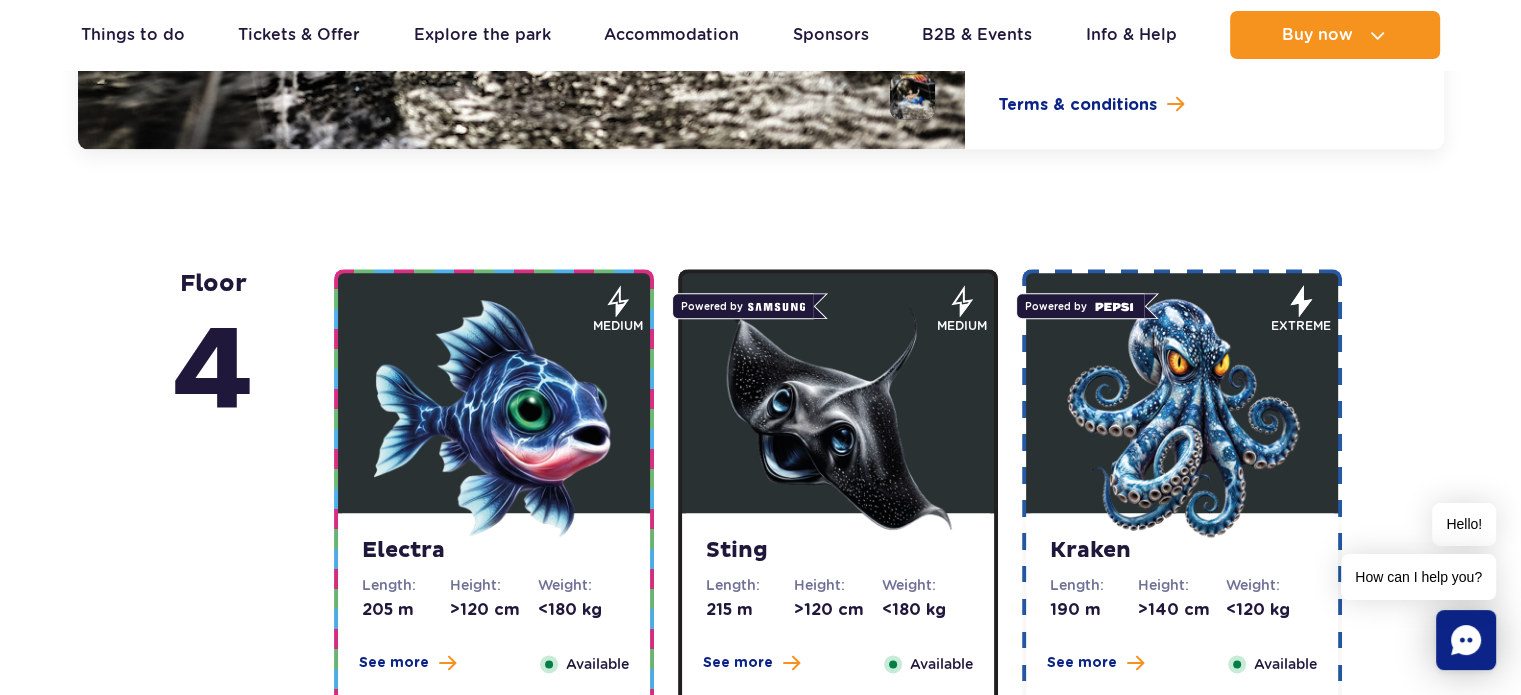 scroll, scrollTop: 2280, scrollLeft: 0, axis: vertical 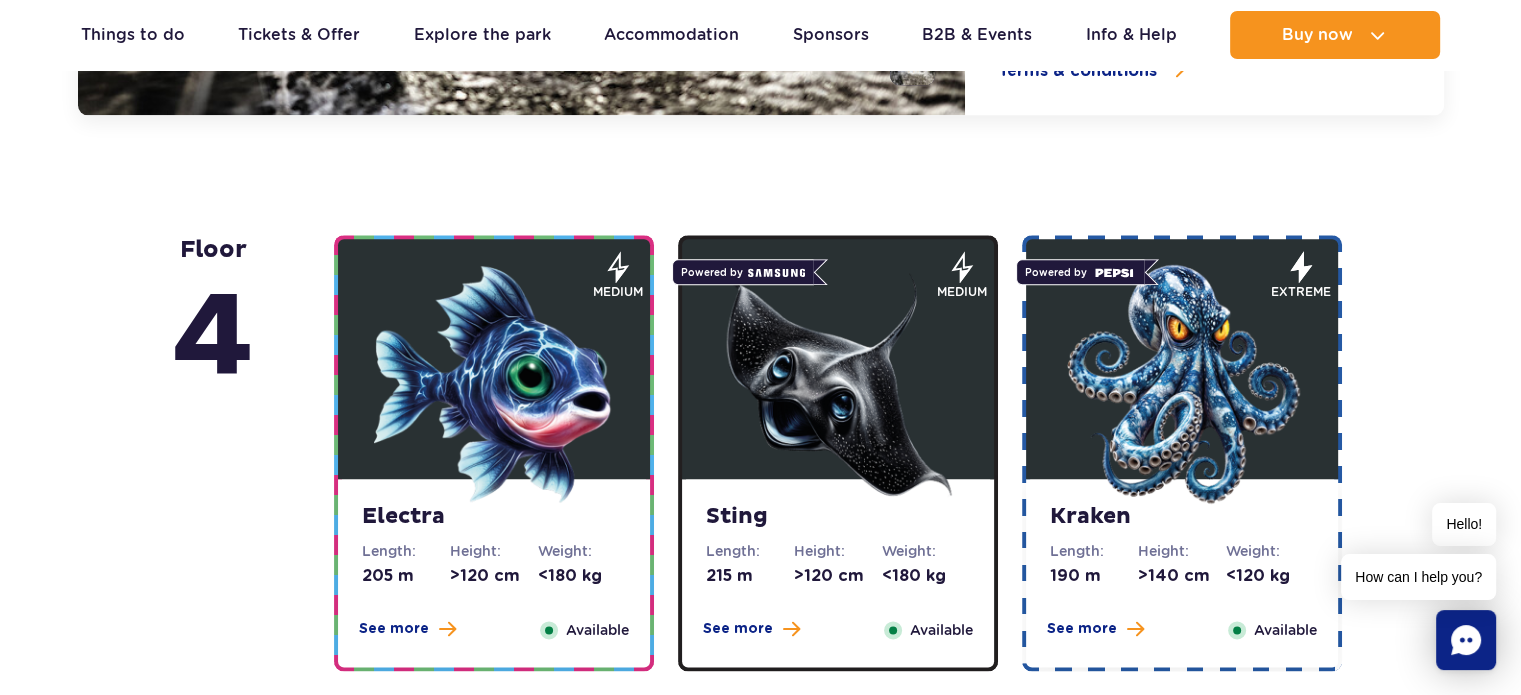 click at bounding box center [1182, 384] 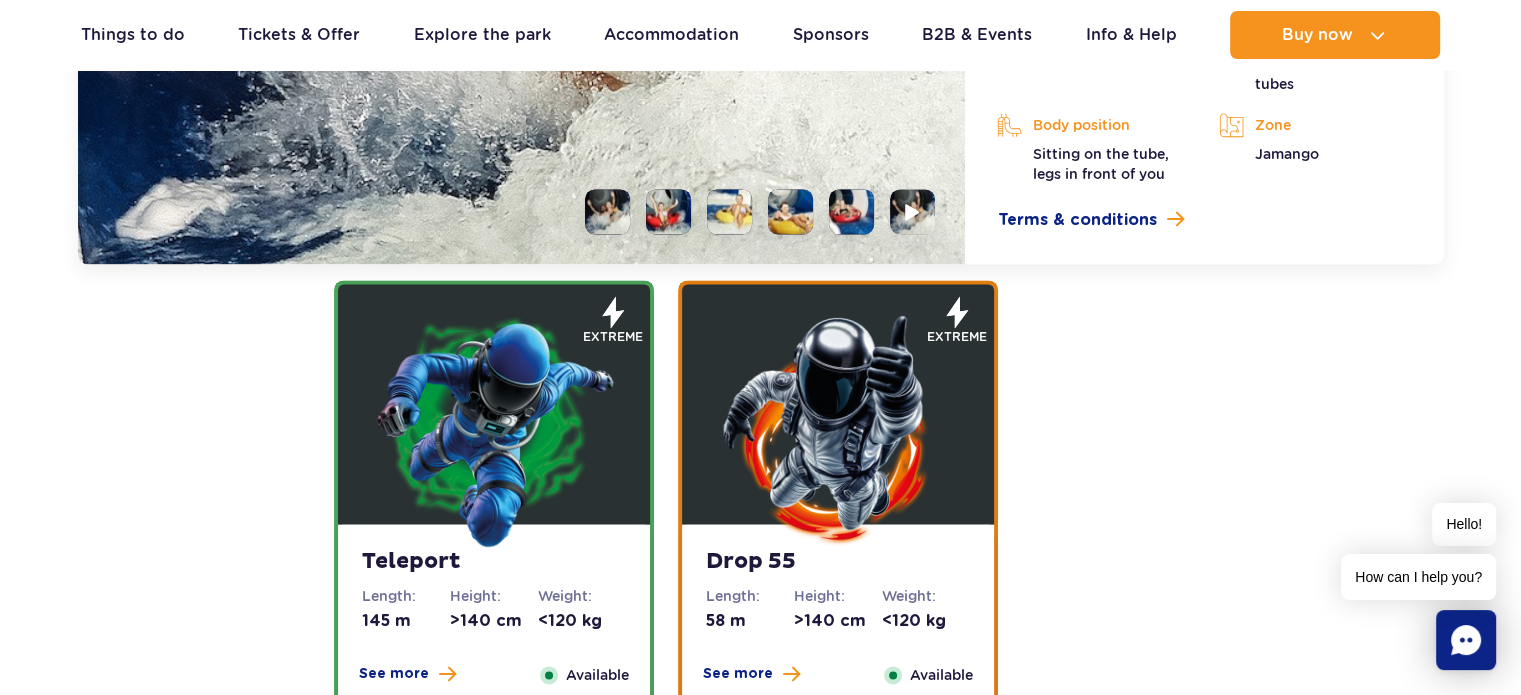scroll, scrollTop: 2836, scrollLeft: 0, axis: vertical 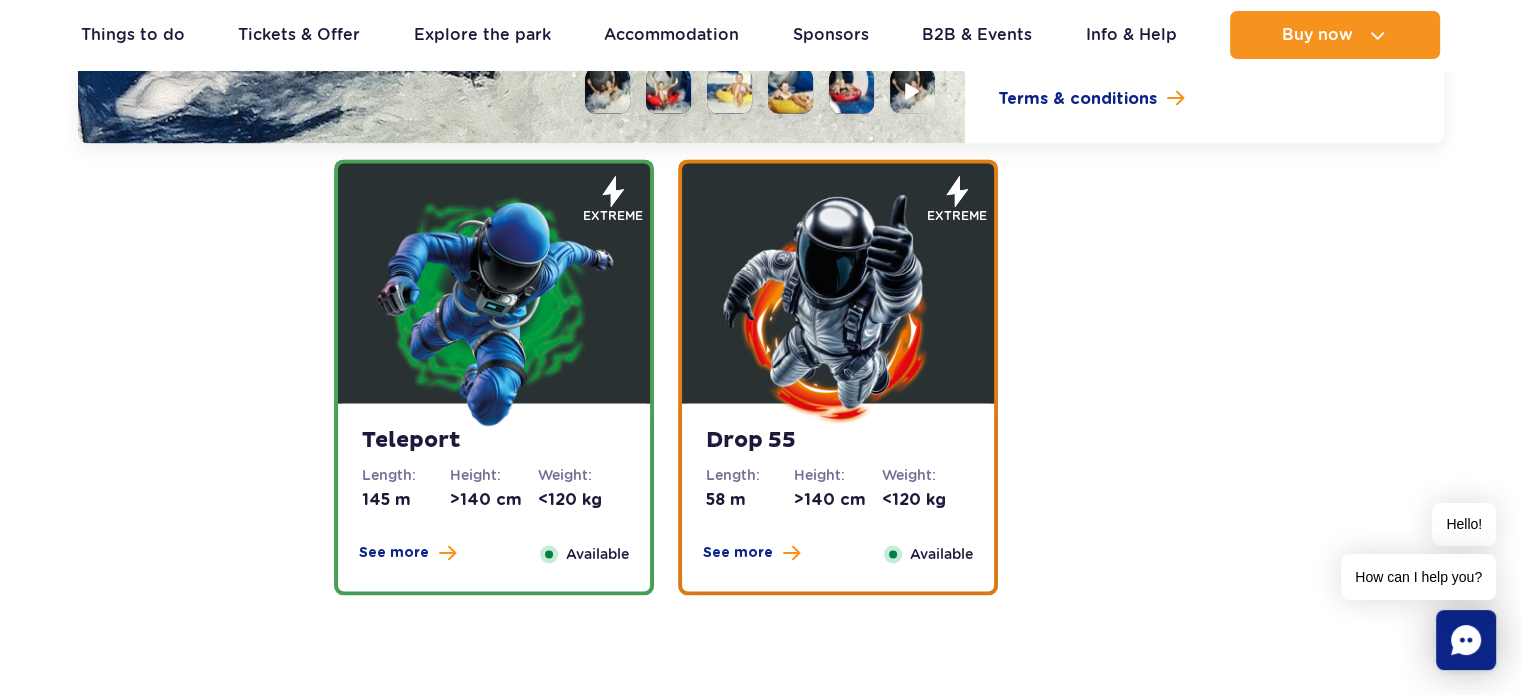 click at bounding box center [838, 308] 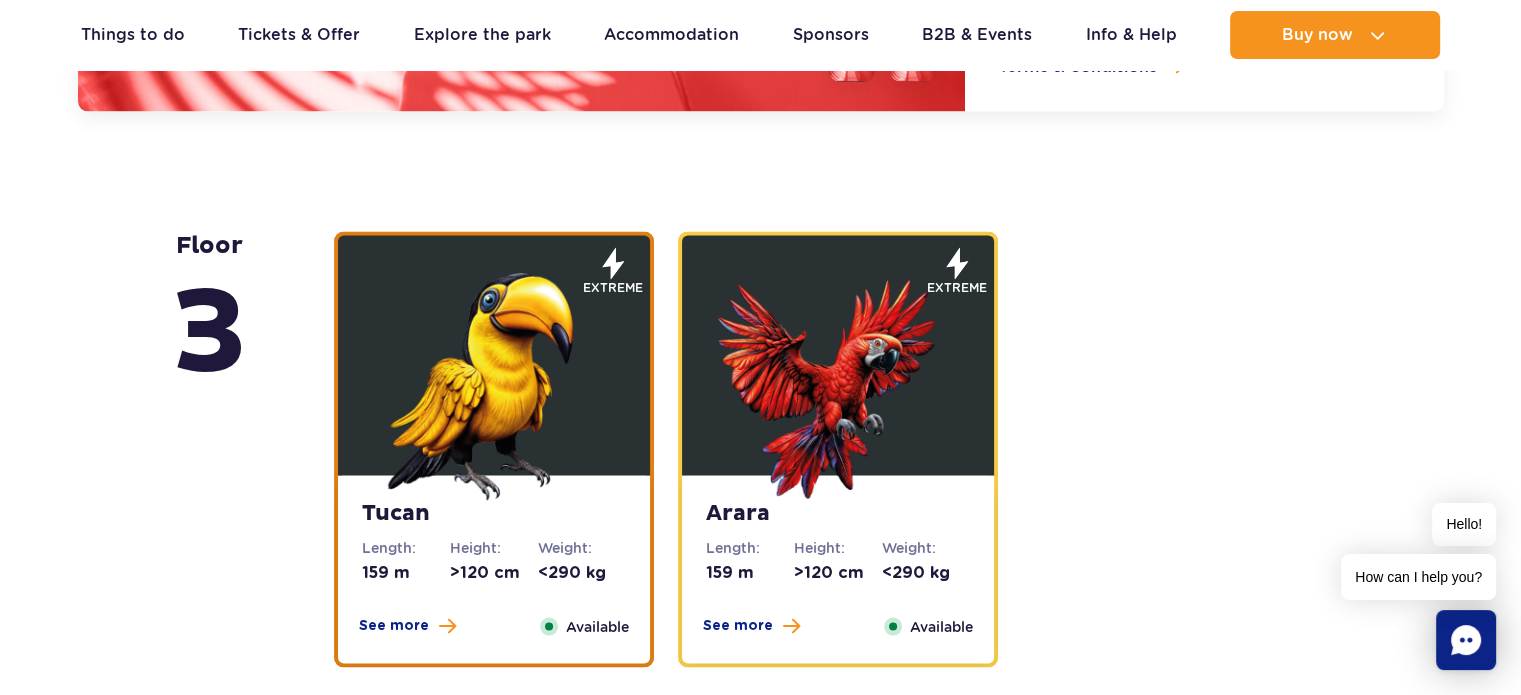 scroll, scrollTop: 3312, scrollLeft: 0, axis: vertical 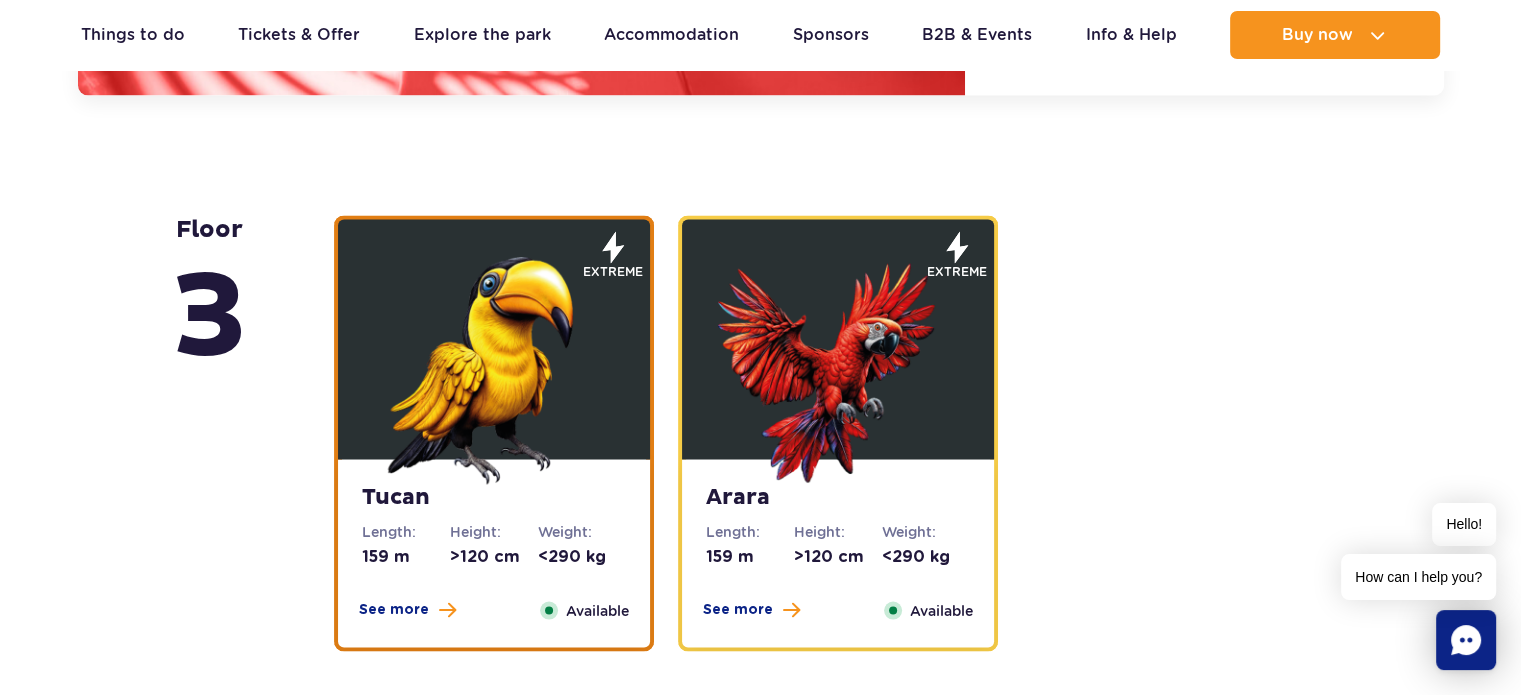 click at bounding box center [494, 364] 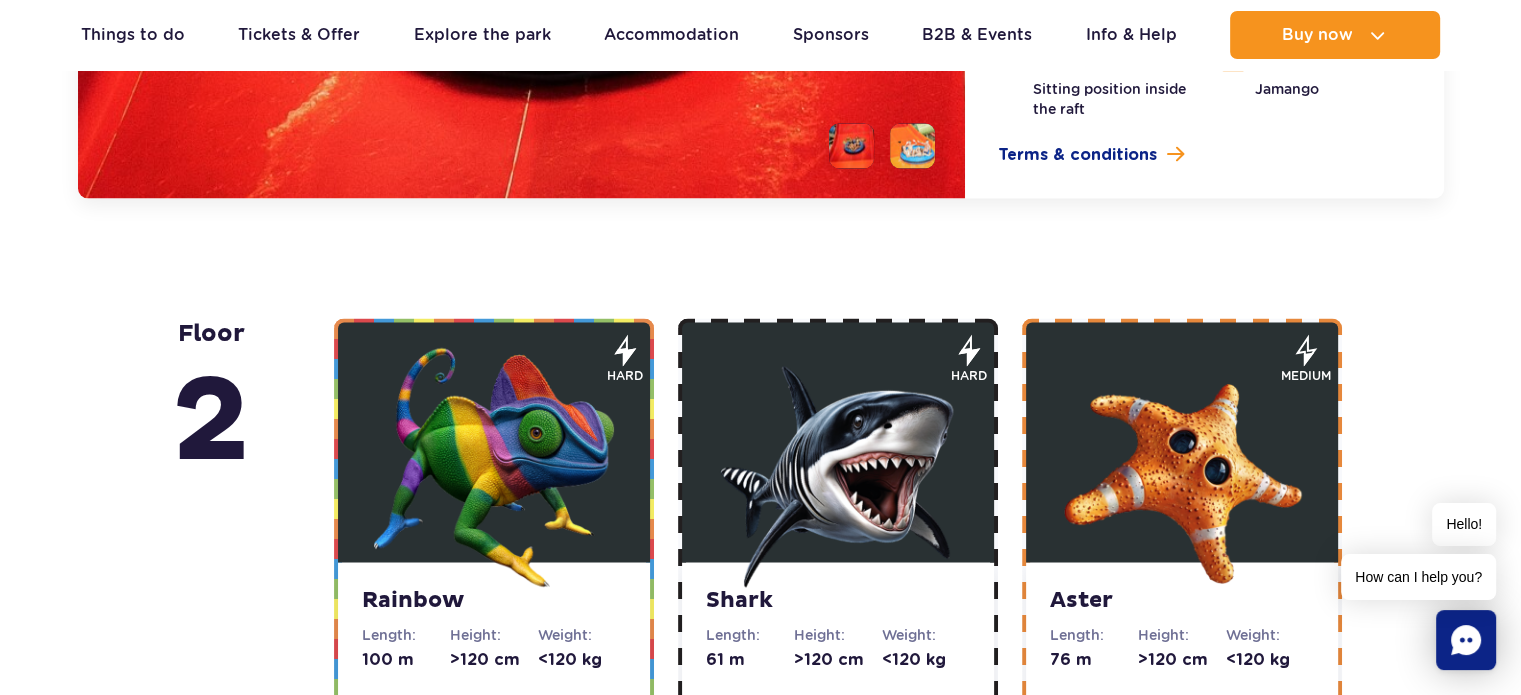scroll, scrollTop: 3768, scrollLeft: 0, axis: vertical 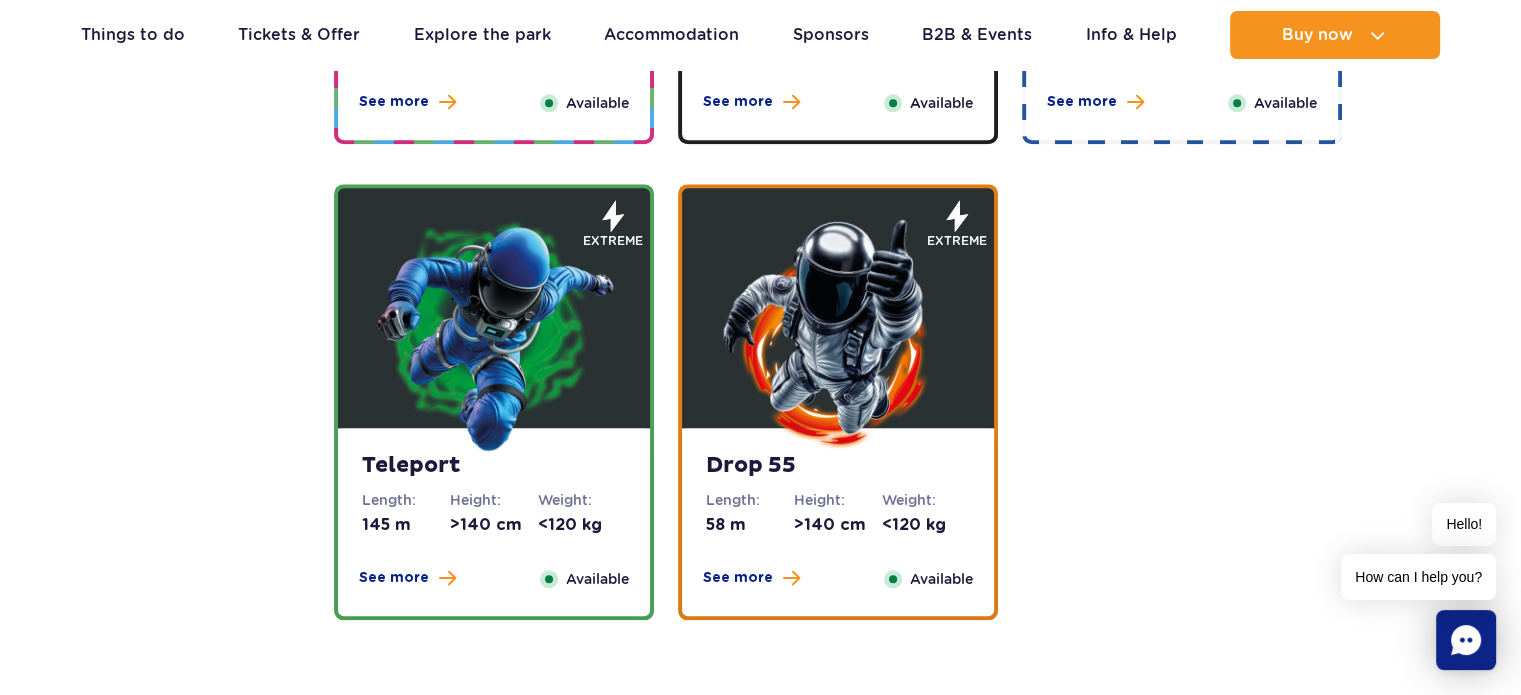 click at bounding box center [494, 333] 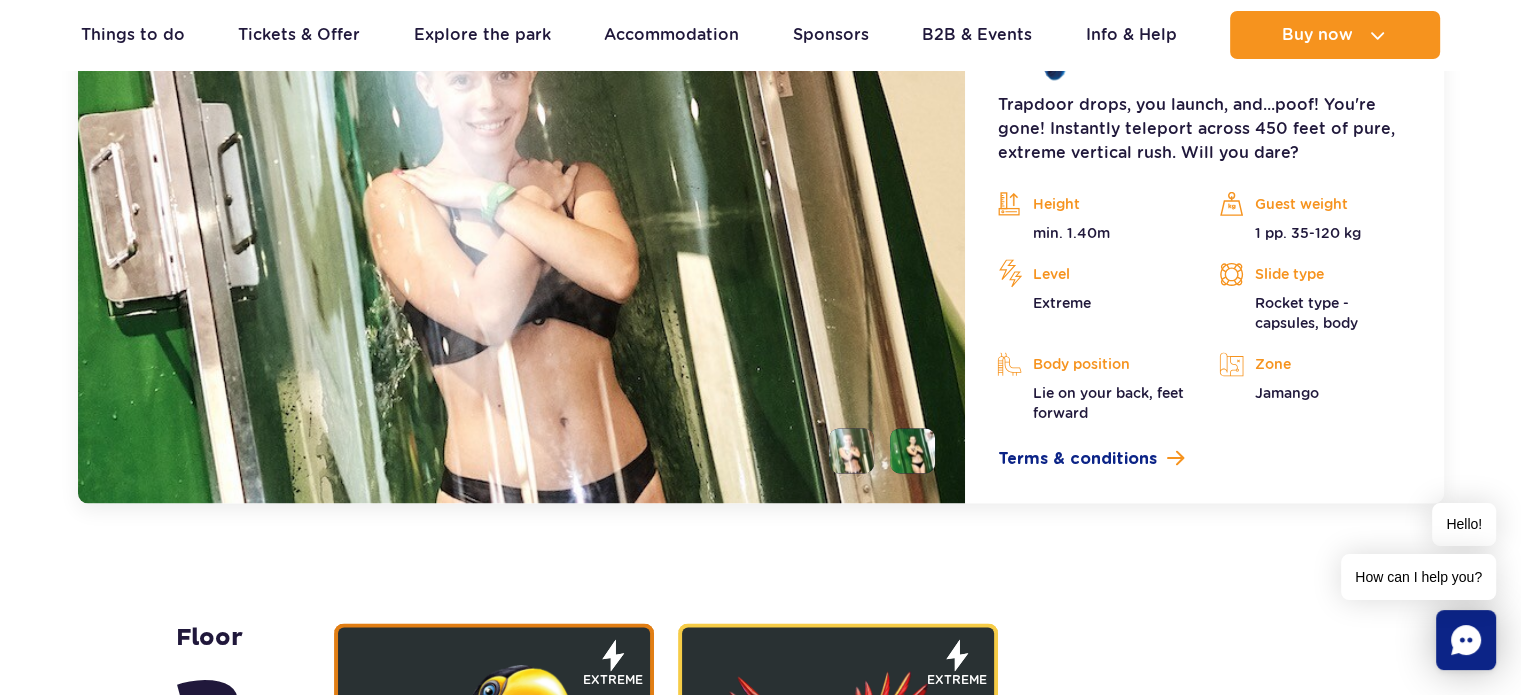 scroll, scrollTop: 3012, scrollLeft: 0, axis: vertical 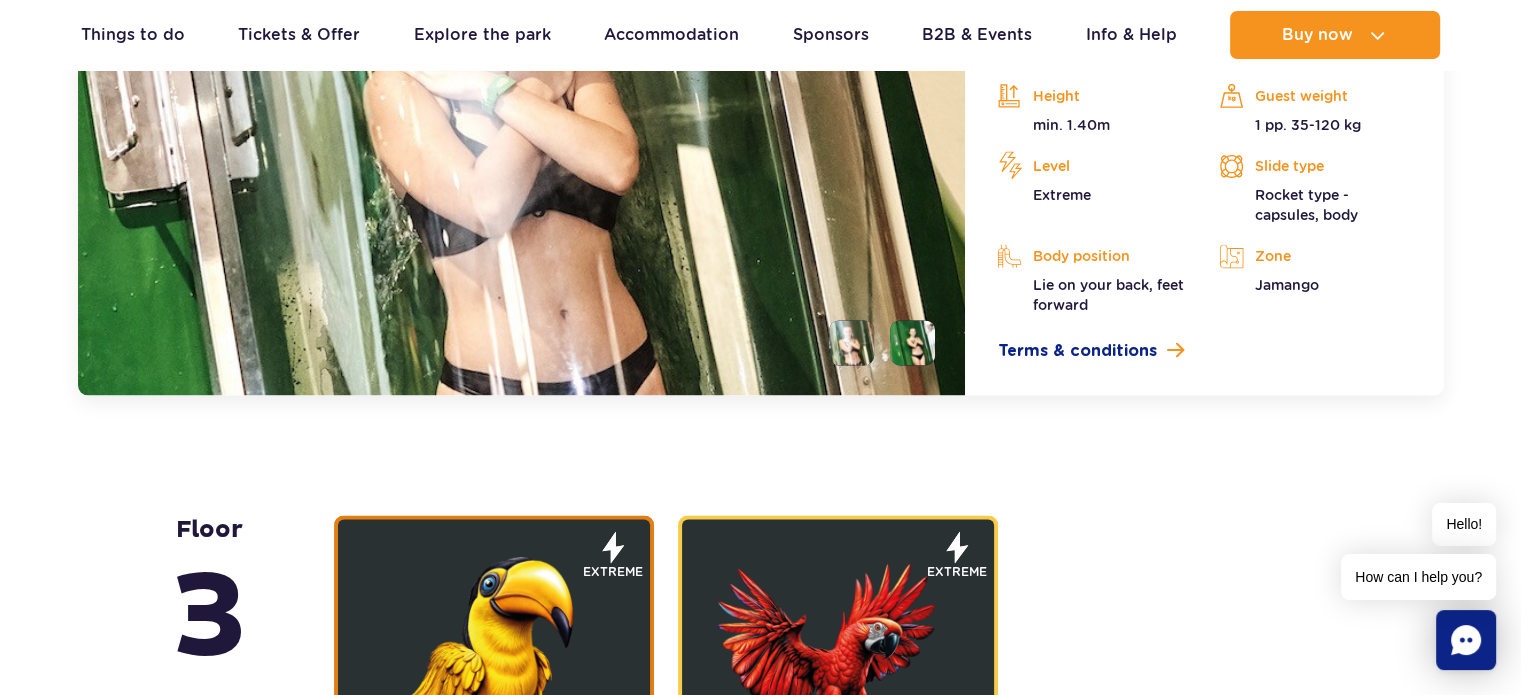 click at bounding box center [912, 342] 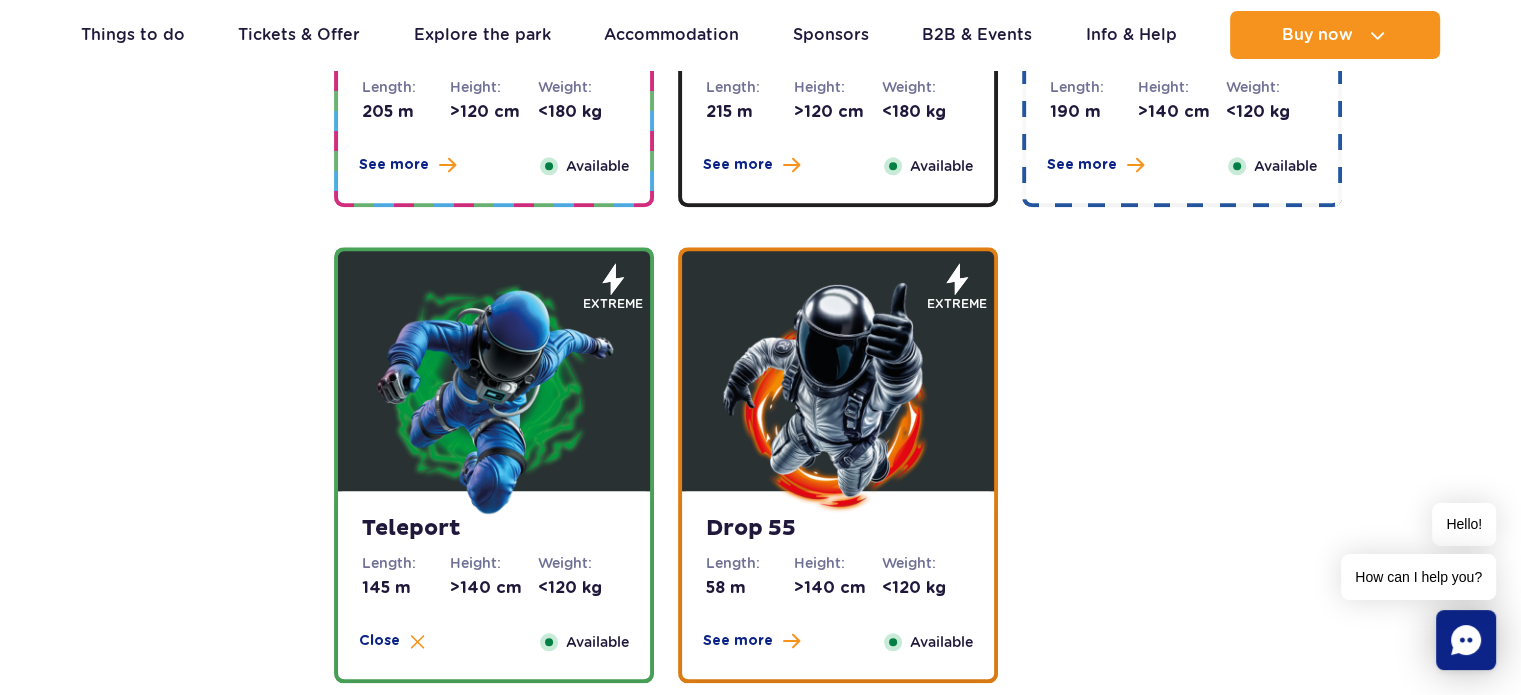 scroll, scrollTop: 2212, scrollLeft: 0, axis: vertical 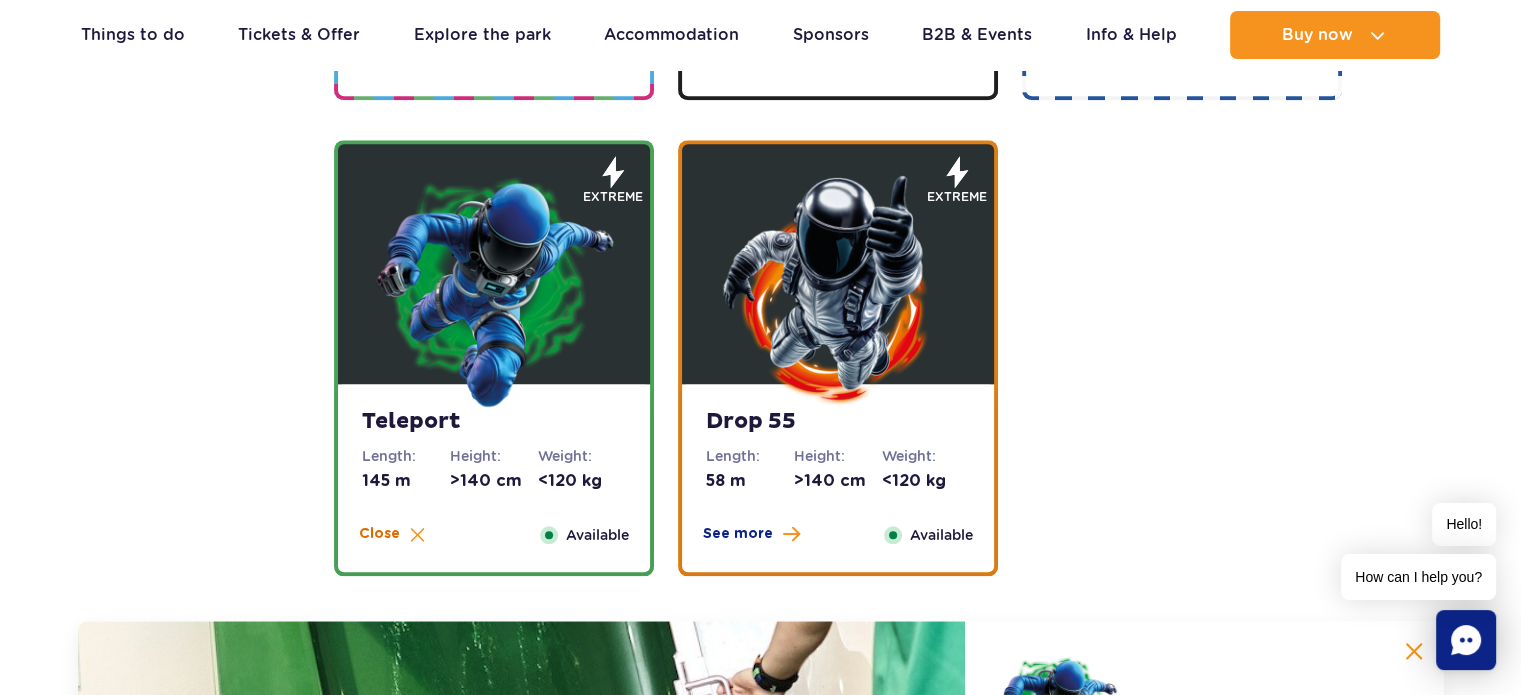 click on "Close" at bounding box center (379, 534) 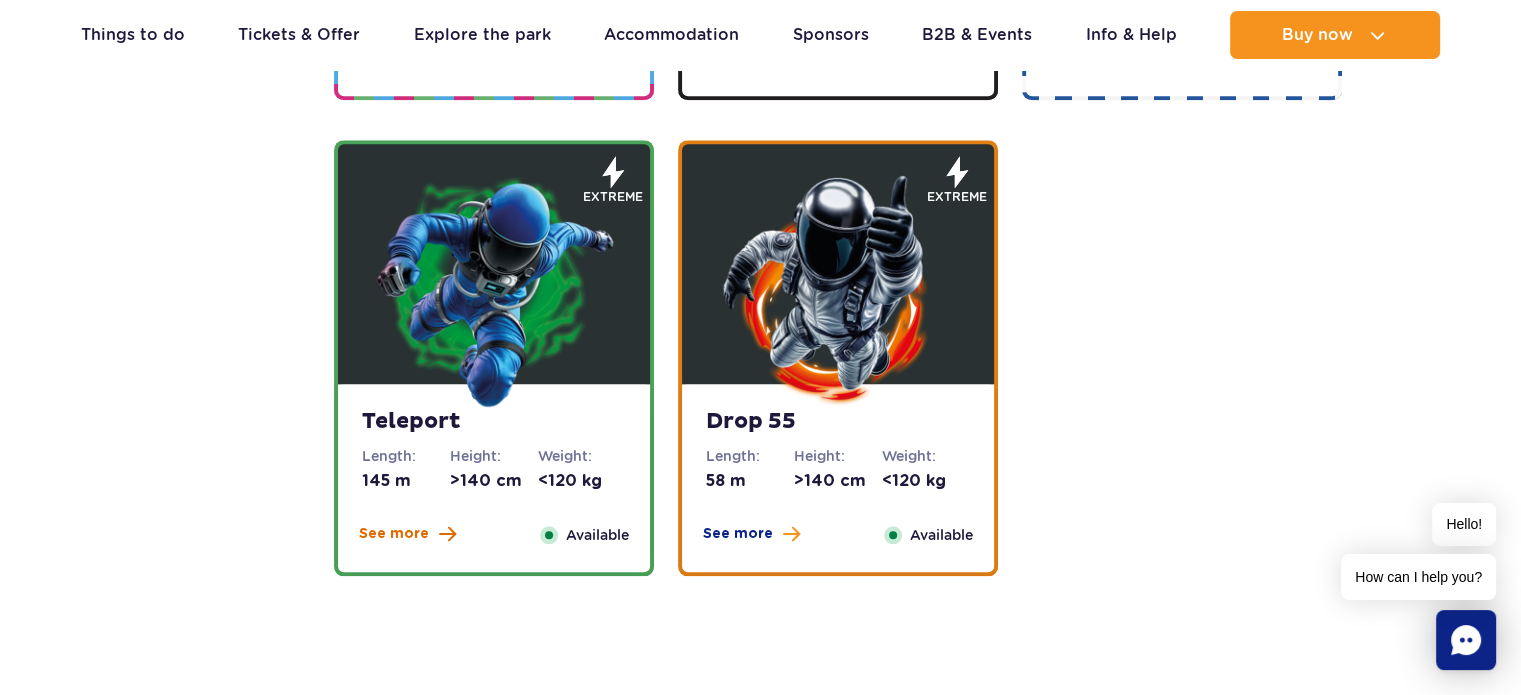 click on "See more" at bounding box center (394, 534) 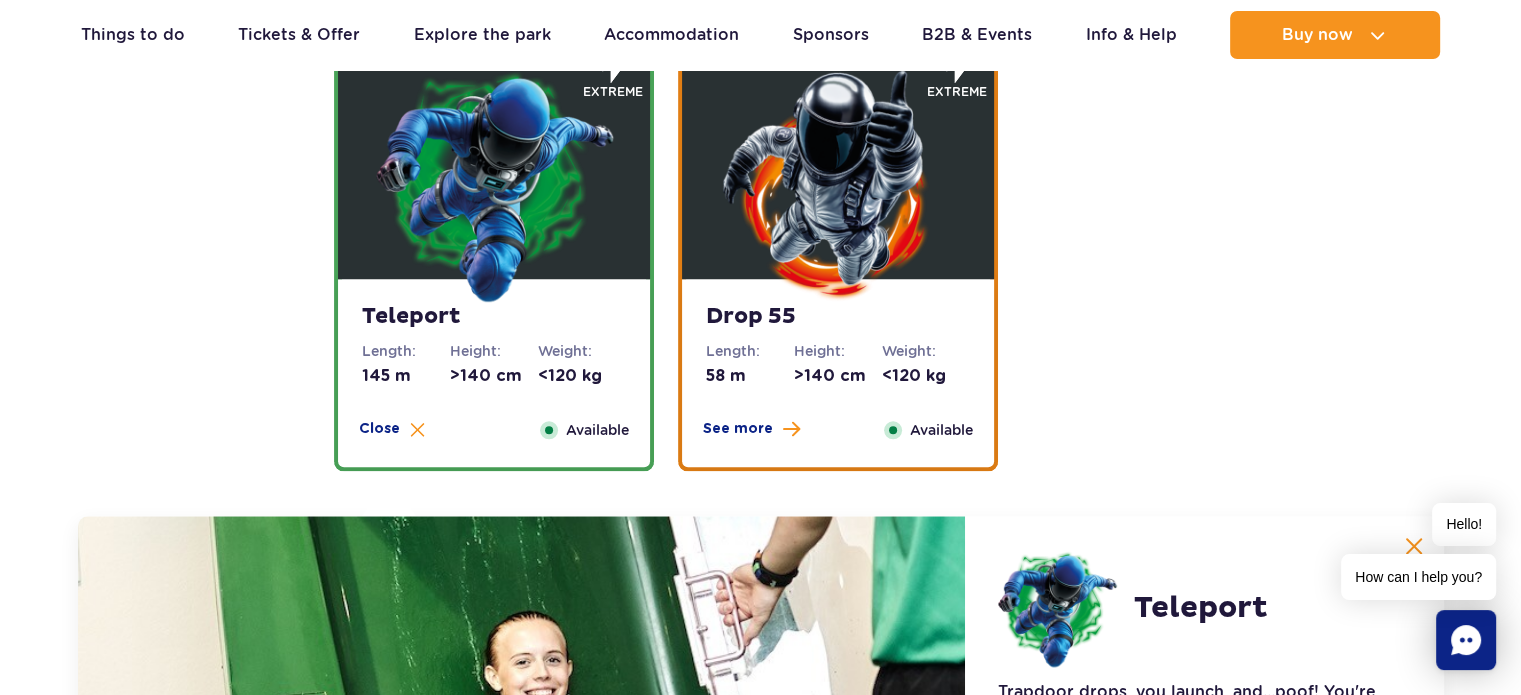 scroll, scrollTop: 2312, scrollLeft: 0, axis: vertical 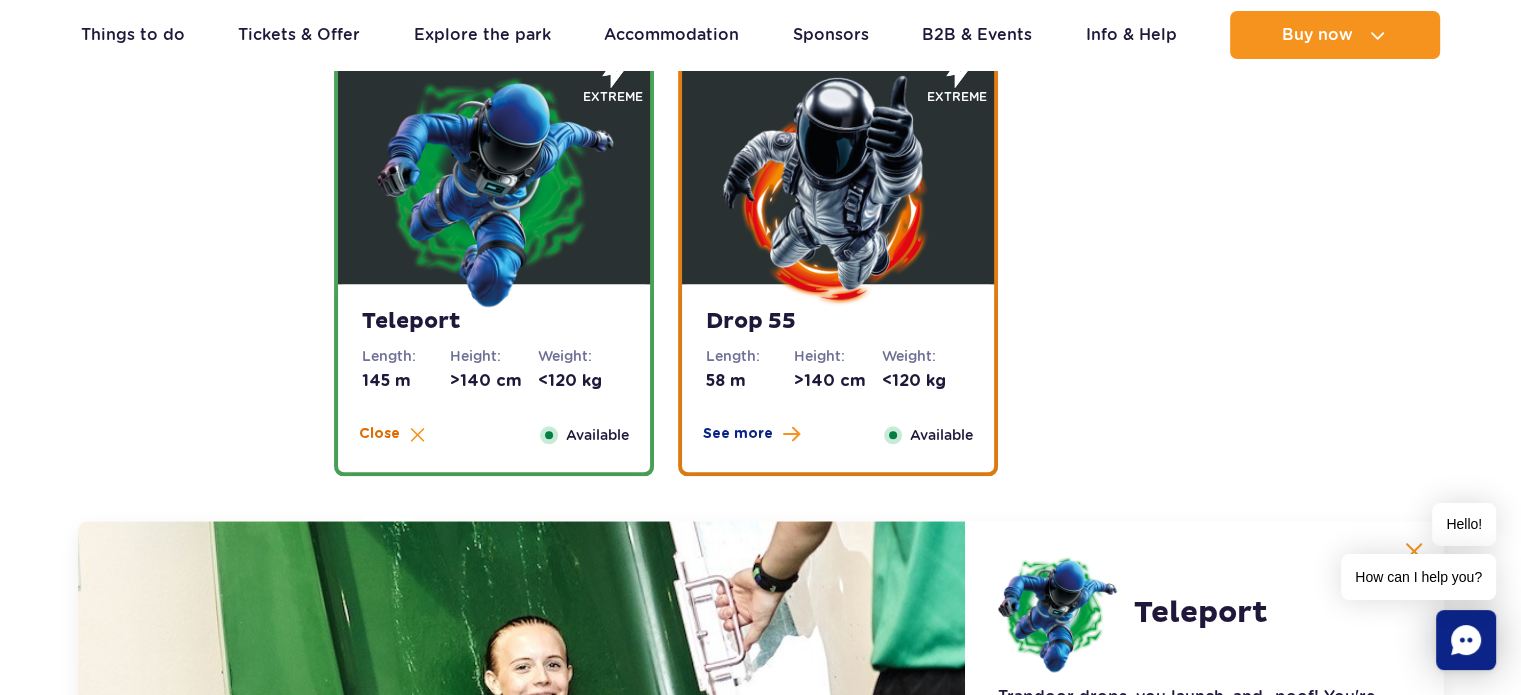 click on "Close" at bounding box center (379, 434) 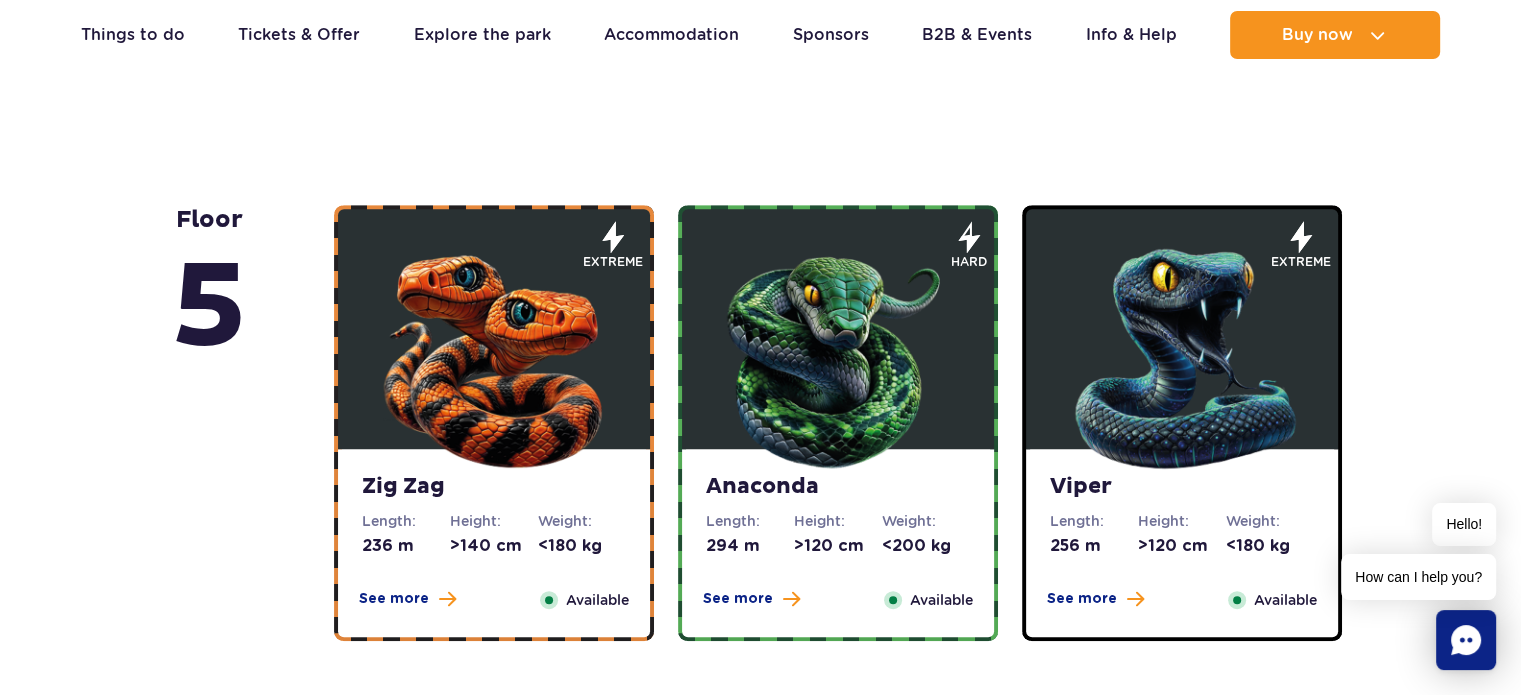 scroll, scrollTop: 1112, scrollLeft: 0, axis: vertical 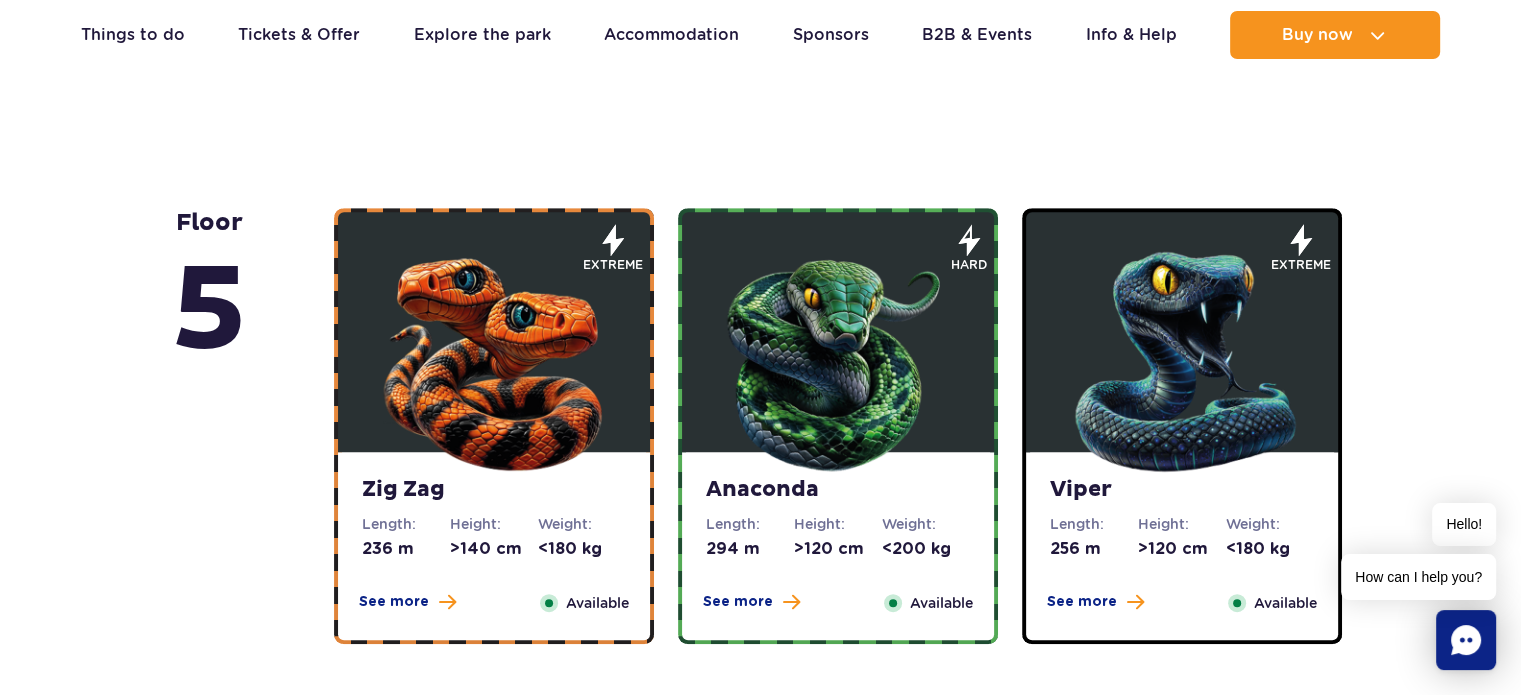 click at bounding box center [1182, 357] 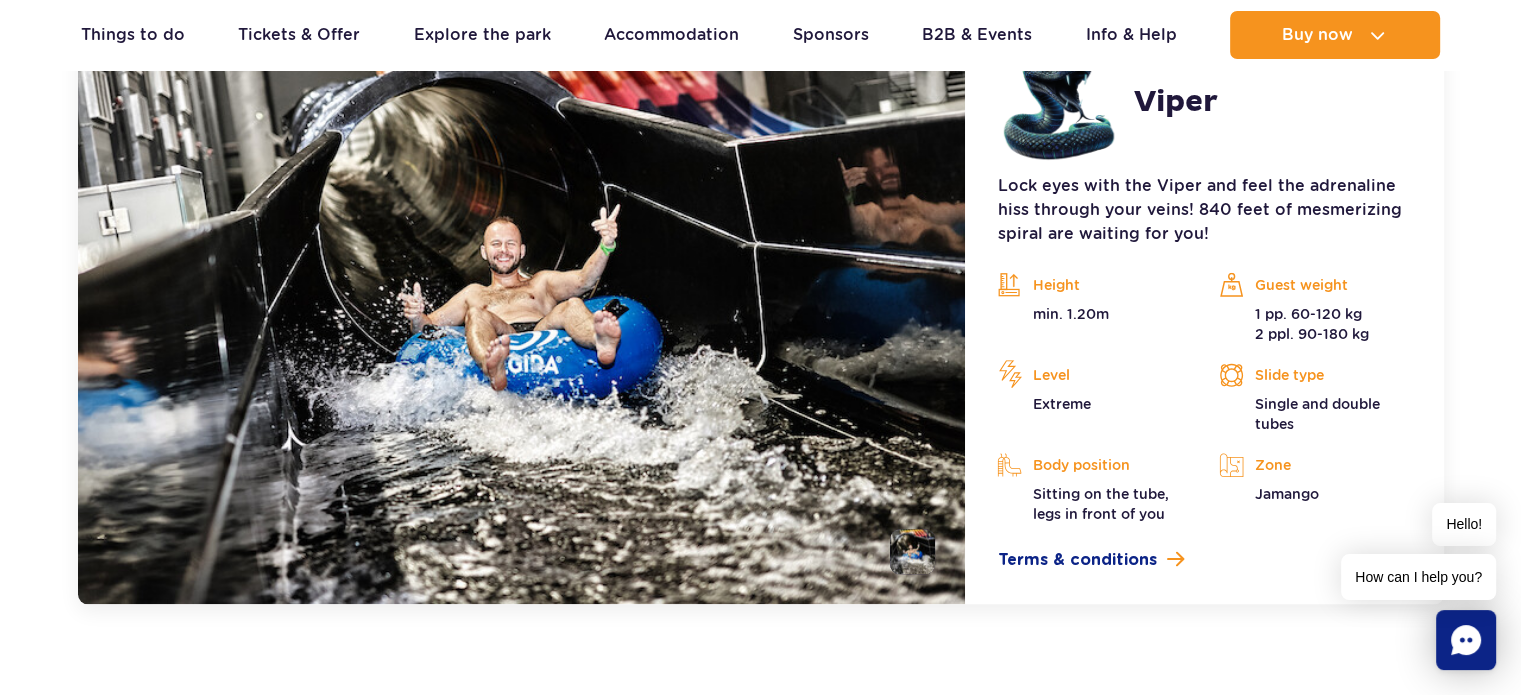 scroll, scrollTop: 1780, scrollLeft: 0, axis: vertical 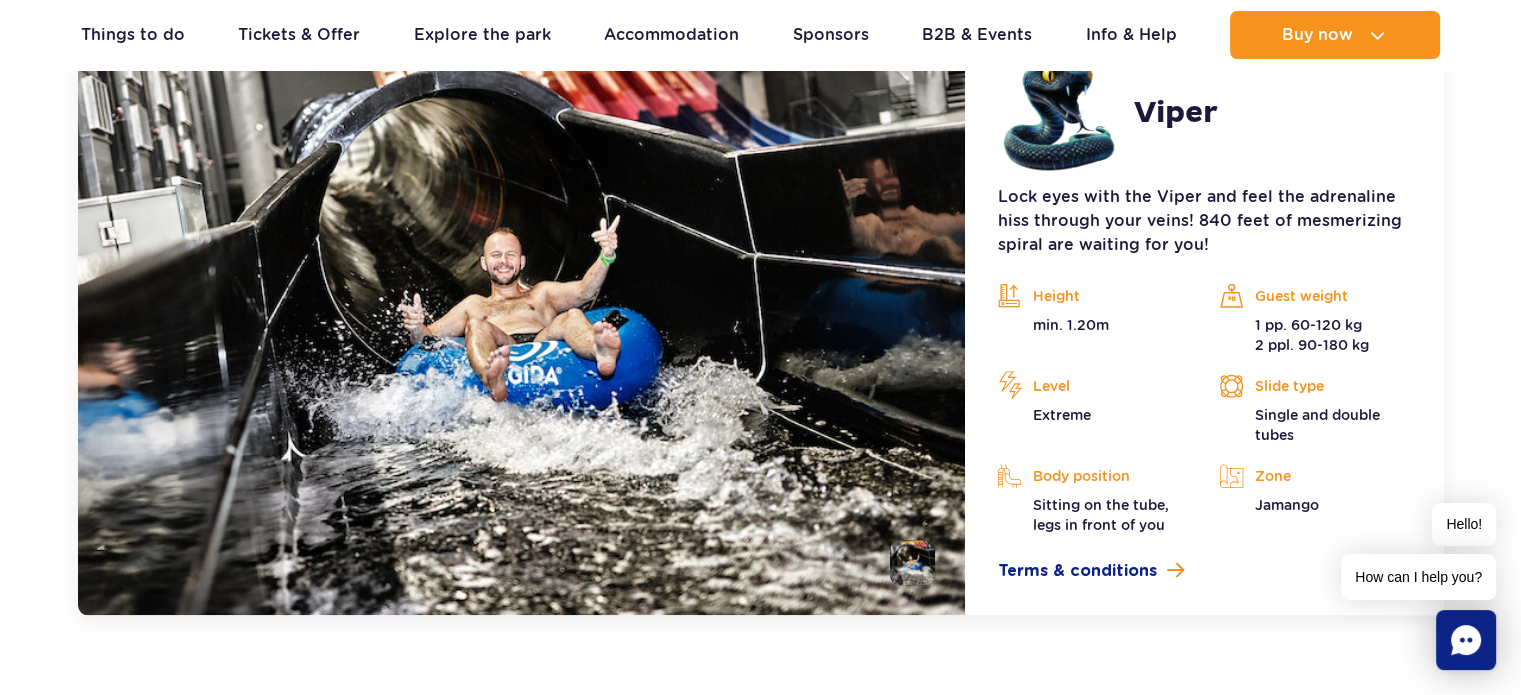 click at bounding box center (912, 562) 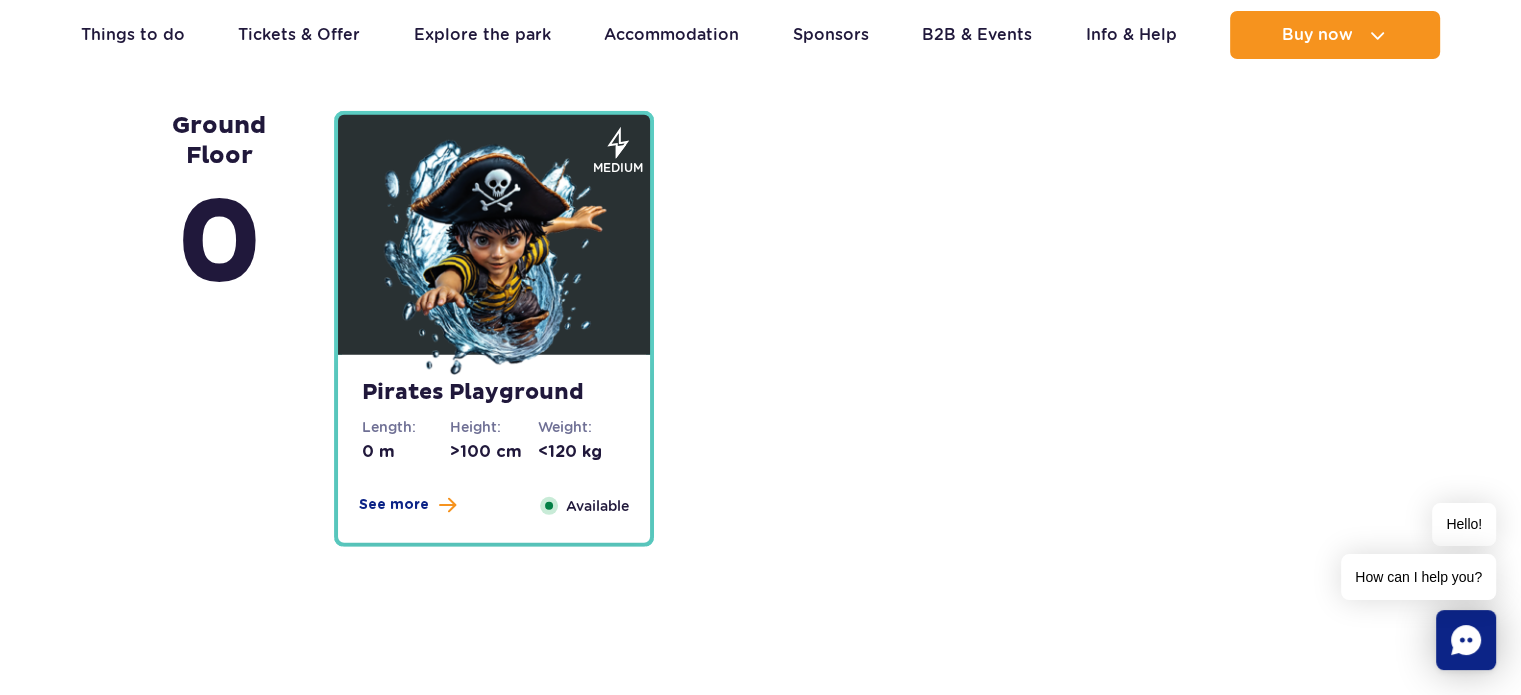 click at bounding box center [494, 260] 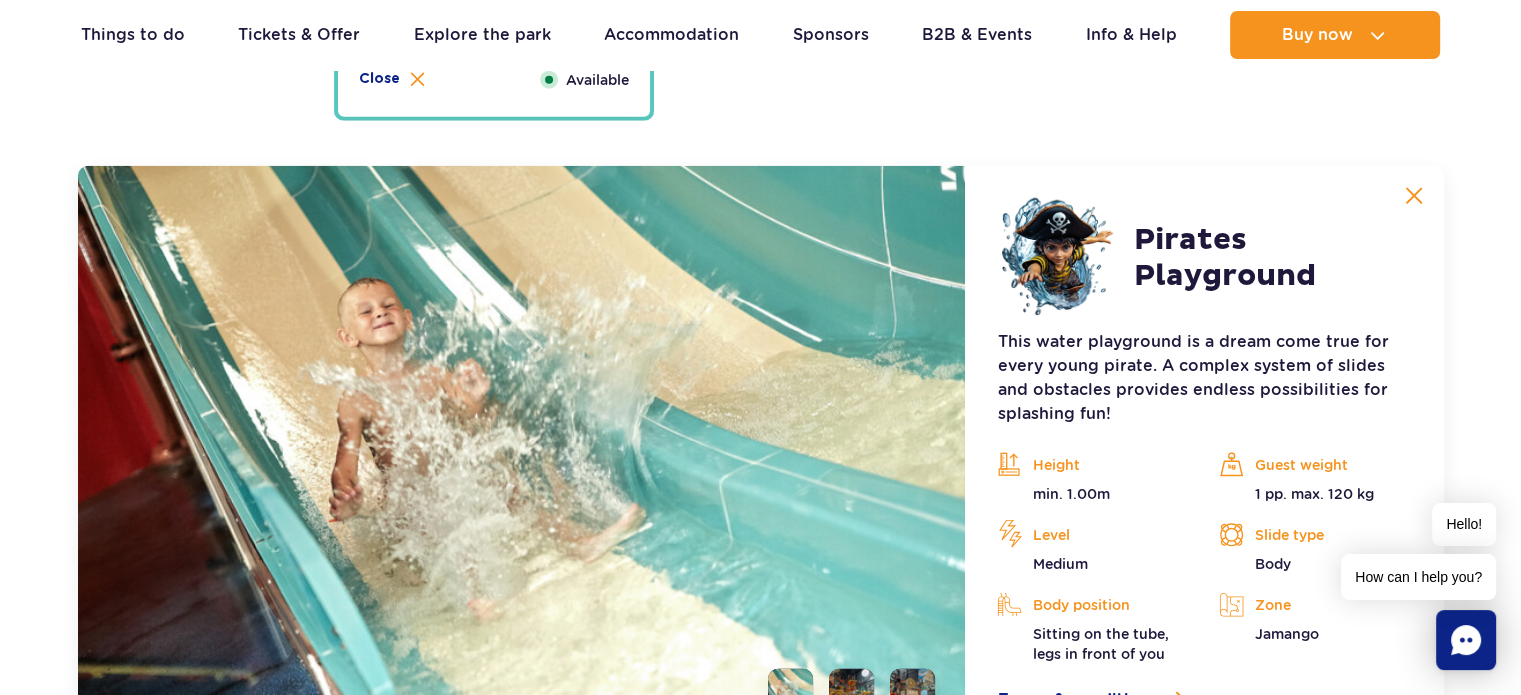 scroll, scrollTop: 5412, scrollLeft: 0, axis: vertical 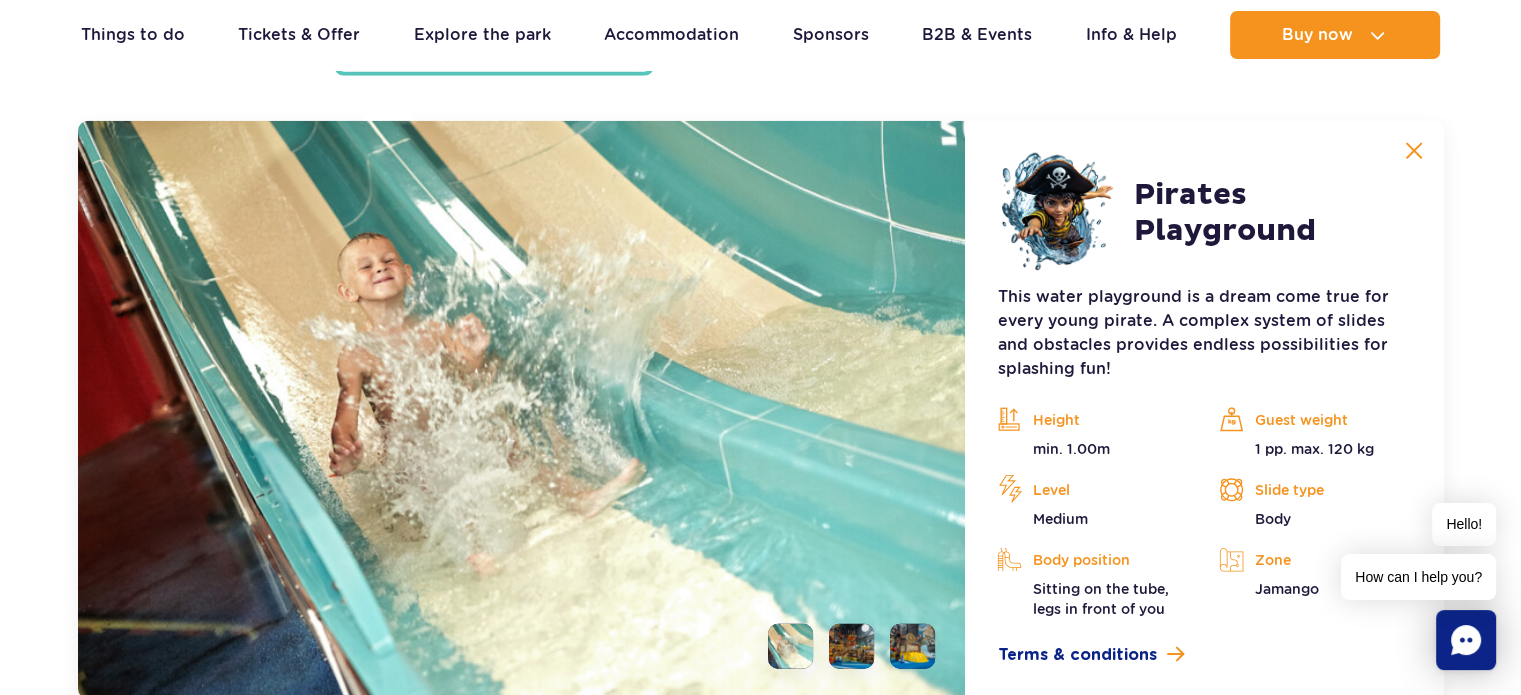 click at bounding box center [851, 646] 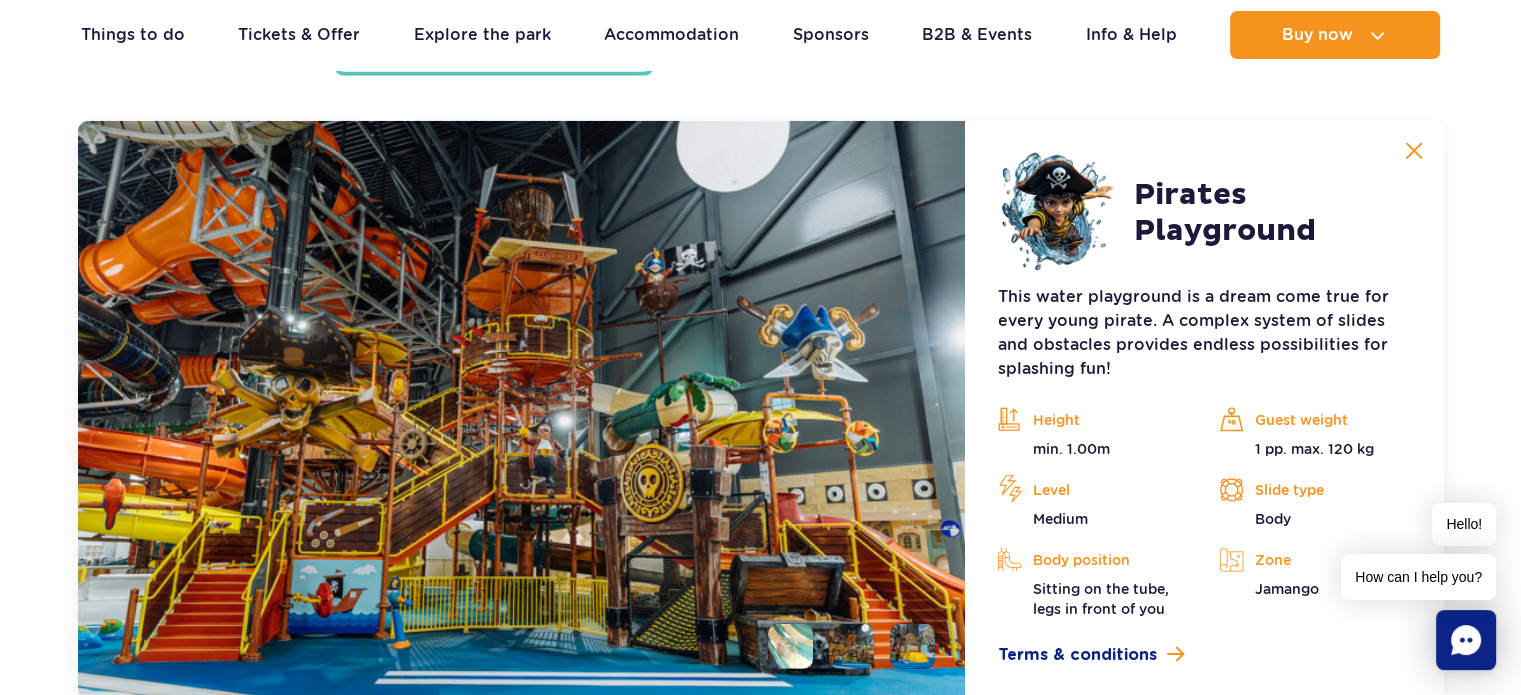 click at bounding box center [912, 646] 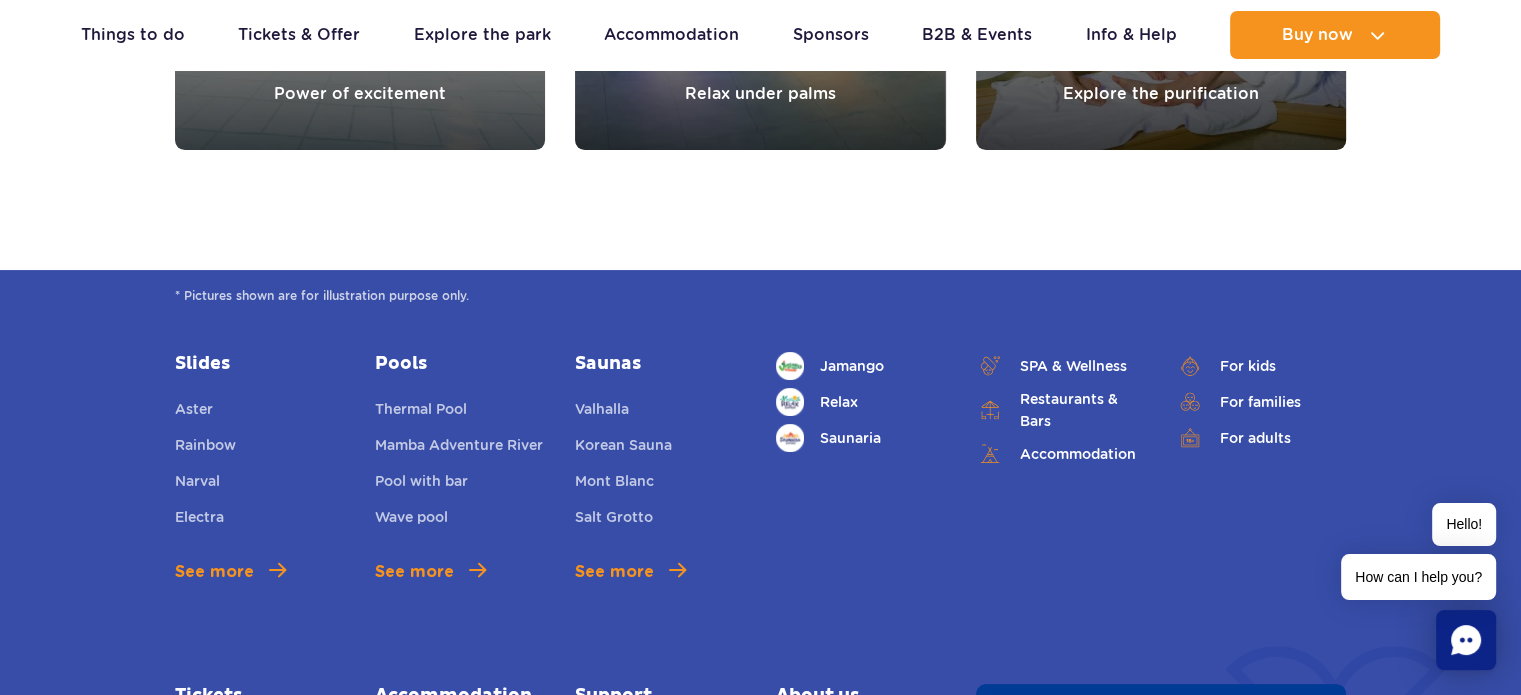scroll, scrollTop: 8012, scrollLeft: 0, axis: vertical 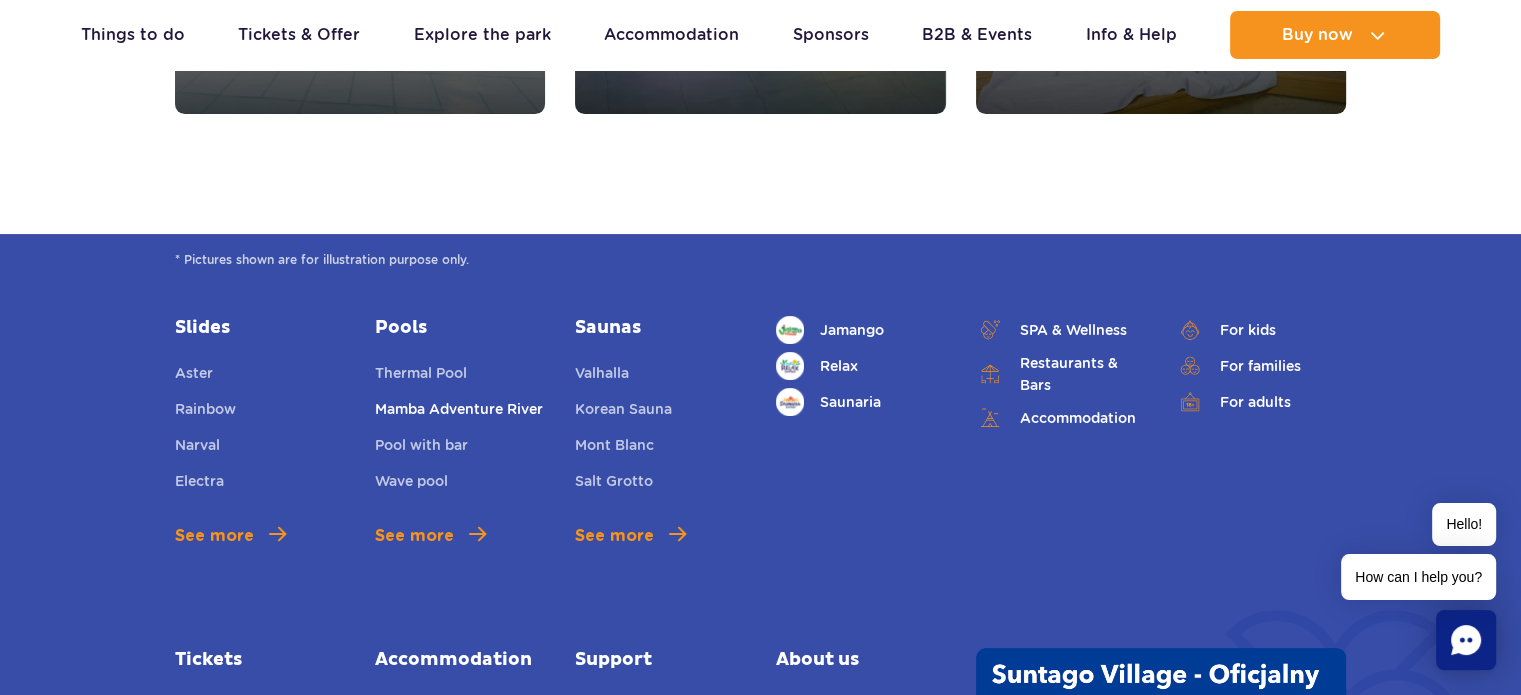 click on "Mamba Adventure River" at bounding box center [459, 412] 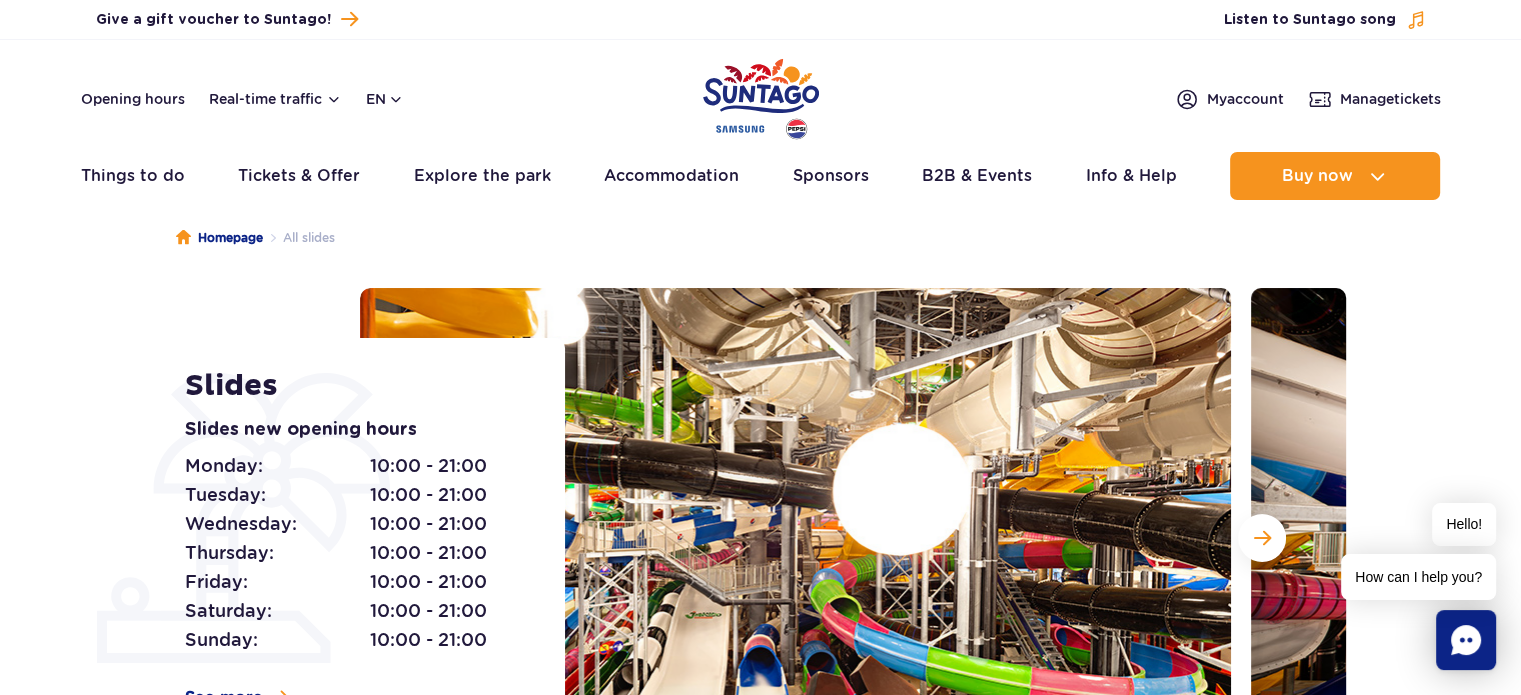 scroll, scrollTop: 0, scrollLeft: 0, axis: both 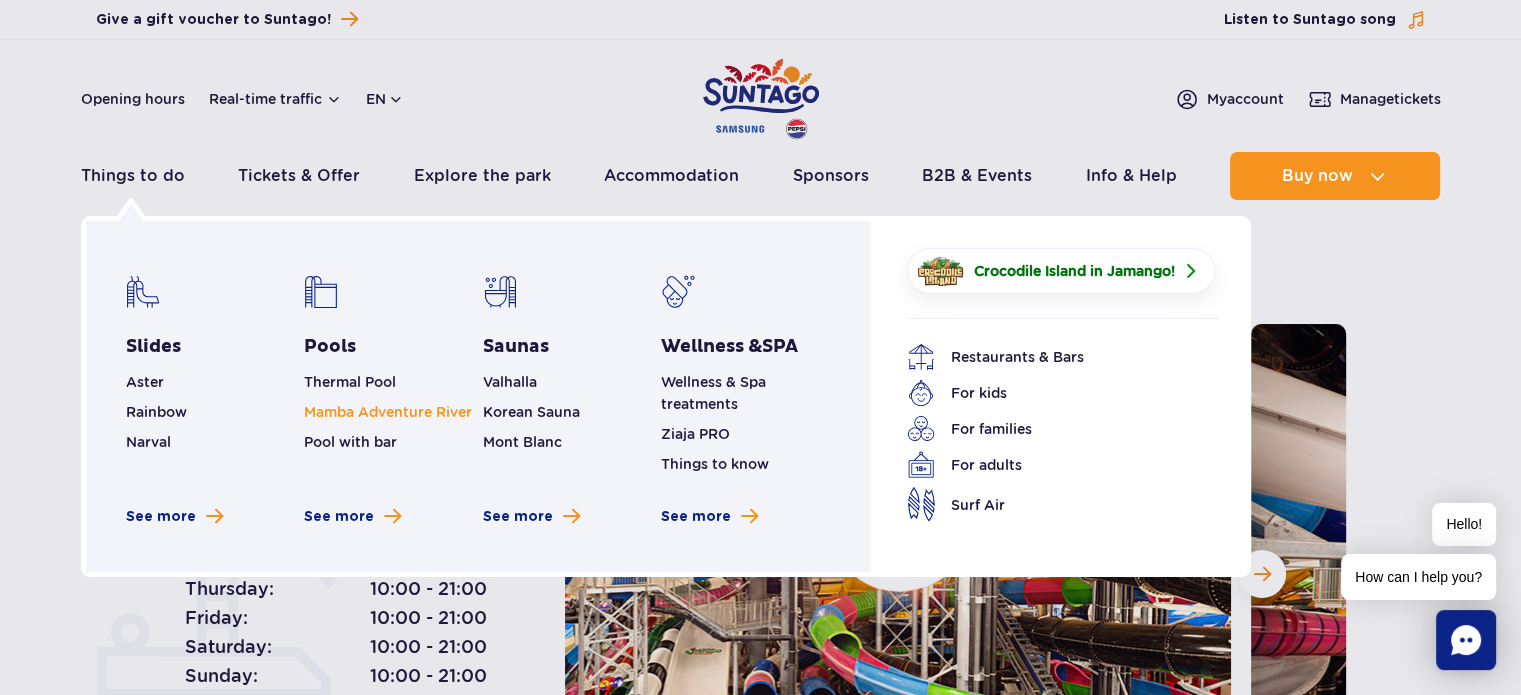 click on "Mamba Adventure River" at bounding box center [388, 412] 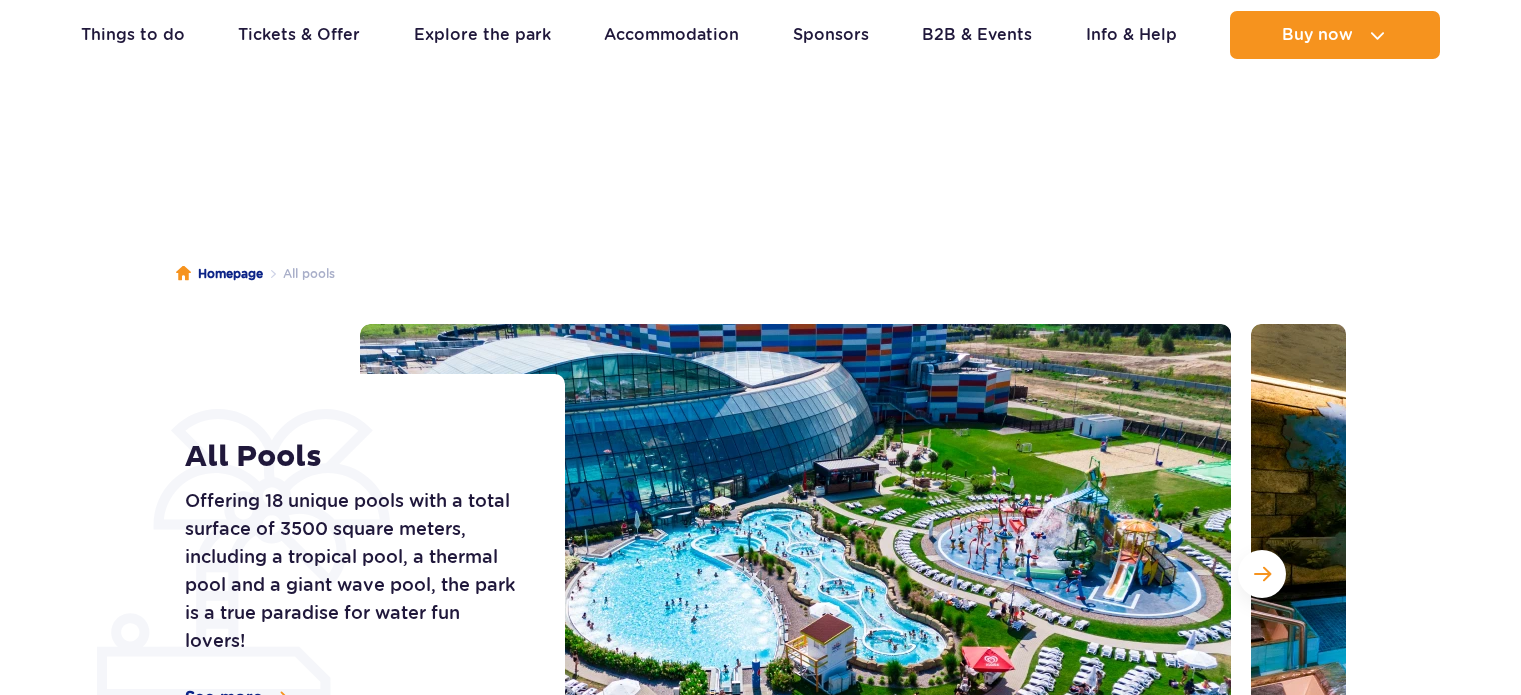 scroll, scrollTop: 1789, scrollLeft: 0, axis: vertical 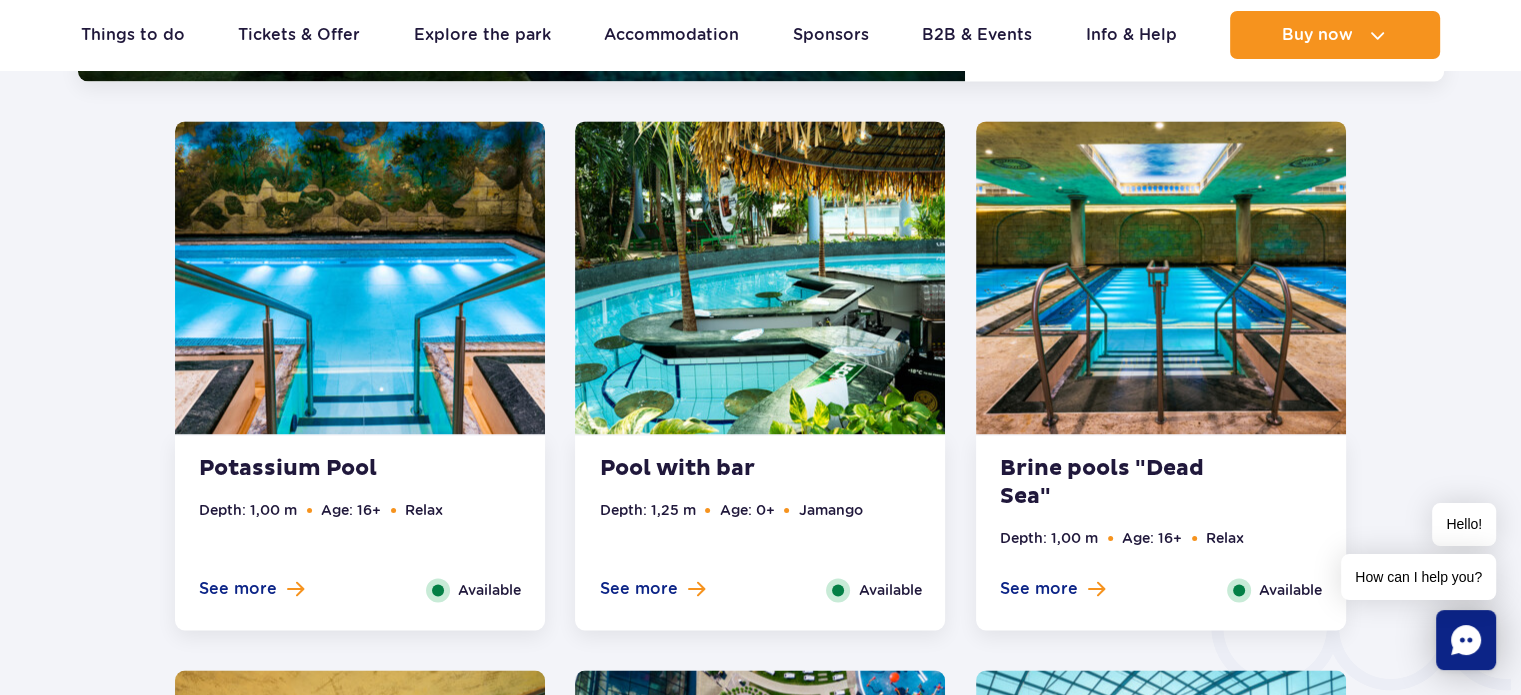 click on "See more" at bounding box center [638, 589] 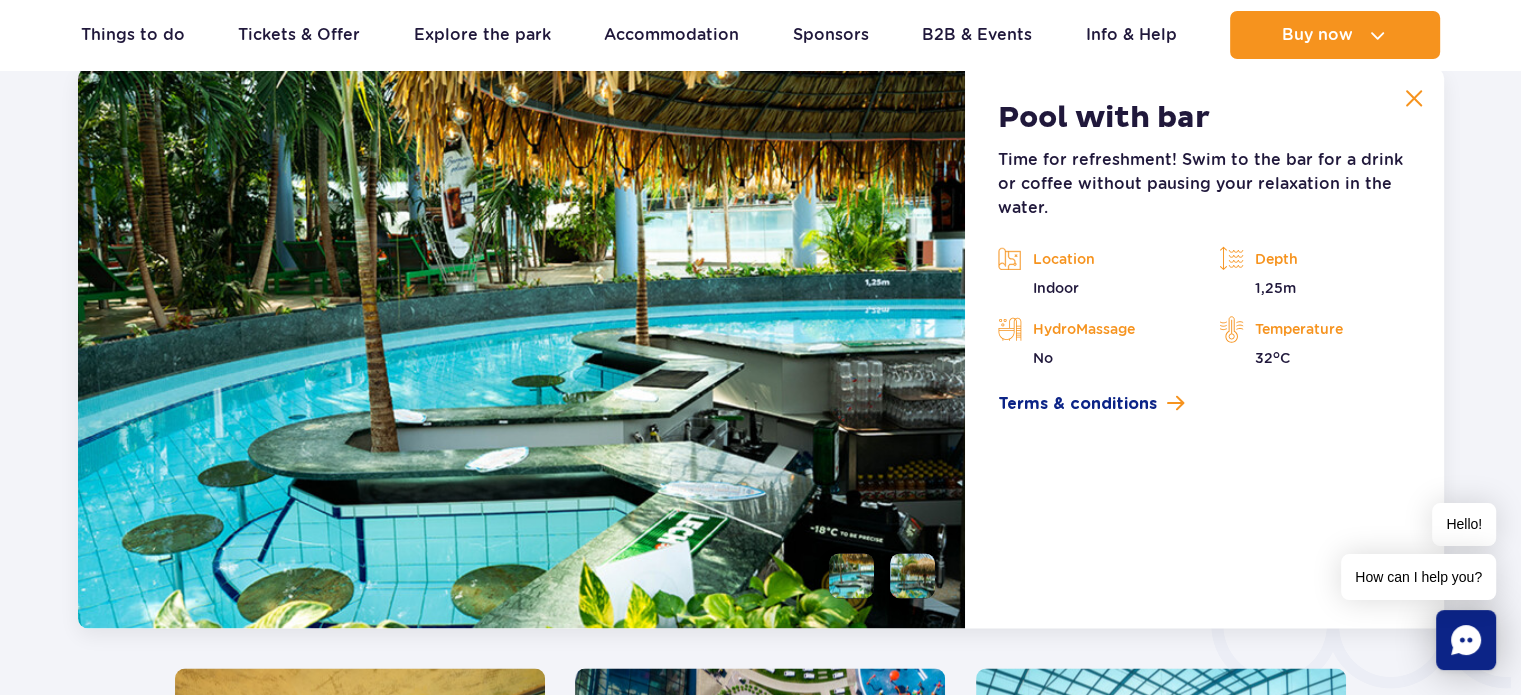 scroll, scrollTop: 2873, scrollLeft: 0, axis: vertical 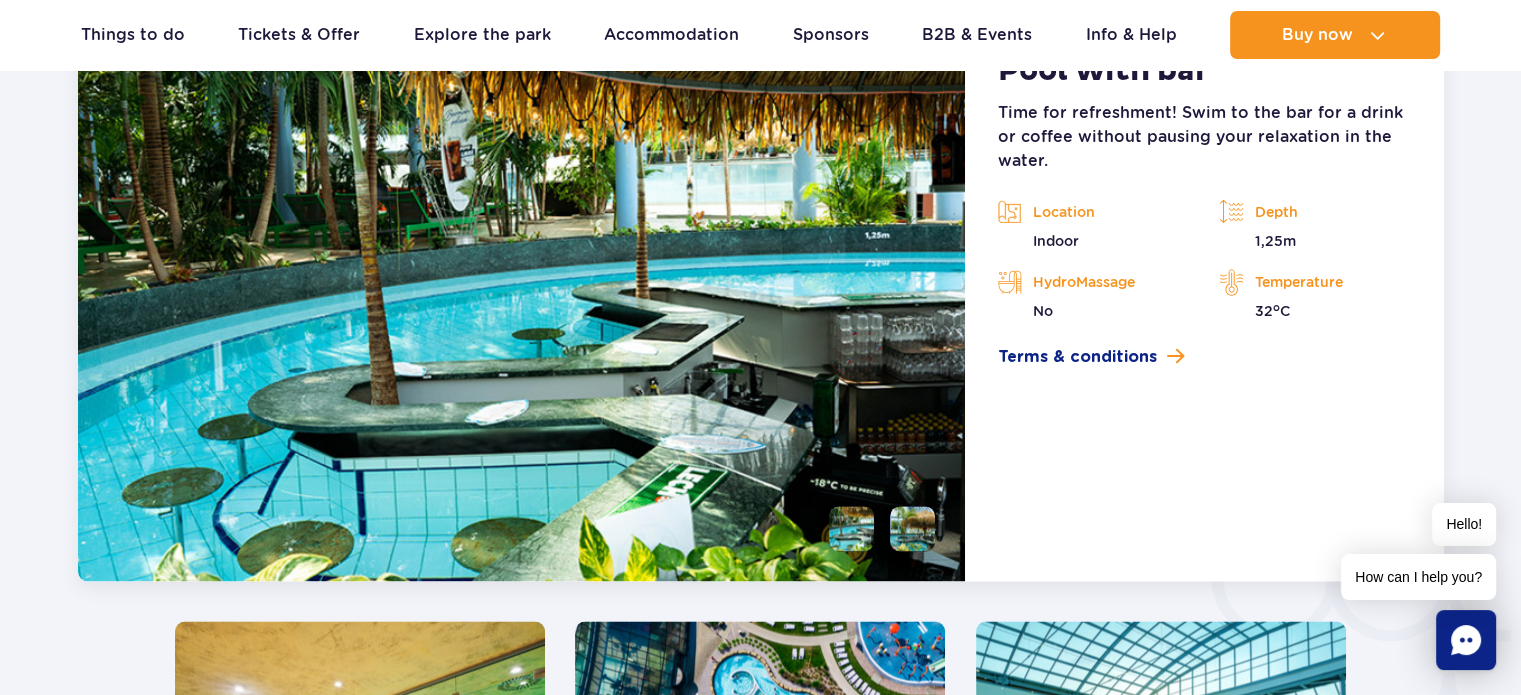 click at bounding box center (851, 528) 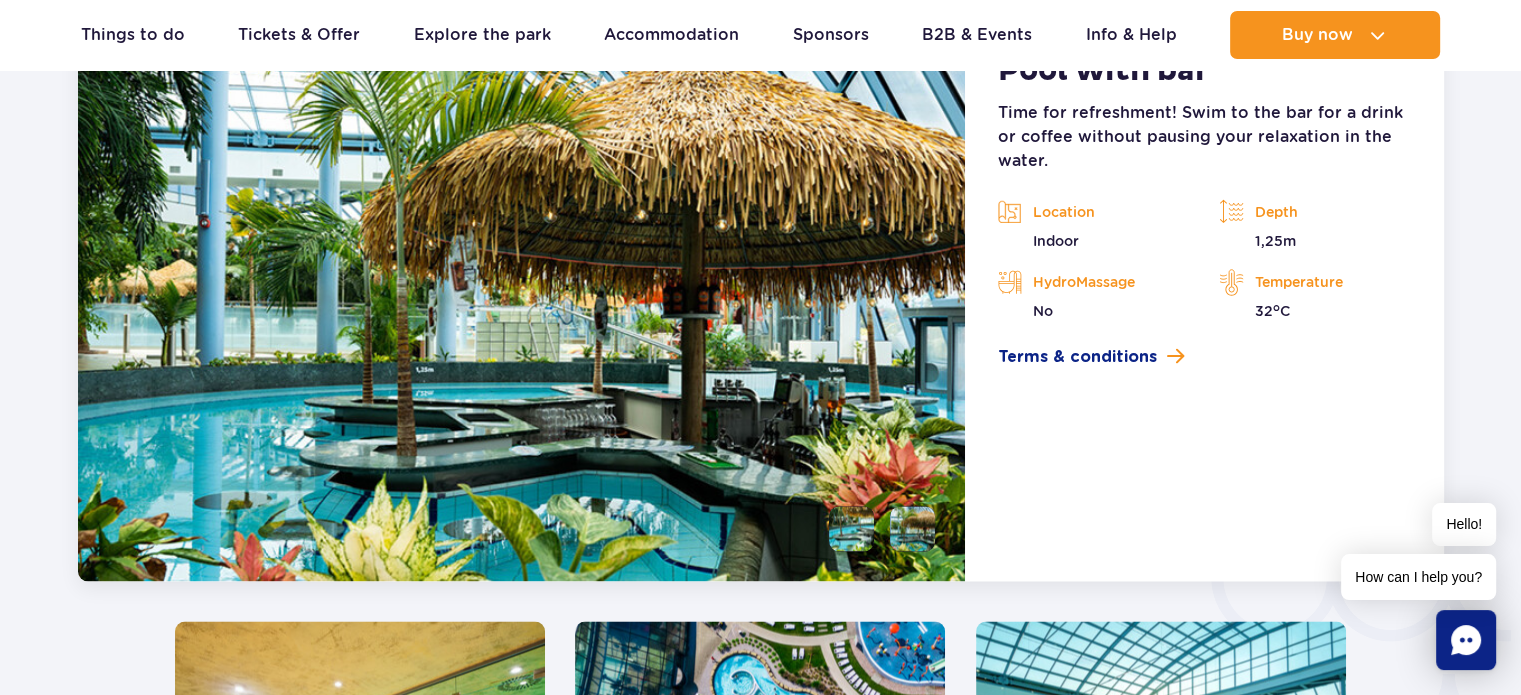 click at bounding box center [851, 528] 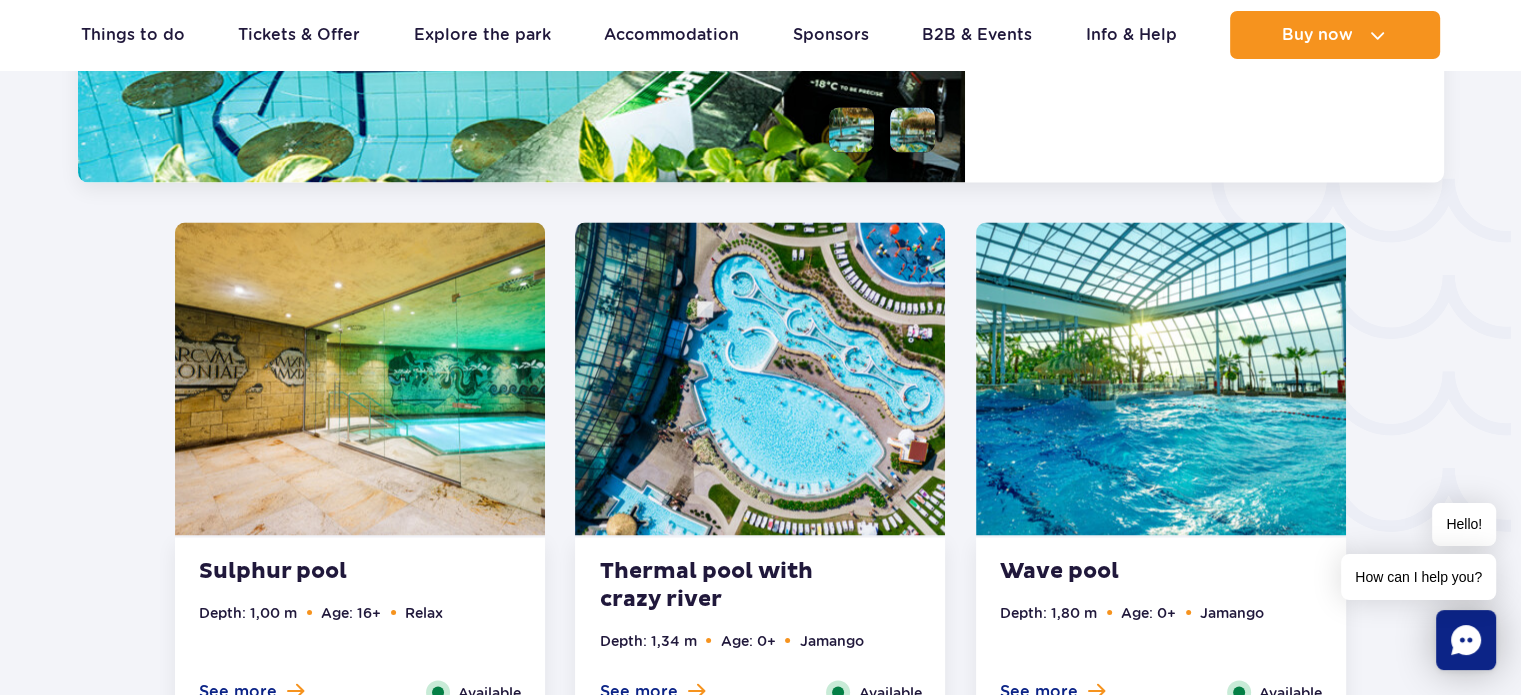scroll, scrollTop: 3273, scrollLeft: 0, axis: vertical 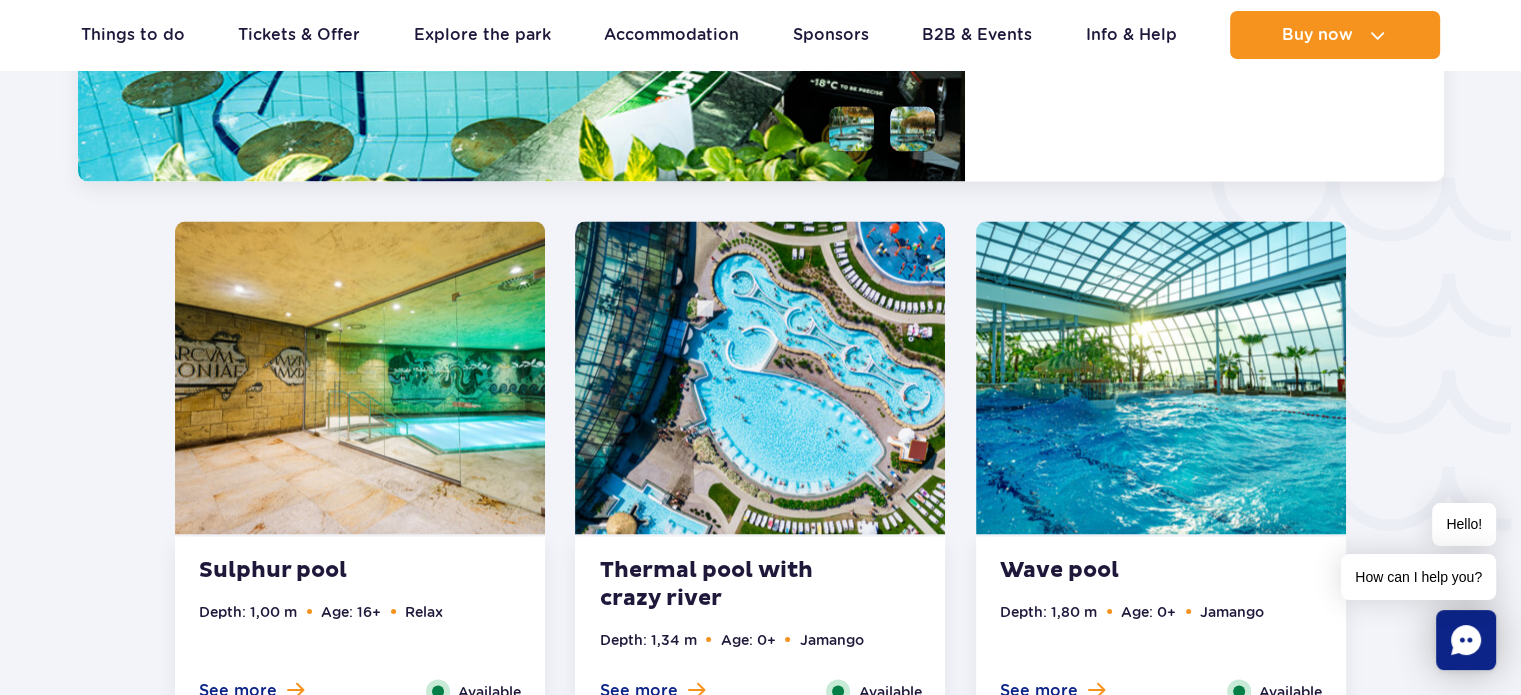click at bounding box center (760, 377) 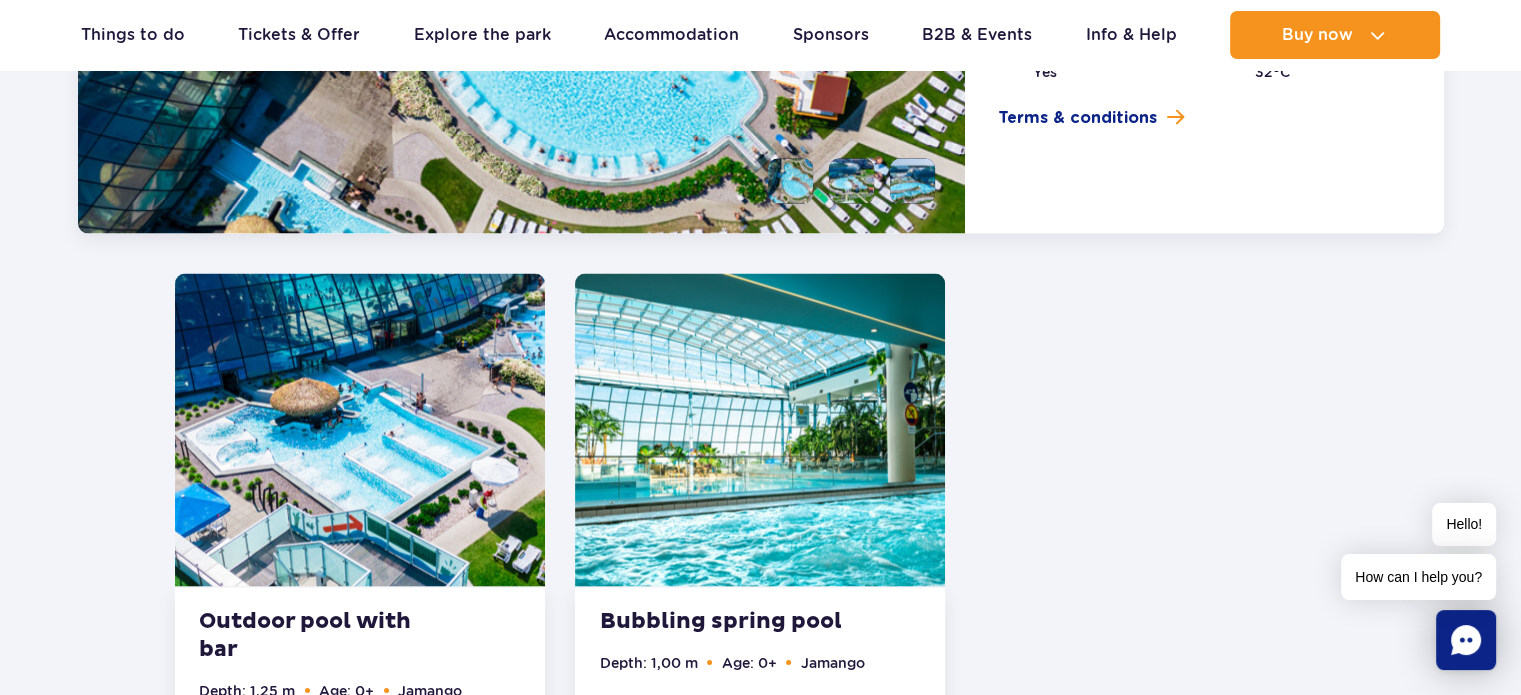 scroll, scrollTop: 3823, scrollLeft: 0, axis: vertical 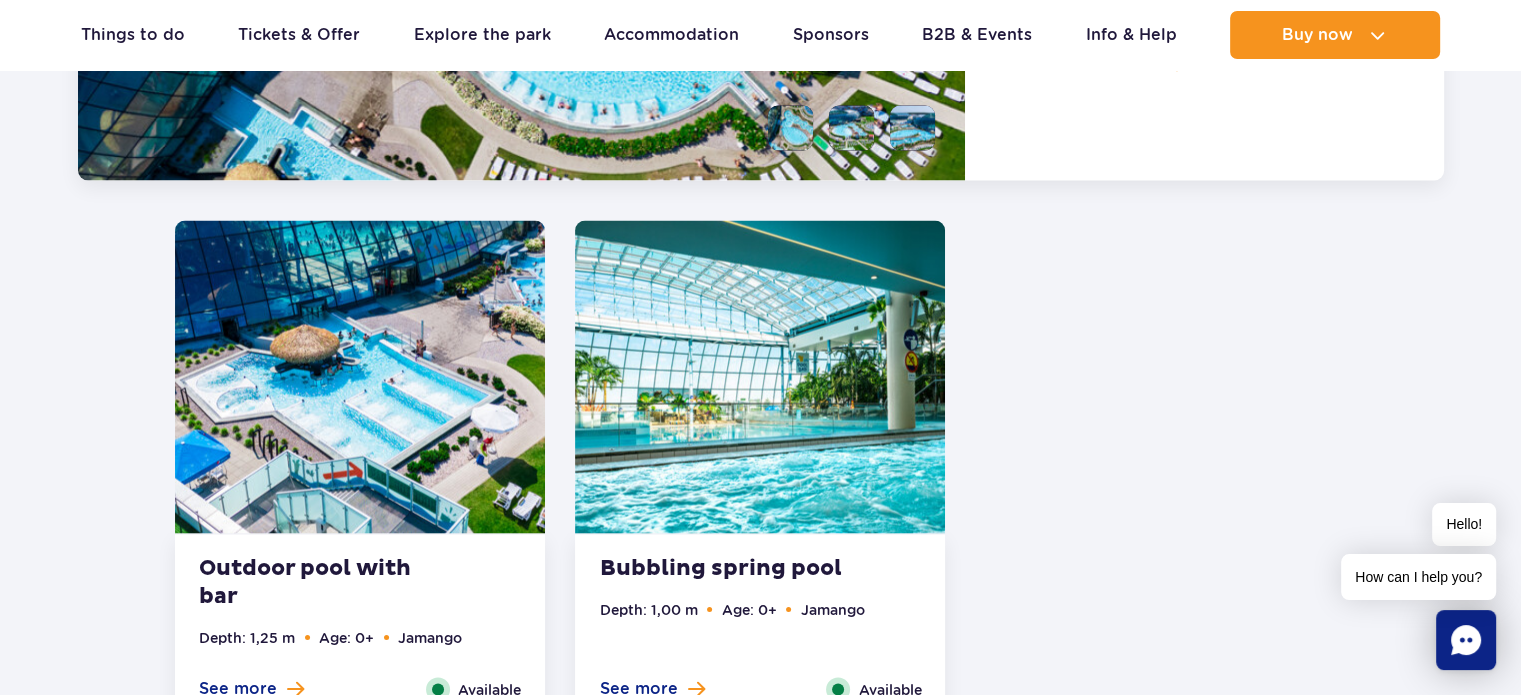click at bounding box center [360, 377] 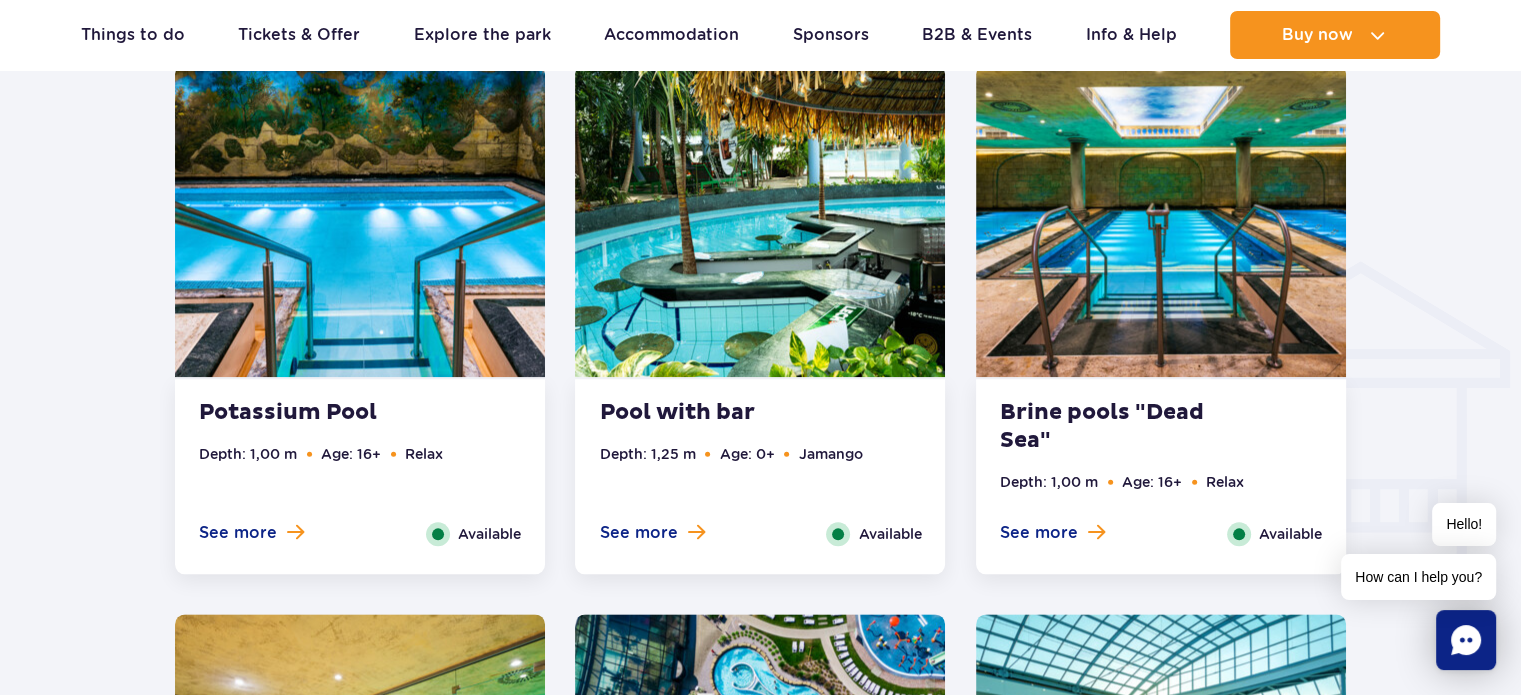 scroll, scrollTop: 2272, scrollLeft: 0, axis: vertical 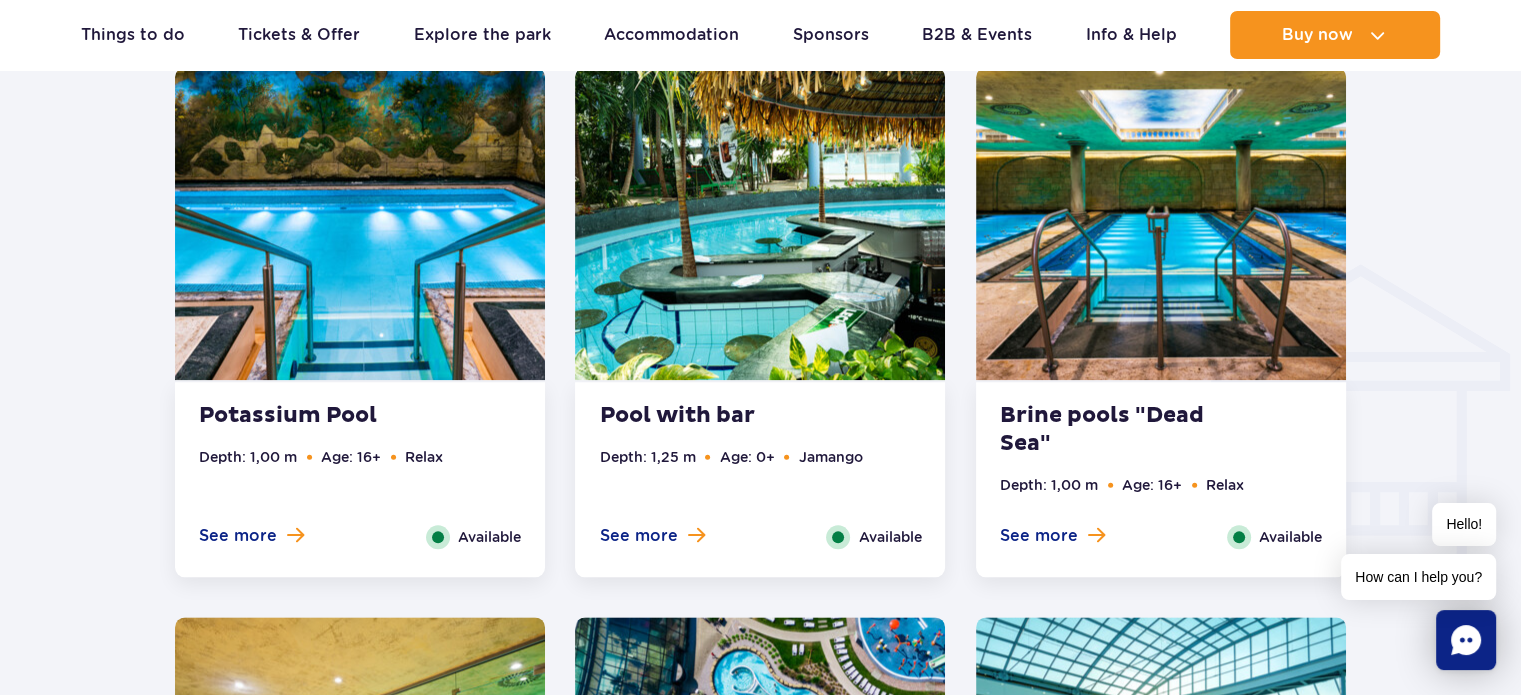 click at bounding box center [360, 223] 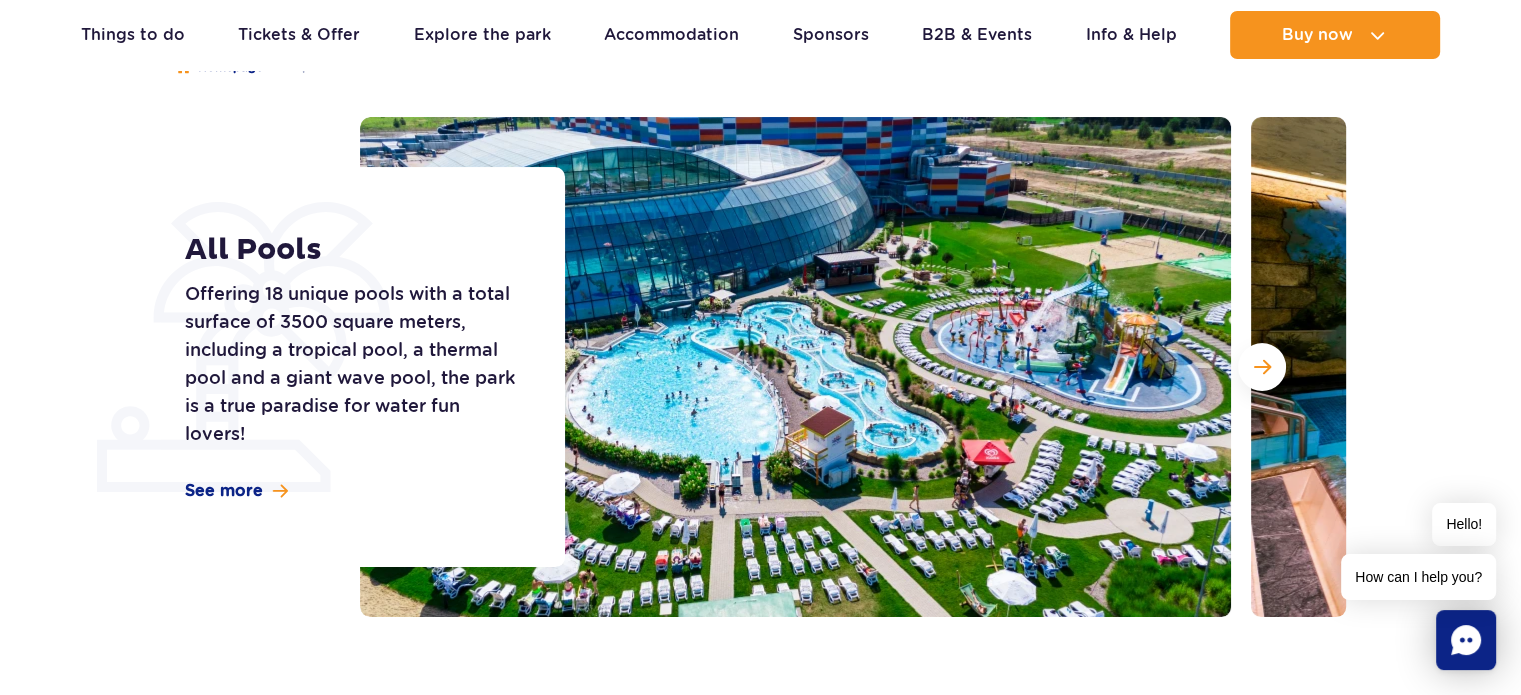 scroll, scrollTop: 173, scrollLeft: 0, axis: vertical 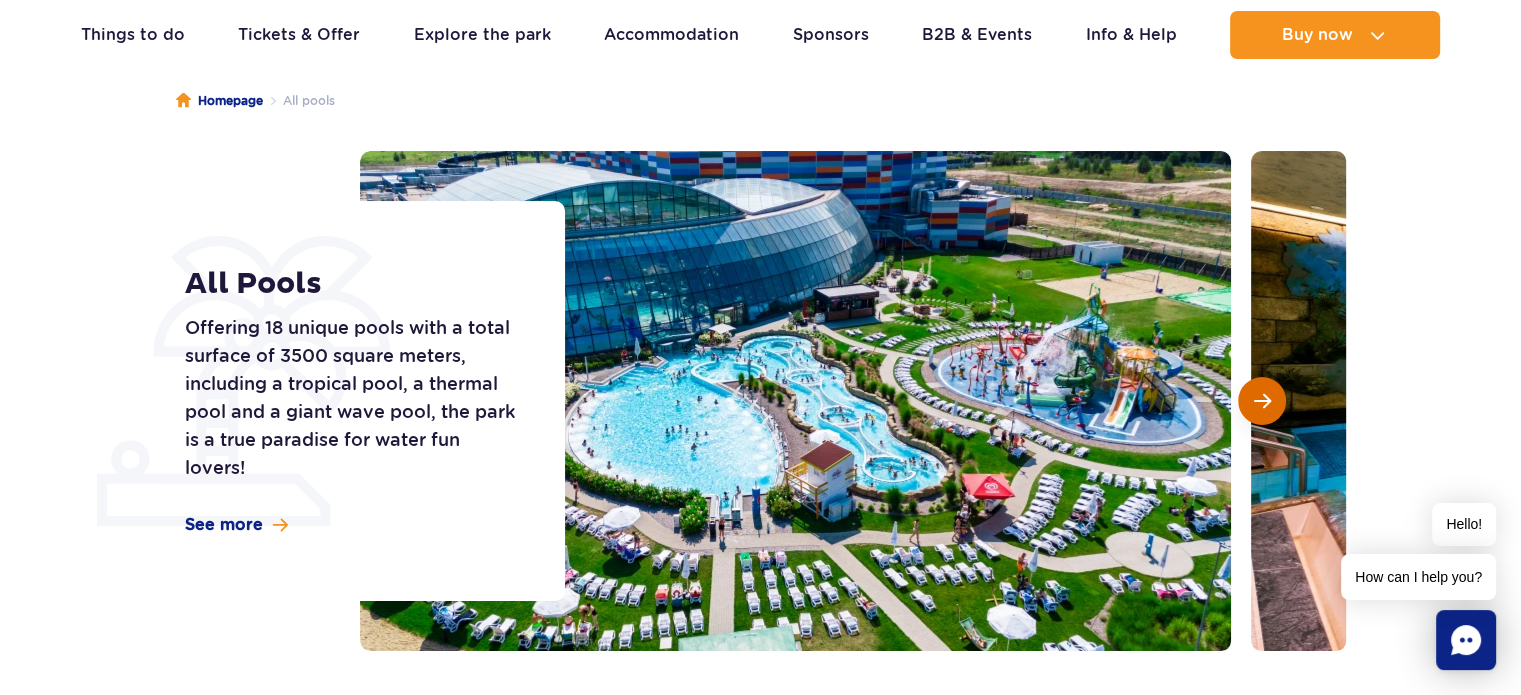 click at bounding box center [1262, 401] 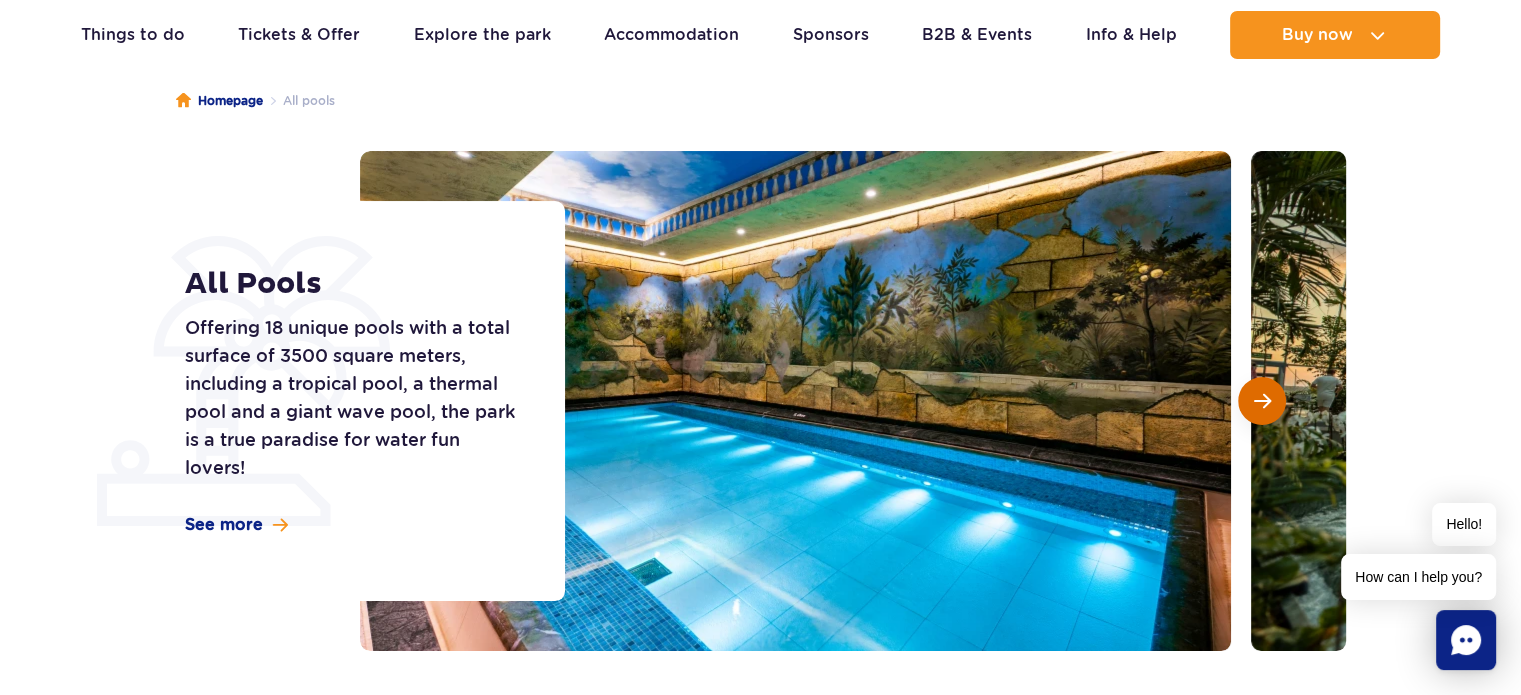 click at bounding box center [1262, 401] 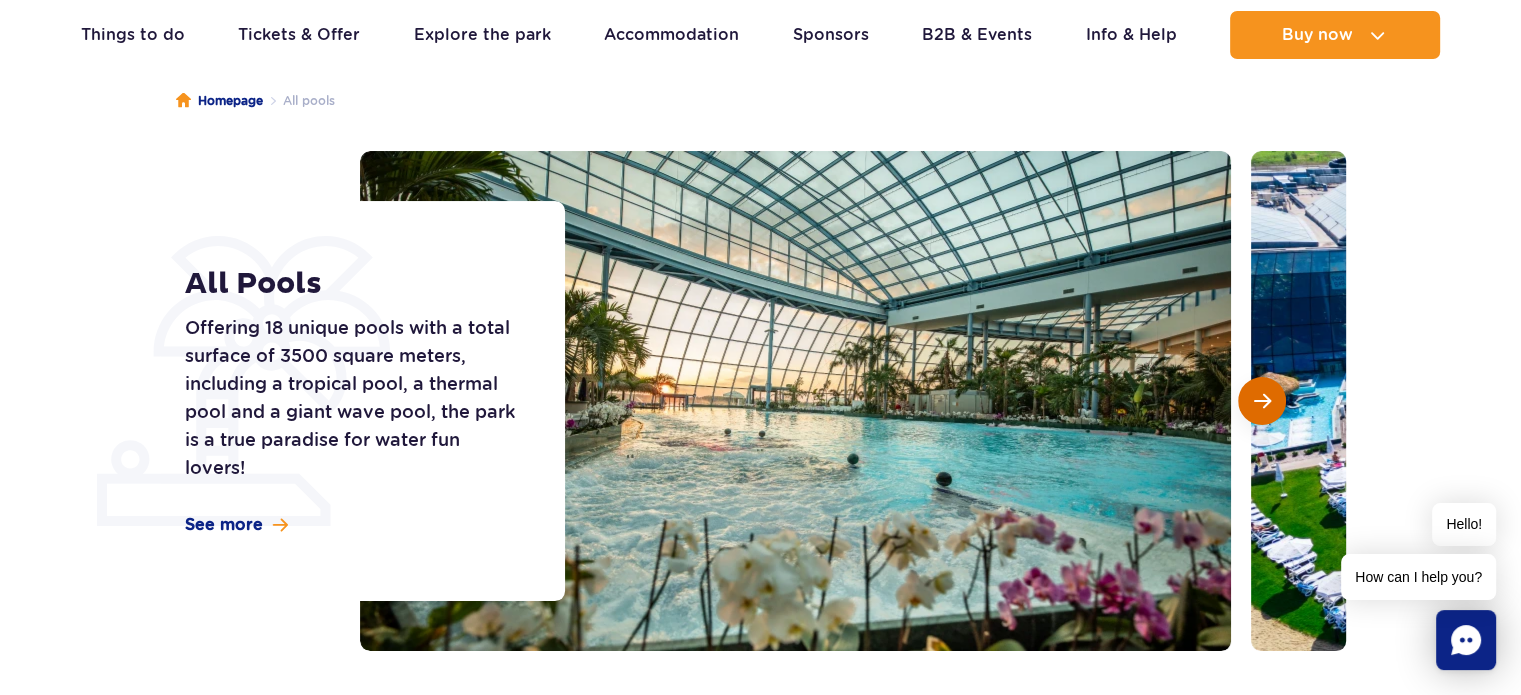 click at bounding box center (1262, 401) 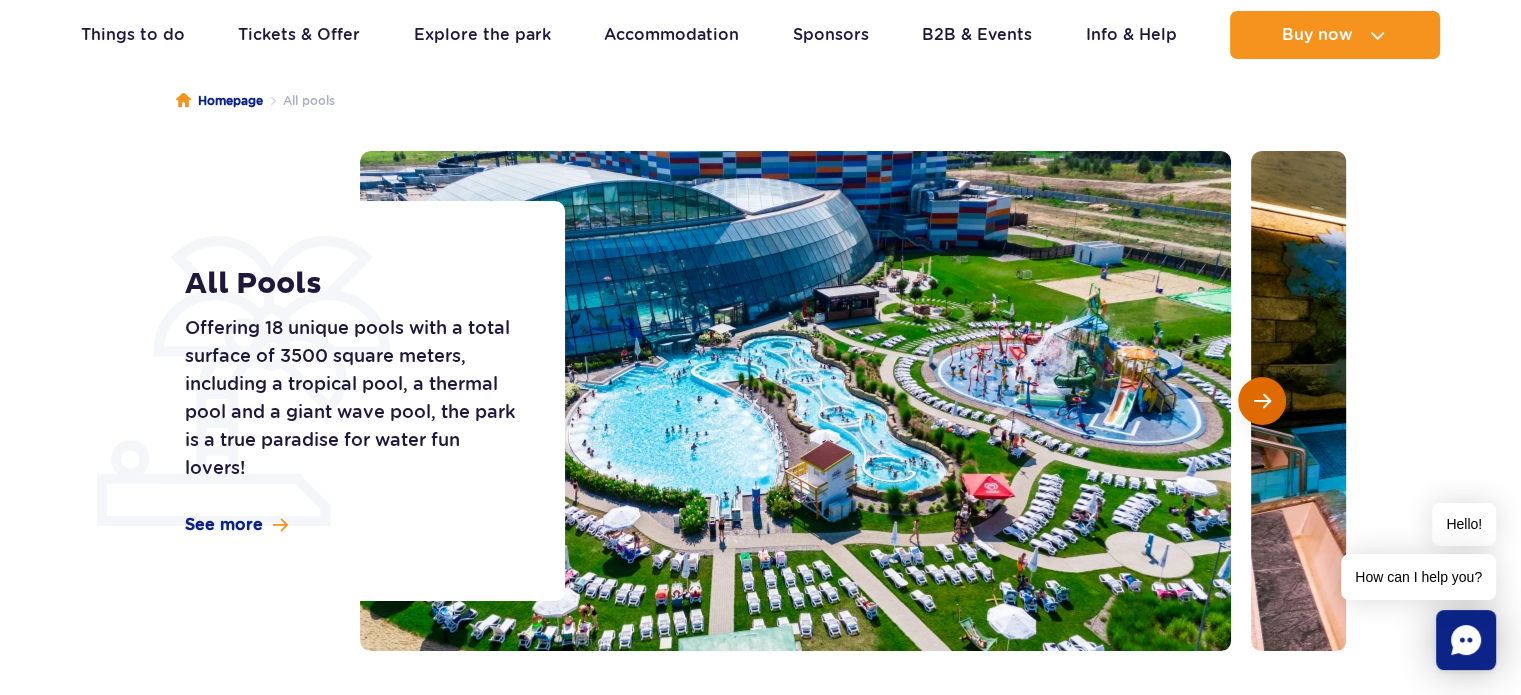 click at bounding box center (1262, 401) 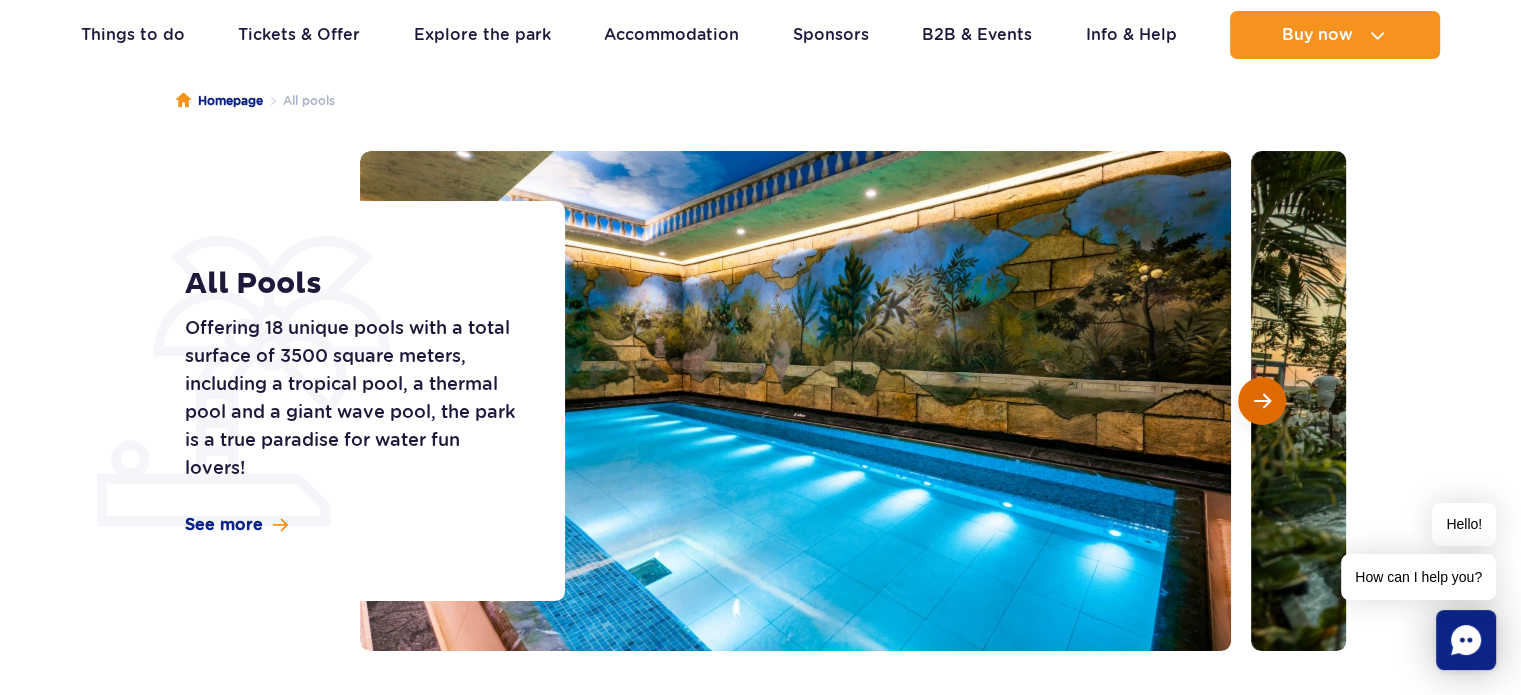 click at bounding box center [1262, 401] 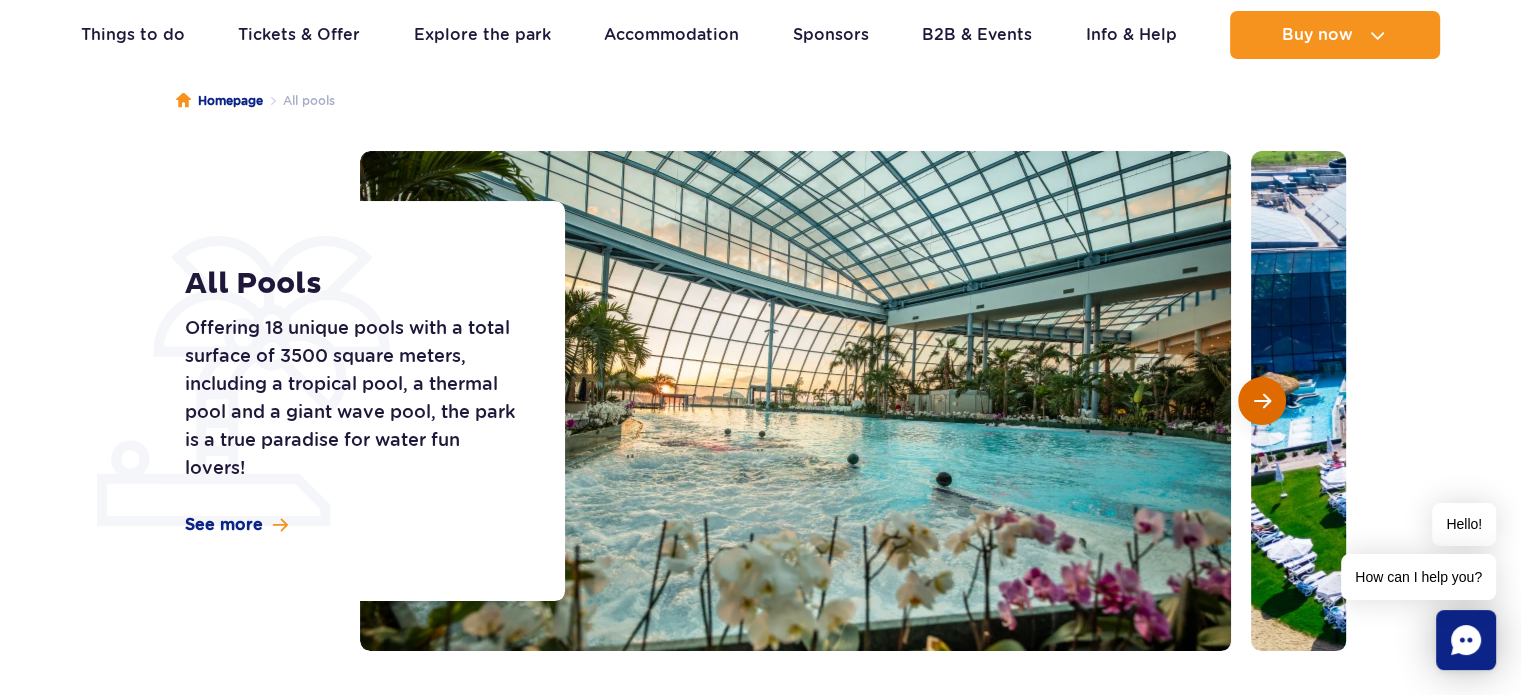 click at bounding box center (1262, 401) 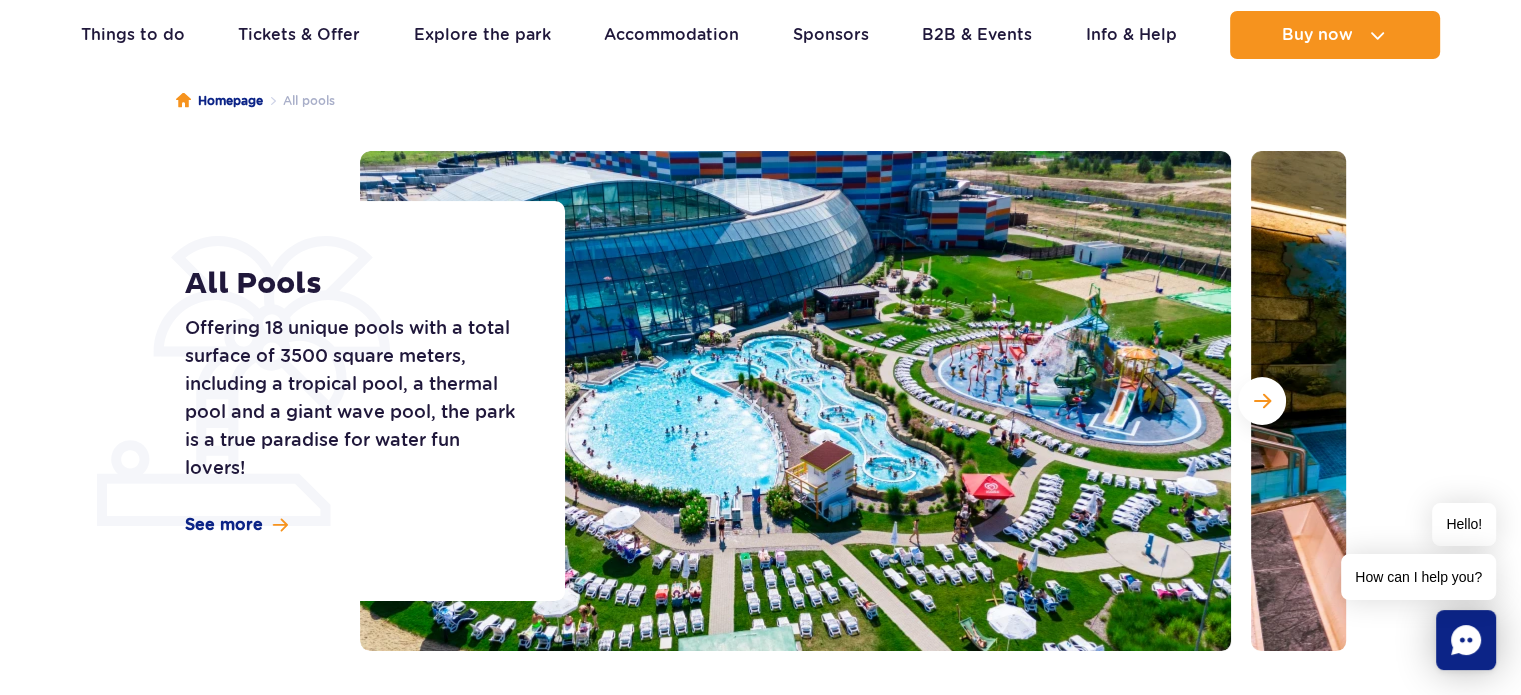 click at bounding box center [795, 401] 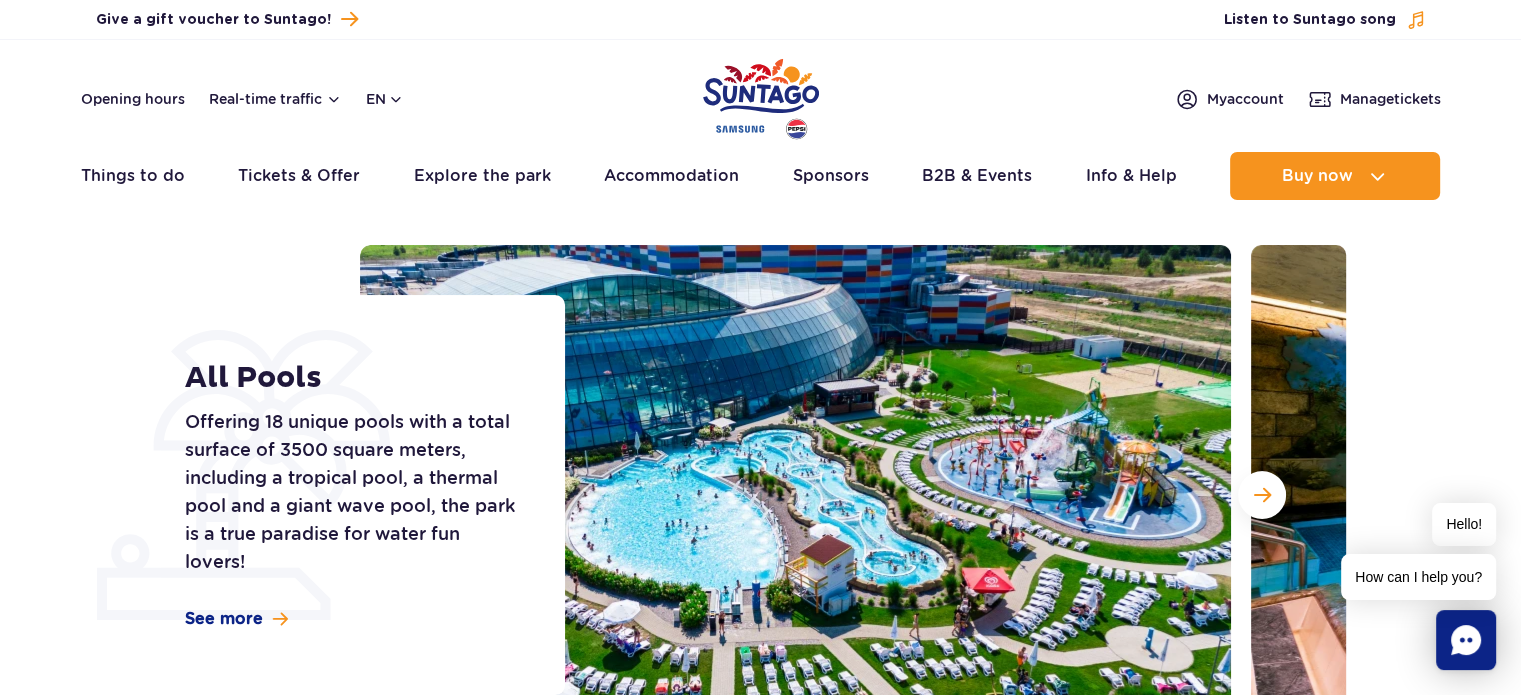 scroll, scrollTop: 0, scrollLeft: 0, axis: both 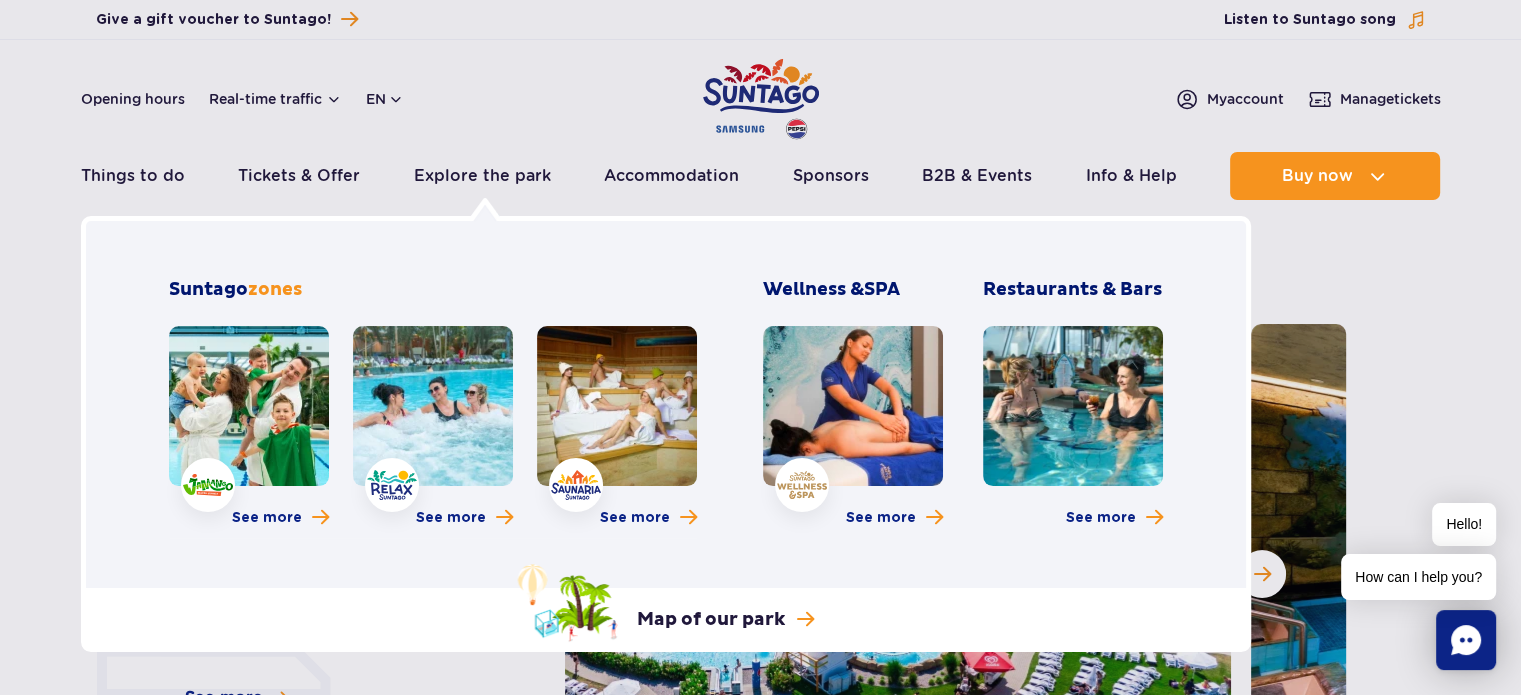 click at bounding box center [433, 406] 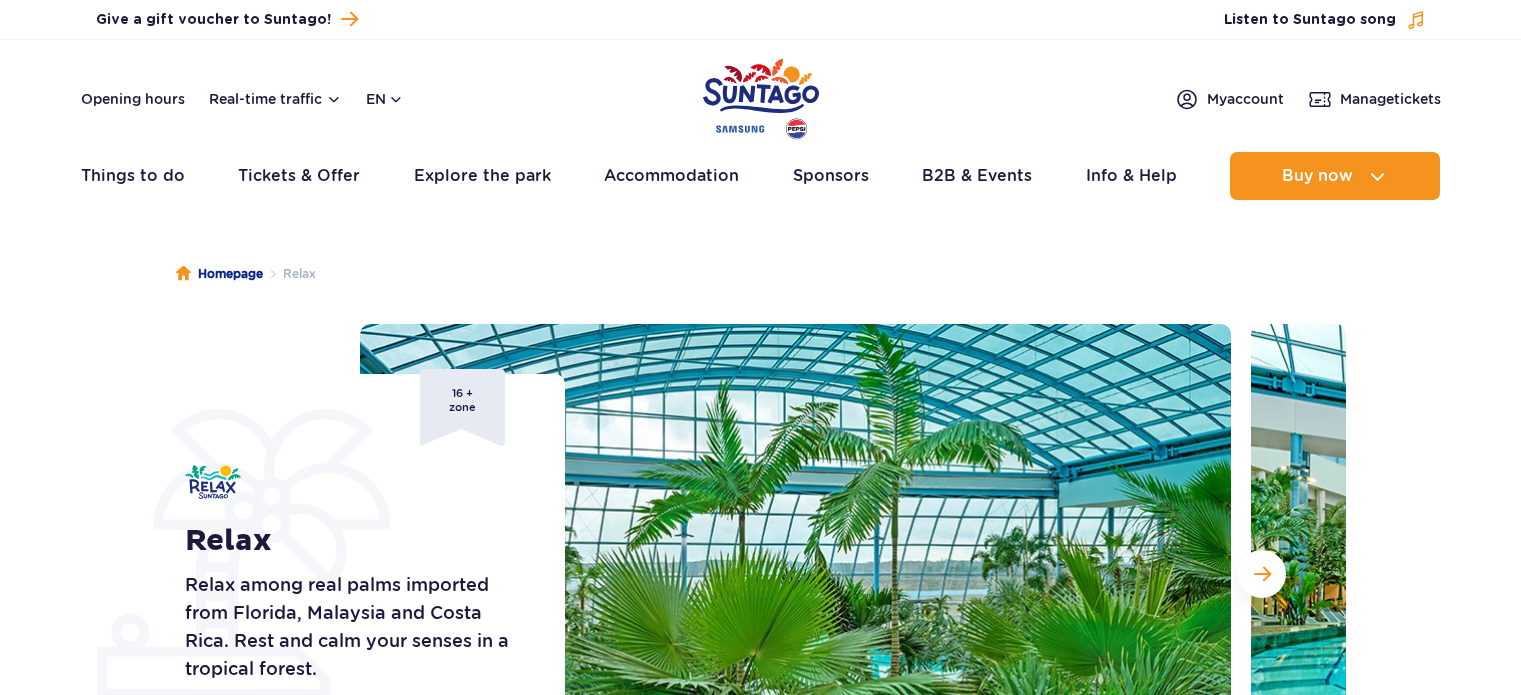 scroll, scrollTop: 0, scrollLeft: 0, axis: both 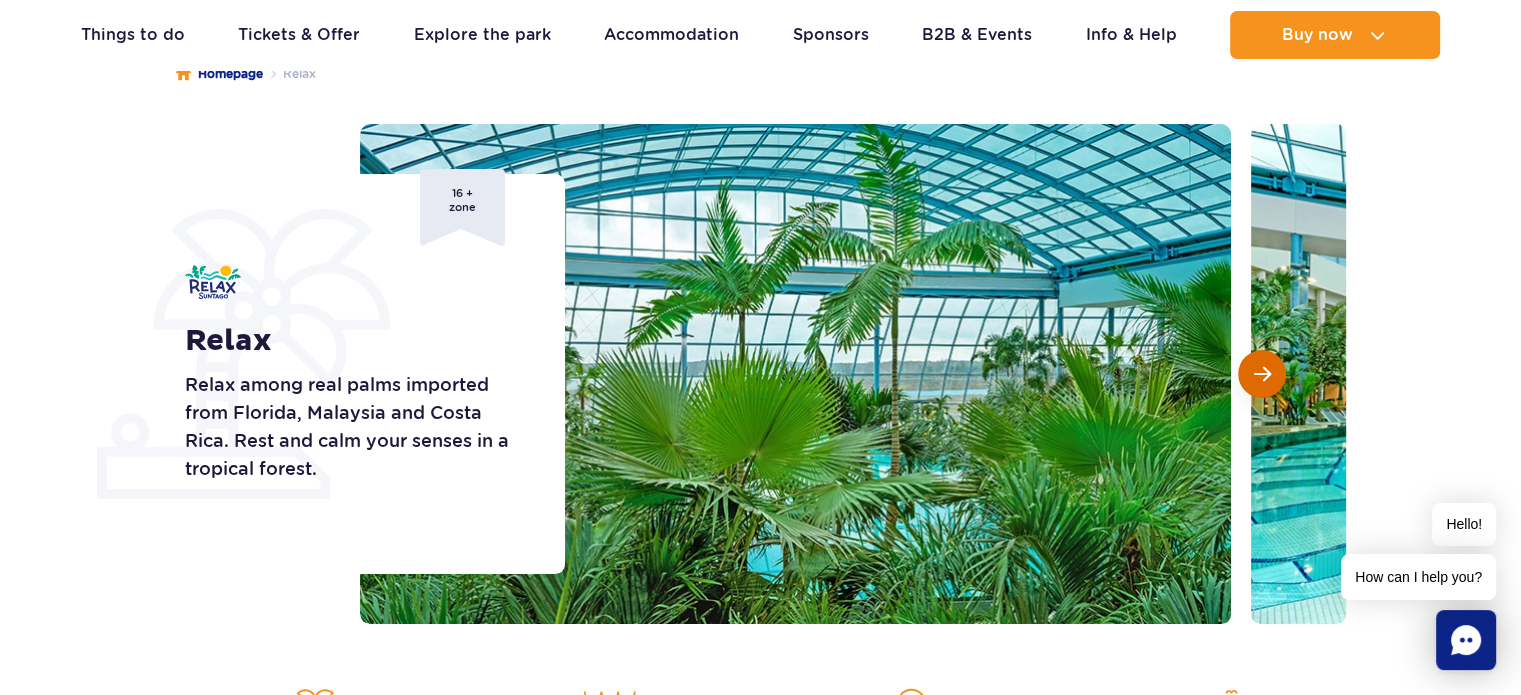 click at bounding box center [1262, 374] 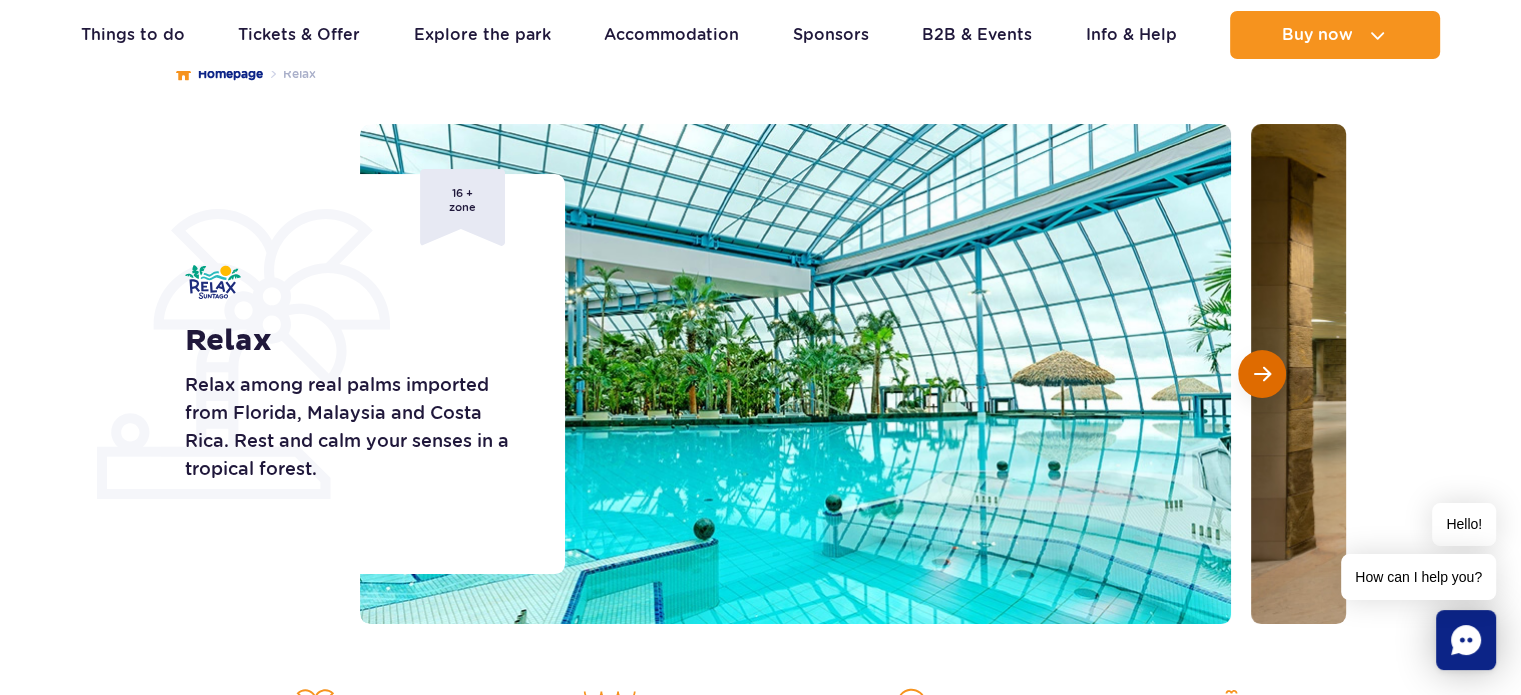 click at bounding box center (1262, 374) 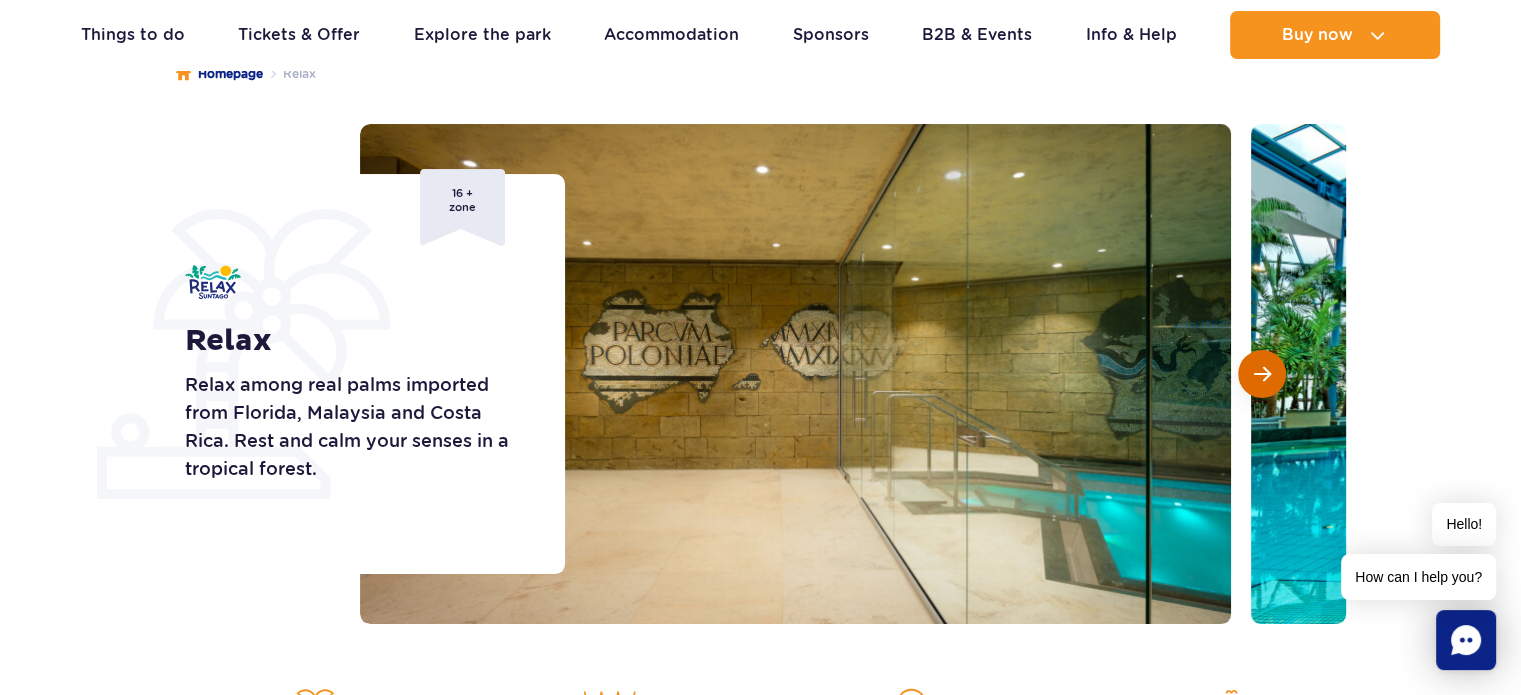 click at bounding box center [1262, 374] 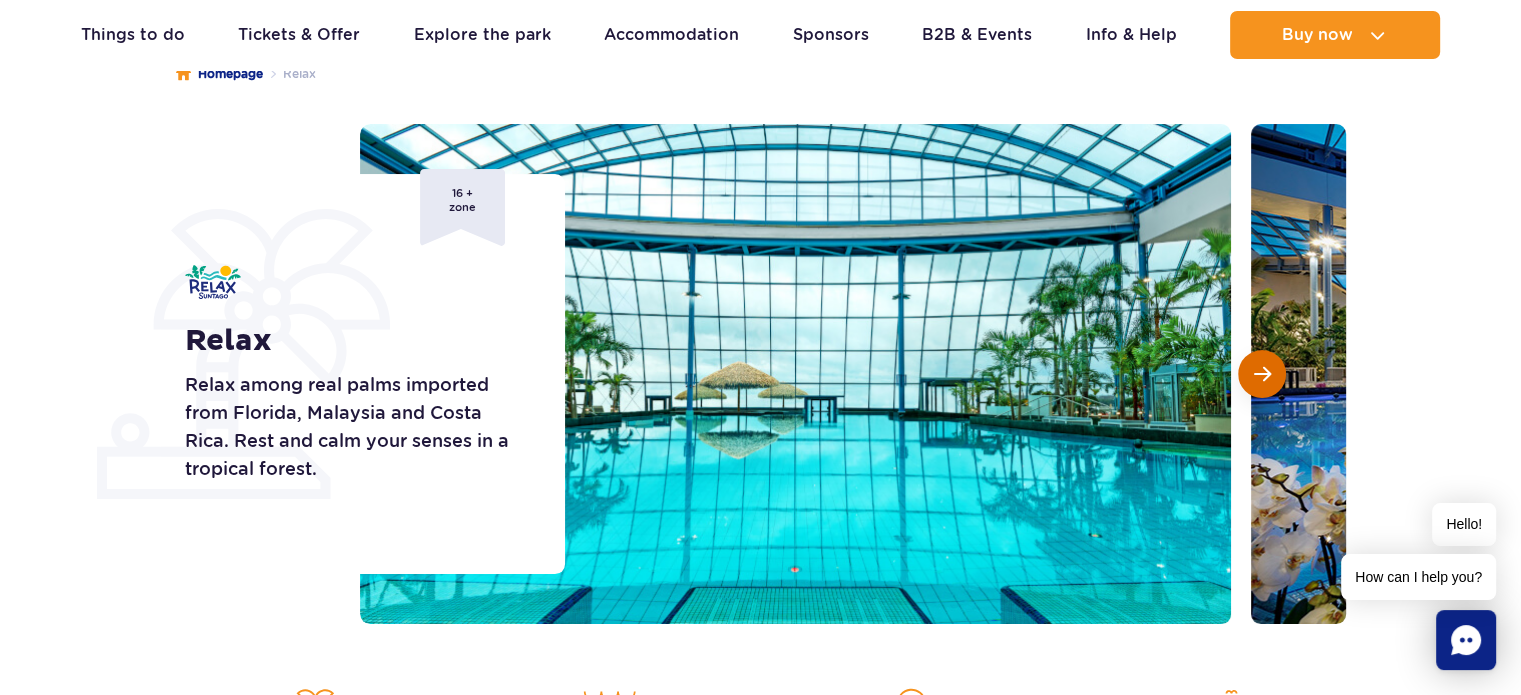 click at bounding box center (1262, 374) 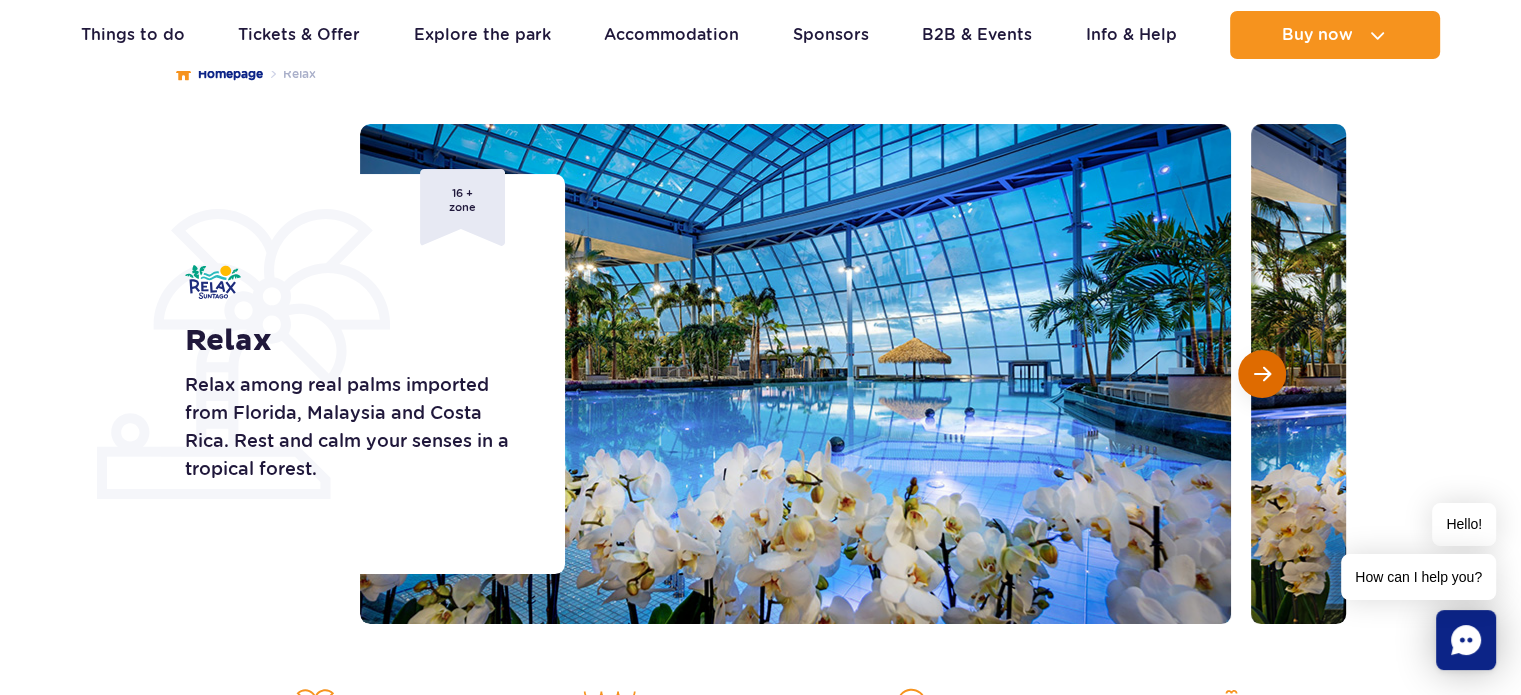 click at bounding box center (1262, 374) 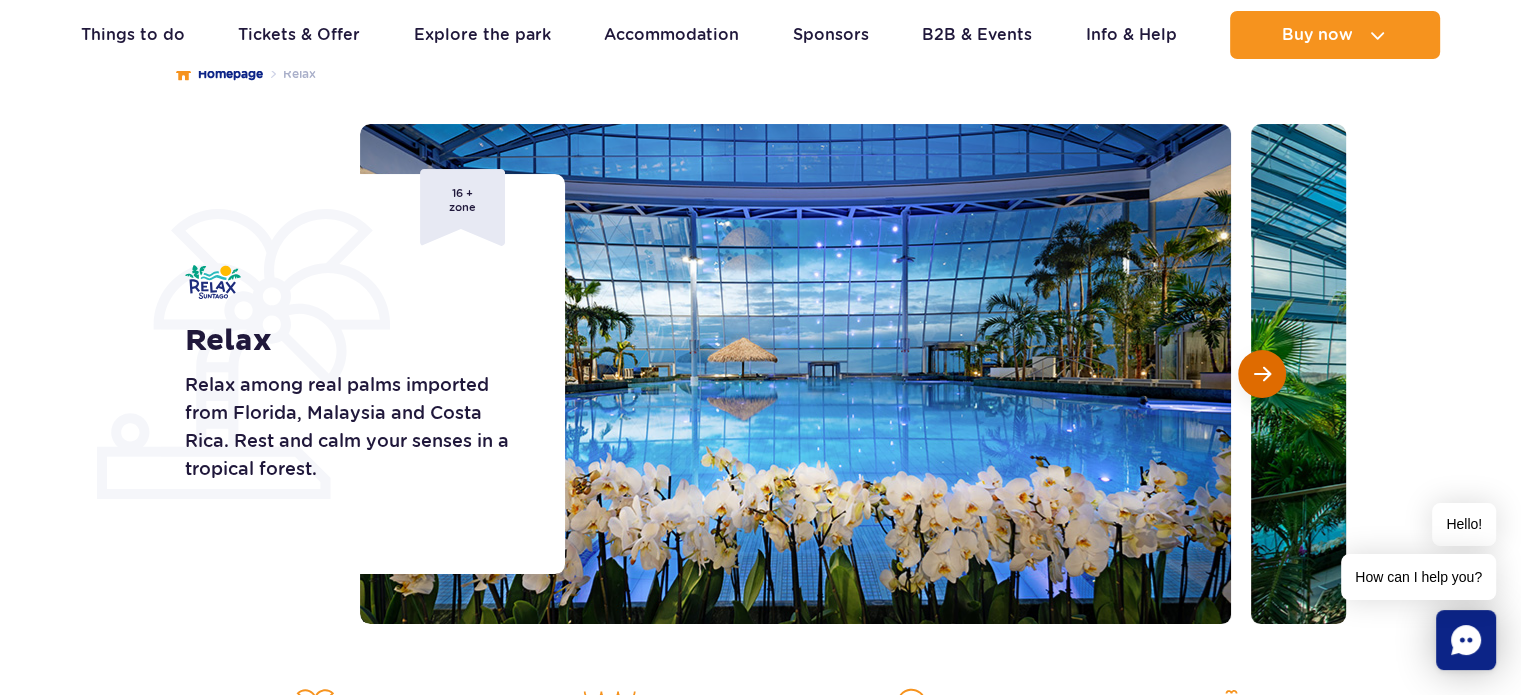 click at bounding box center (1262, 374) 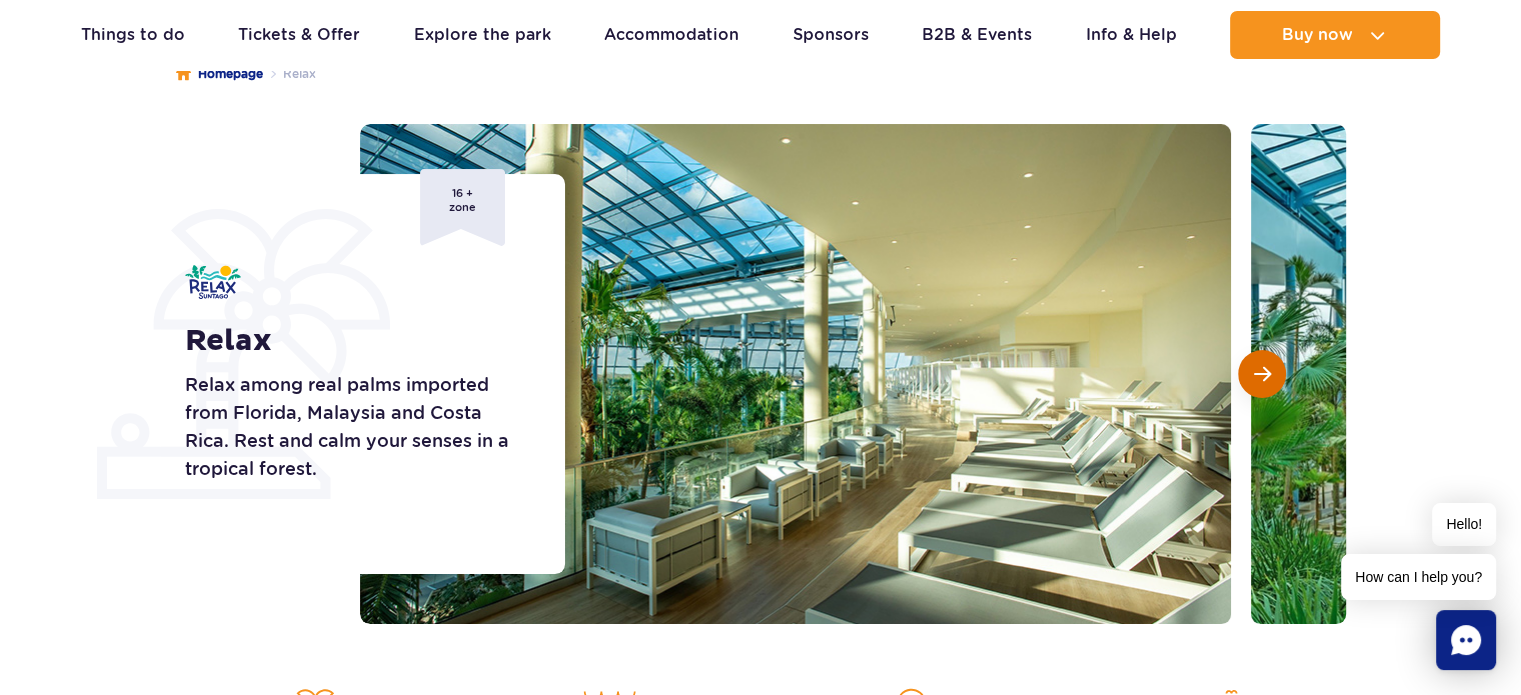 click at bounding box center [1262, 374] 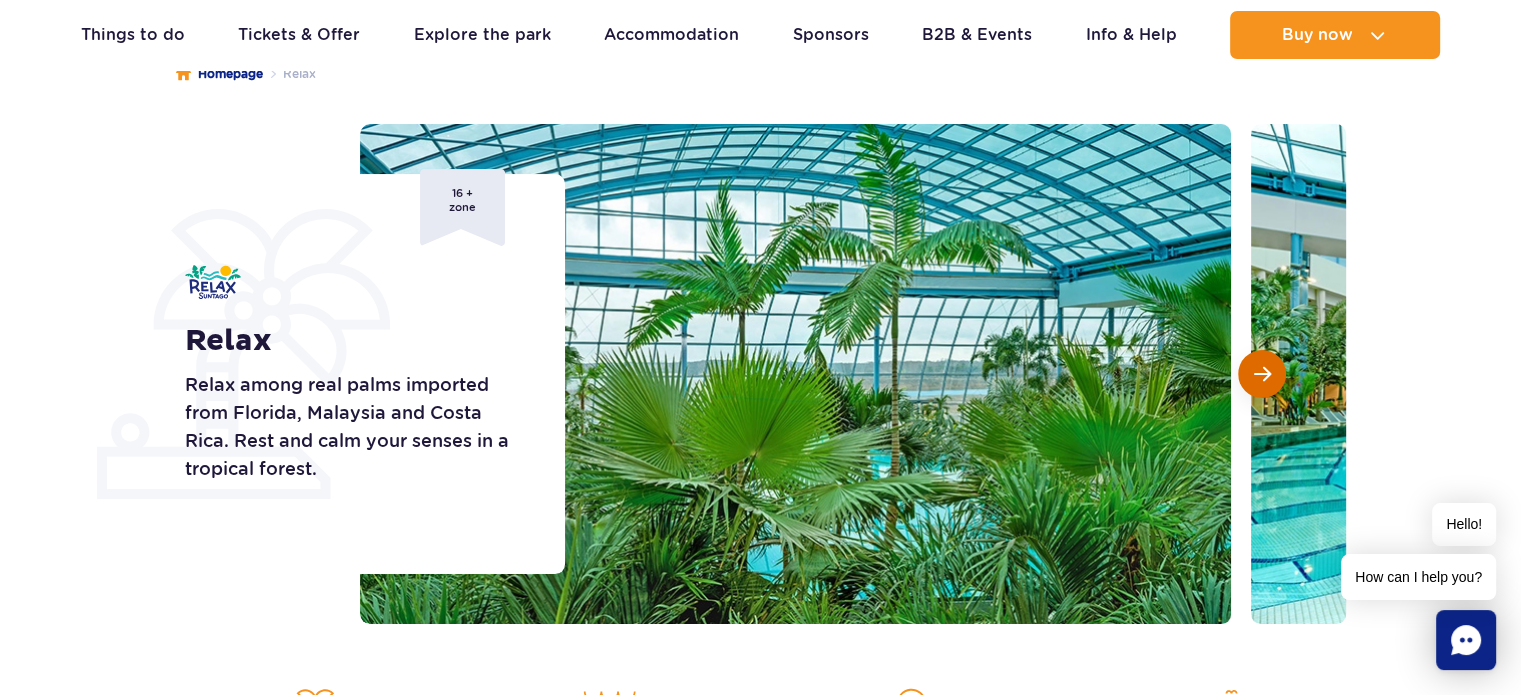 click at bounding box center [1262, 374] 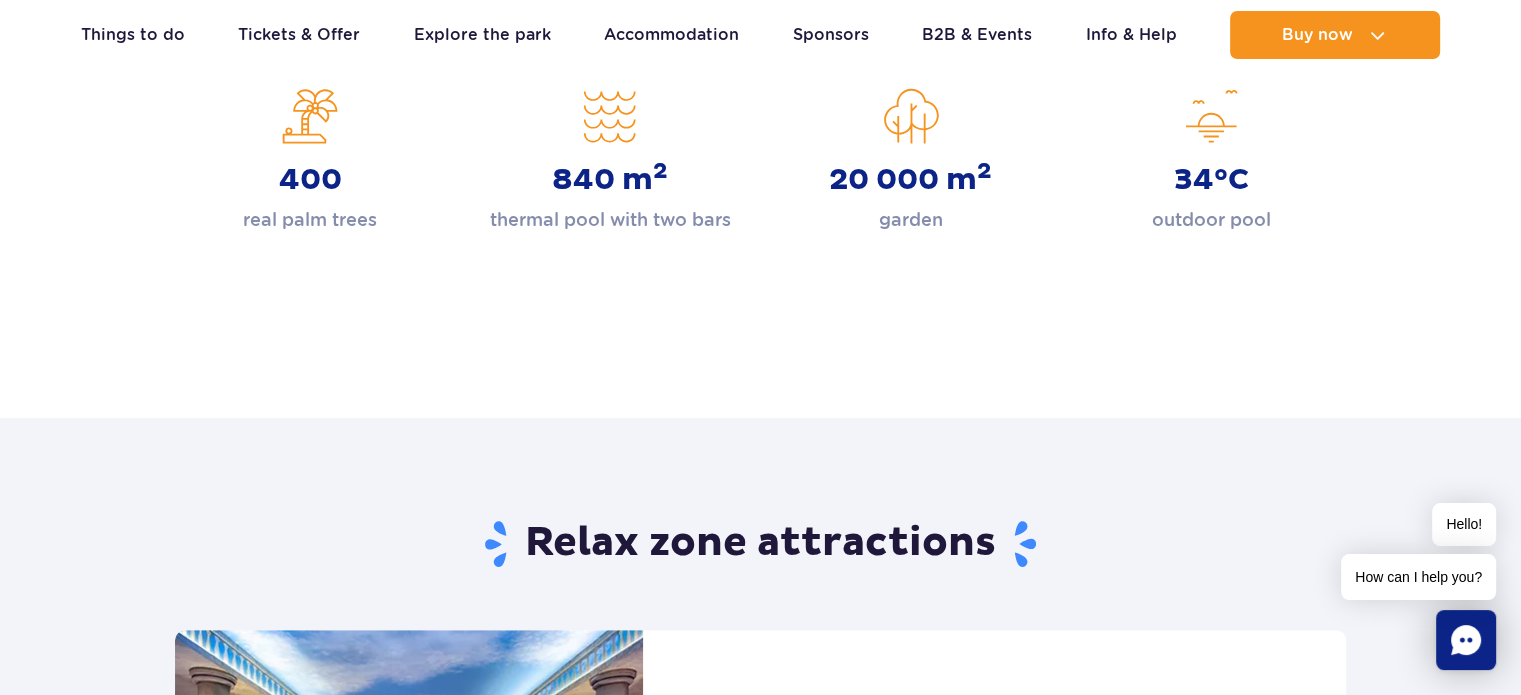 scroll, scrollTop: 1200, scrollLeft: 0, axis: vertical 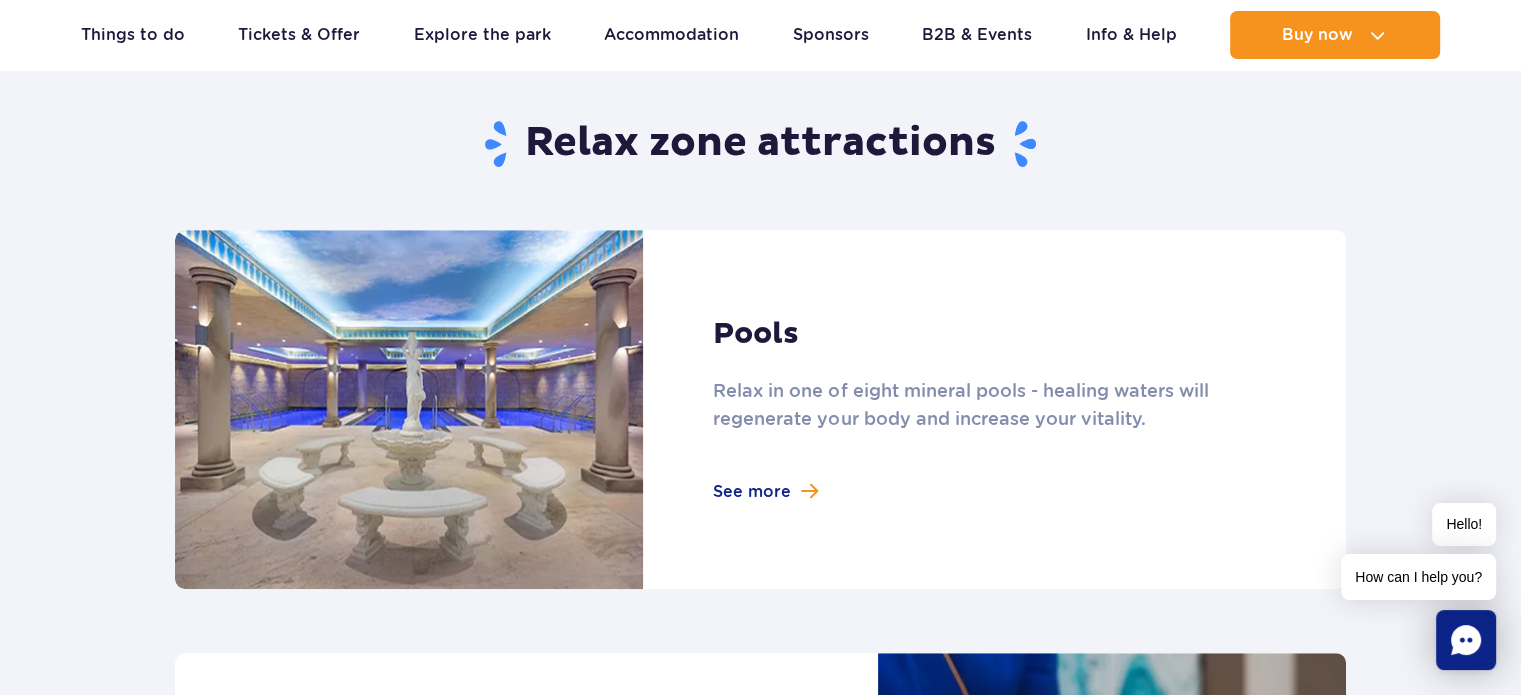 click at bounding box center [760, 409] 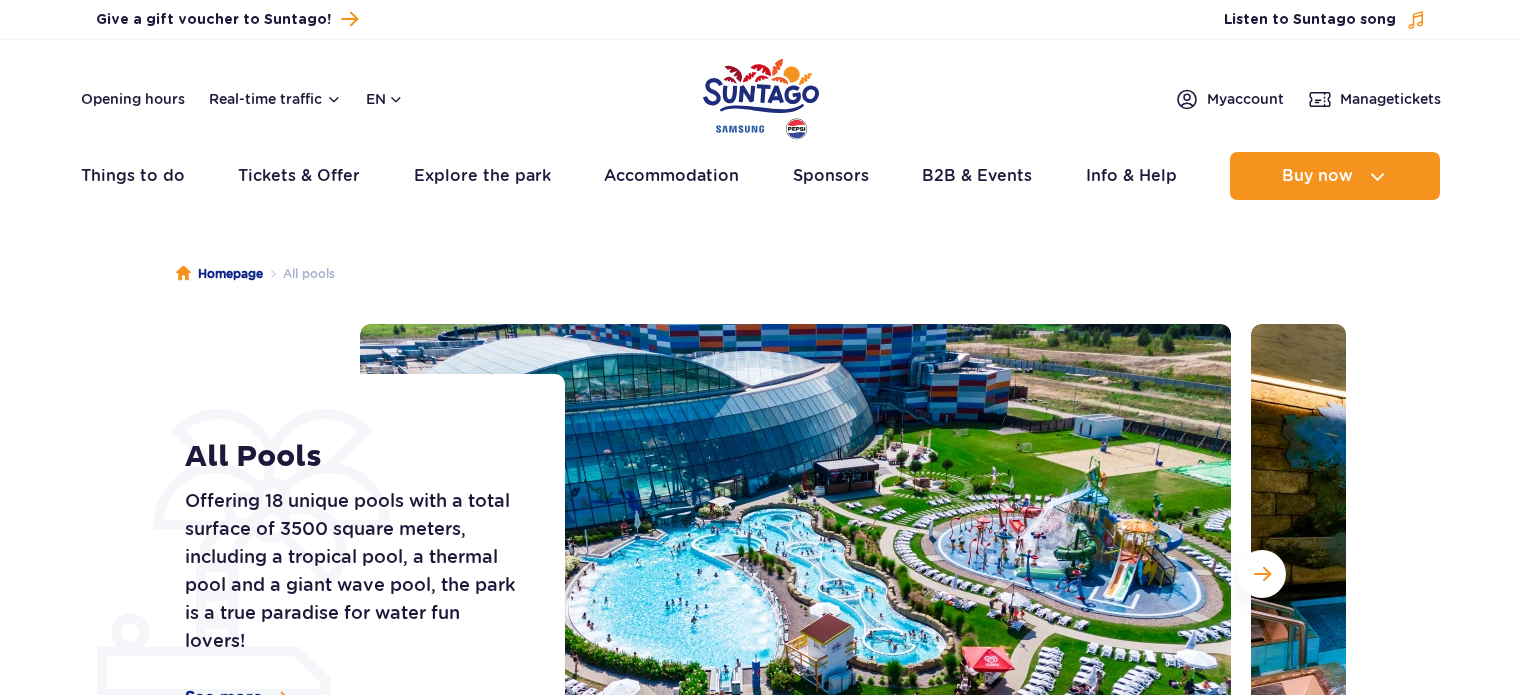 scroll, scrollTop: 0, scrollLeft: 0, axis: both 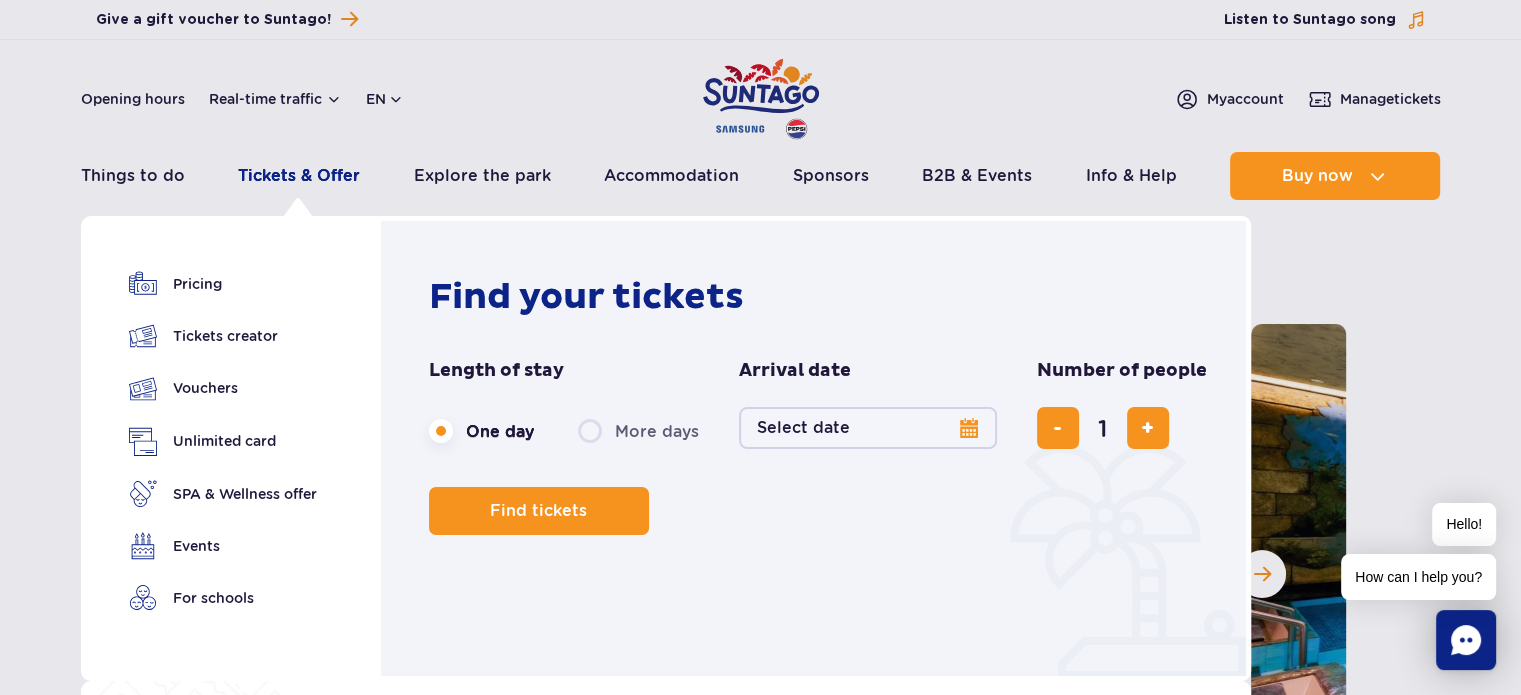 click on "Tickets & Offer" at bounding box center [299, 176] 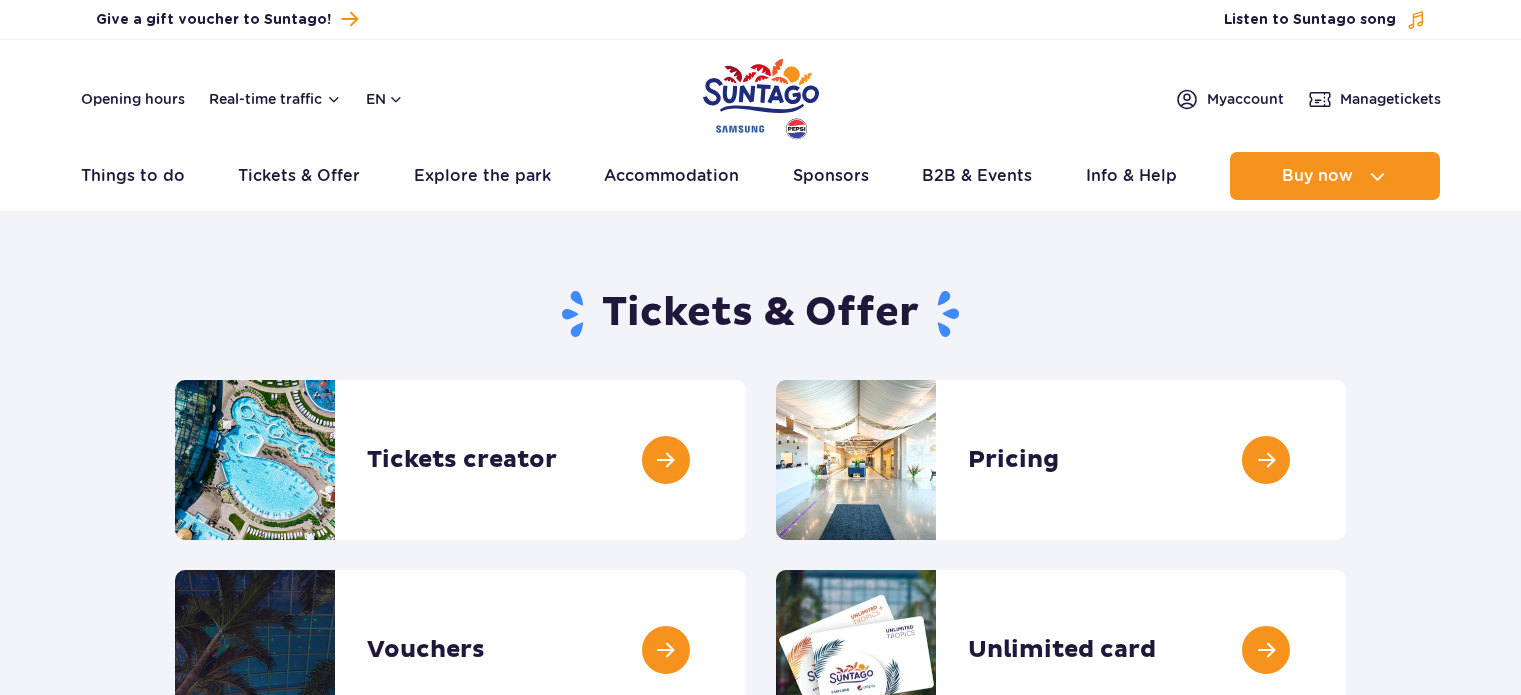 scroll, scrollTop: 0, scrollLeft: 0, axis: both 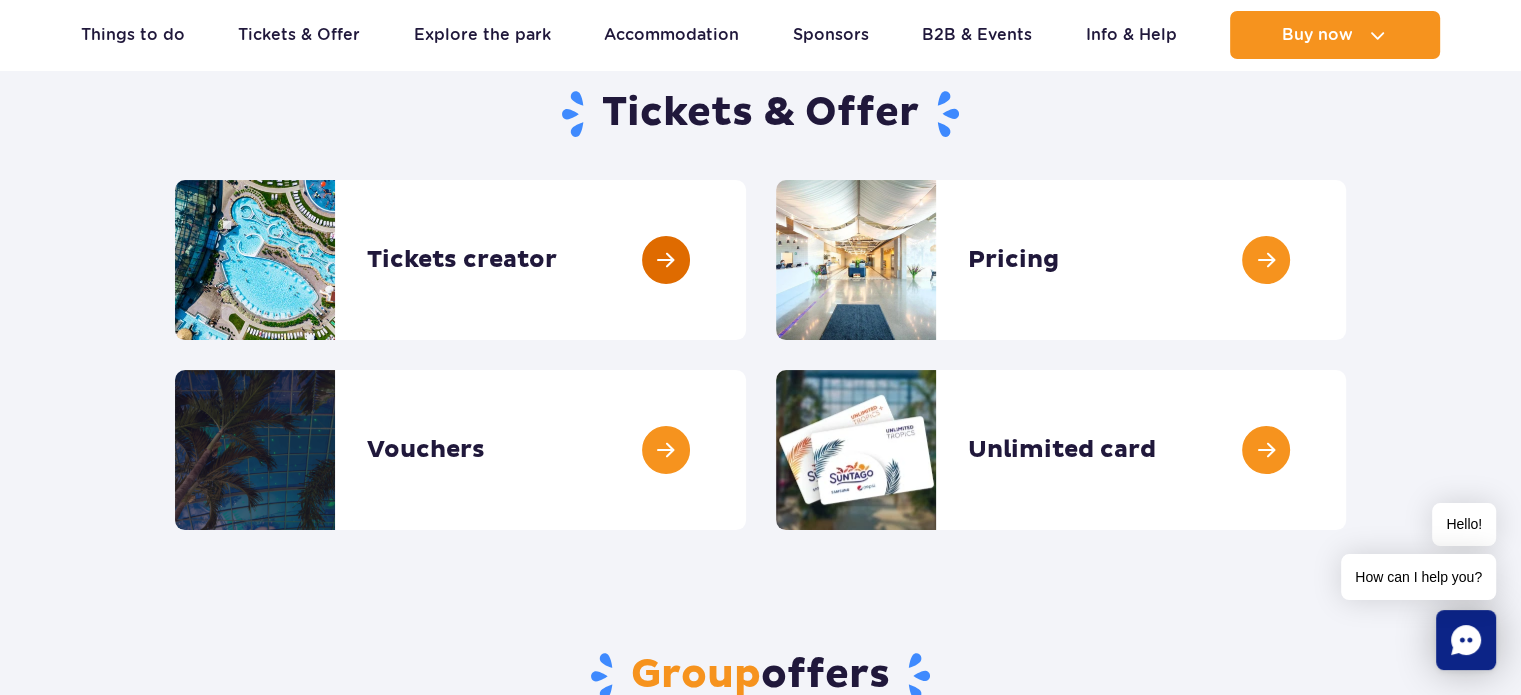 click at bounding box center (746, 260) 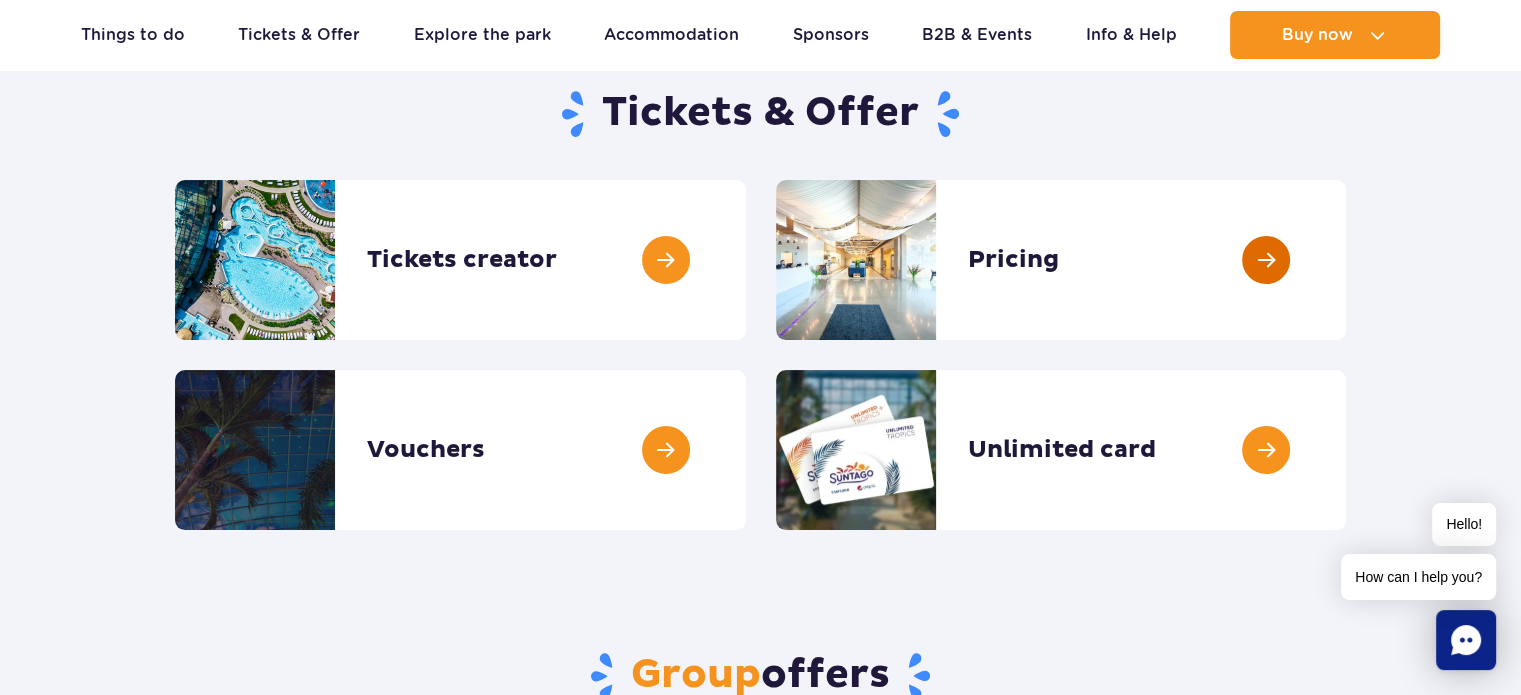 click at bounding box center (1346, 260) 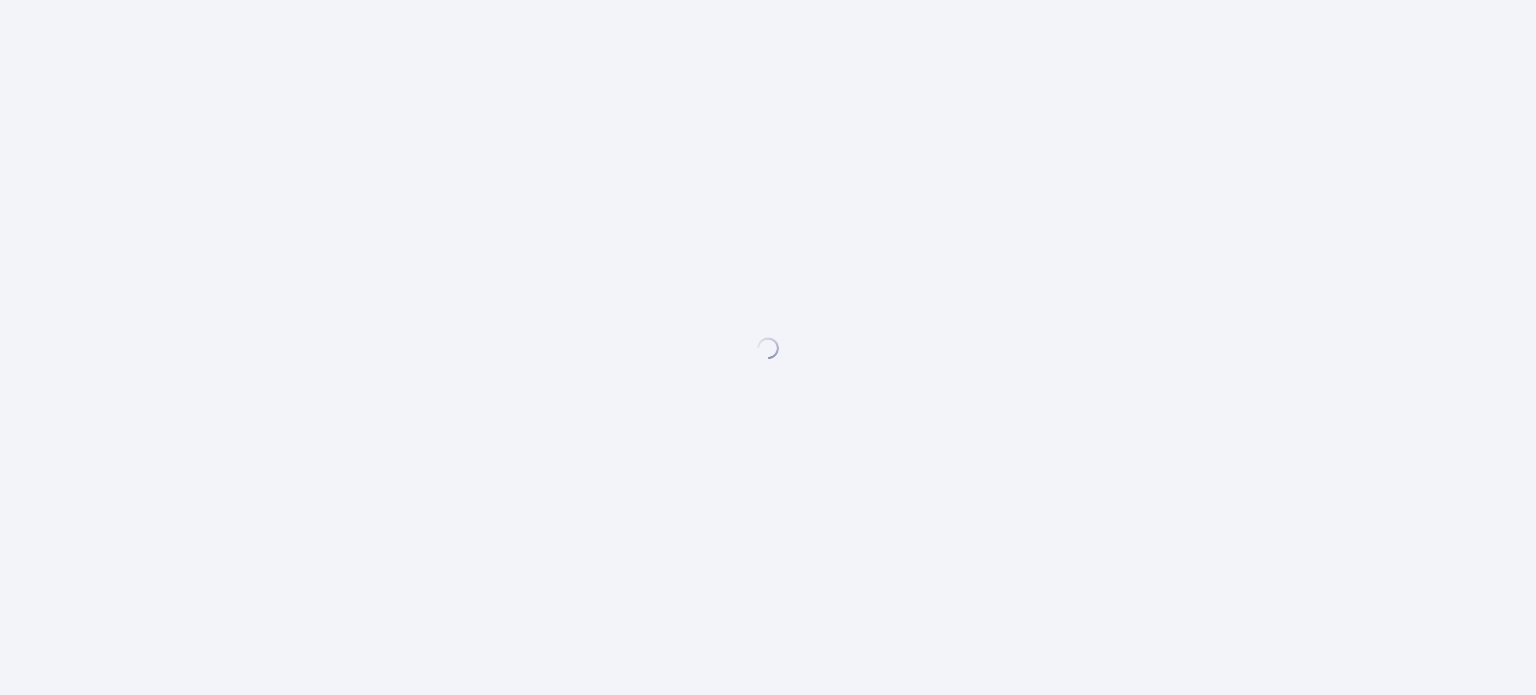 scroll, scrollTop: 0, scrollLeft: 0, axis: both 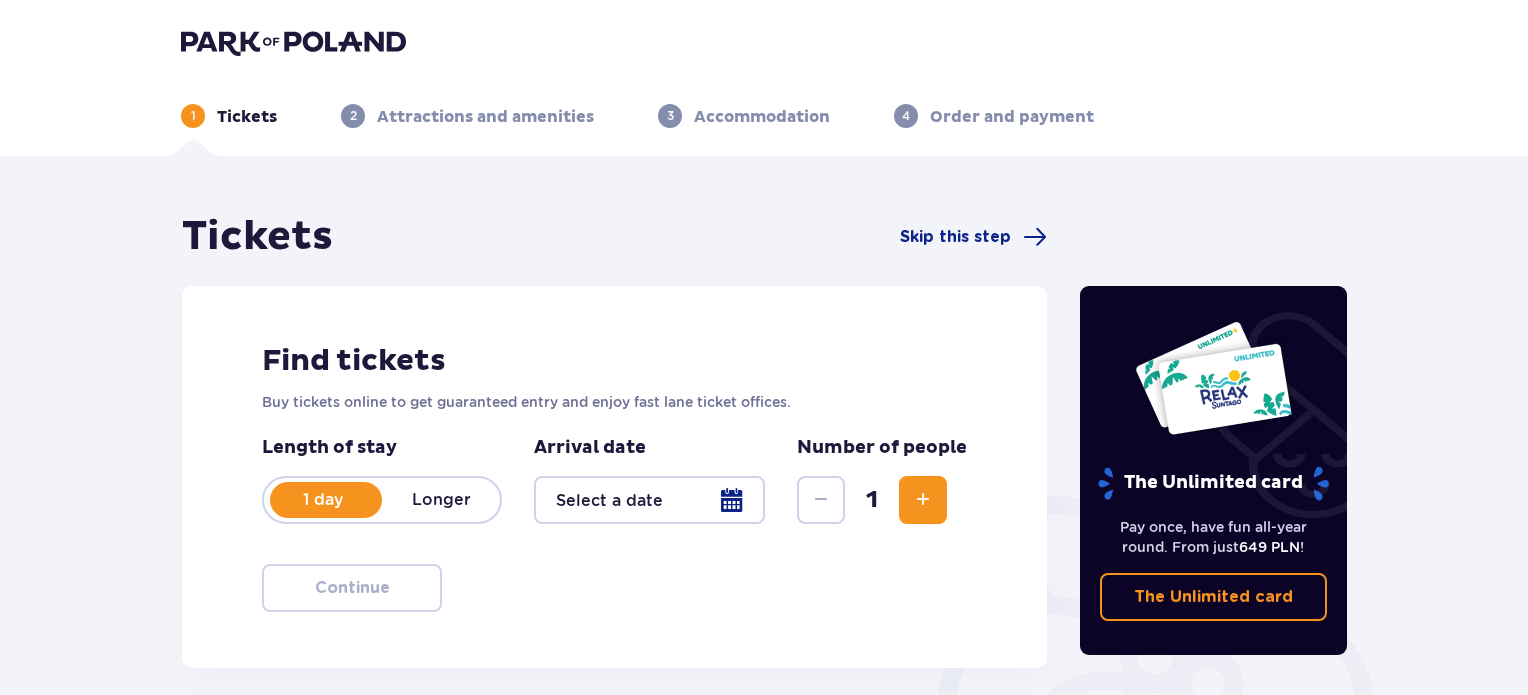 click on "Longer" at bounding box center [441, 500] 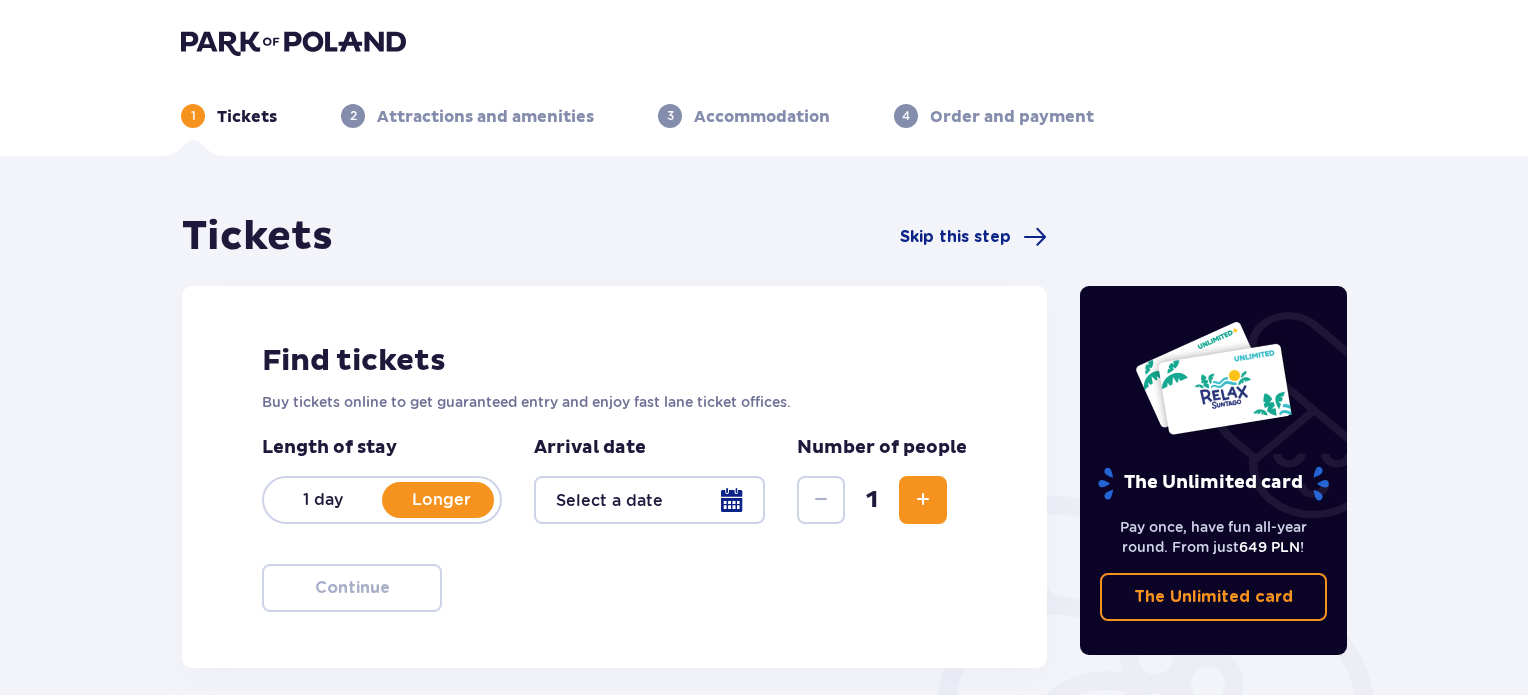 click at bounding box center (649, 500) 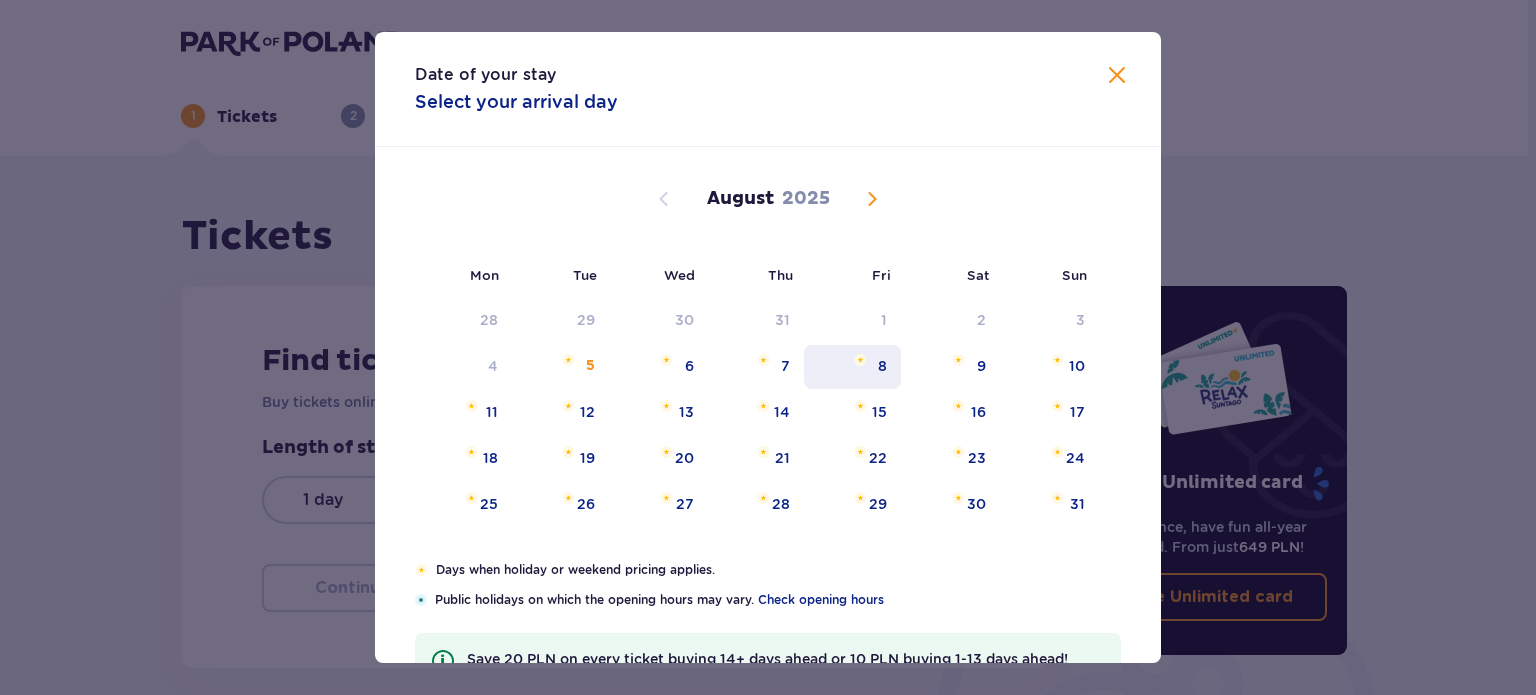 click on "8" at bounding box center [882, 366] 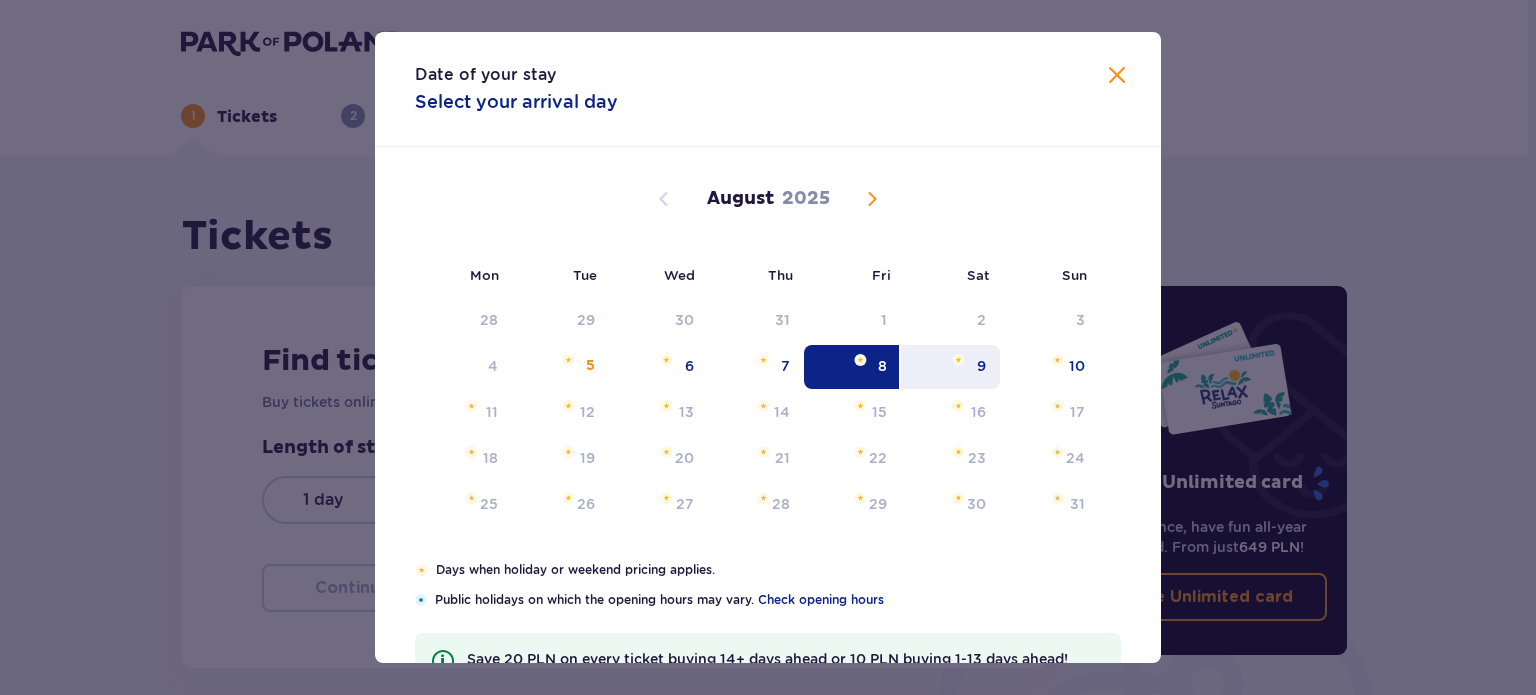 click on "9" at bounding box center [950, 367] 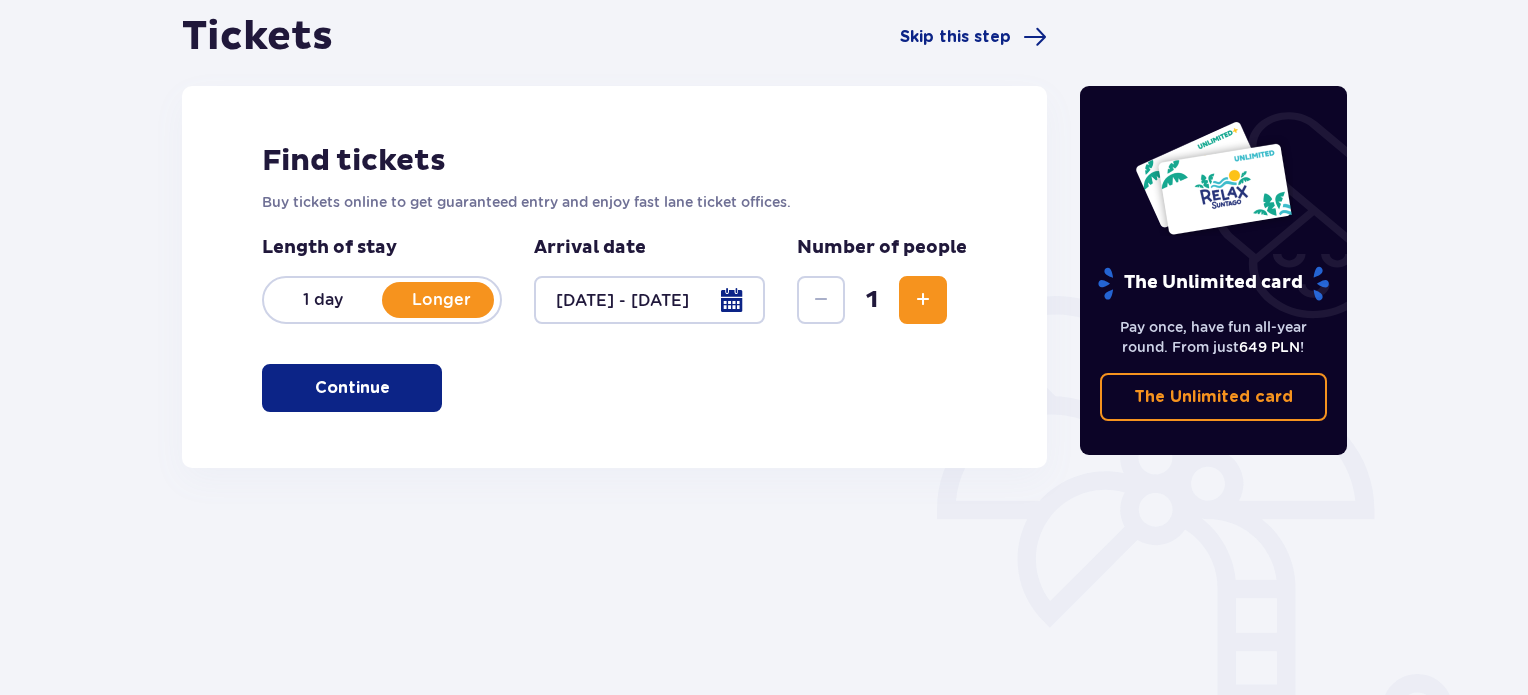 click at bounding box center (394, 388) 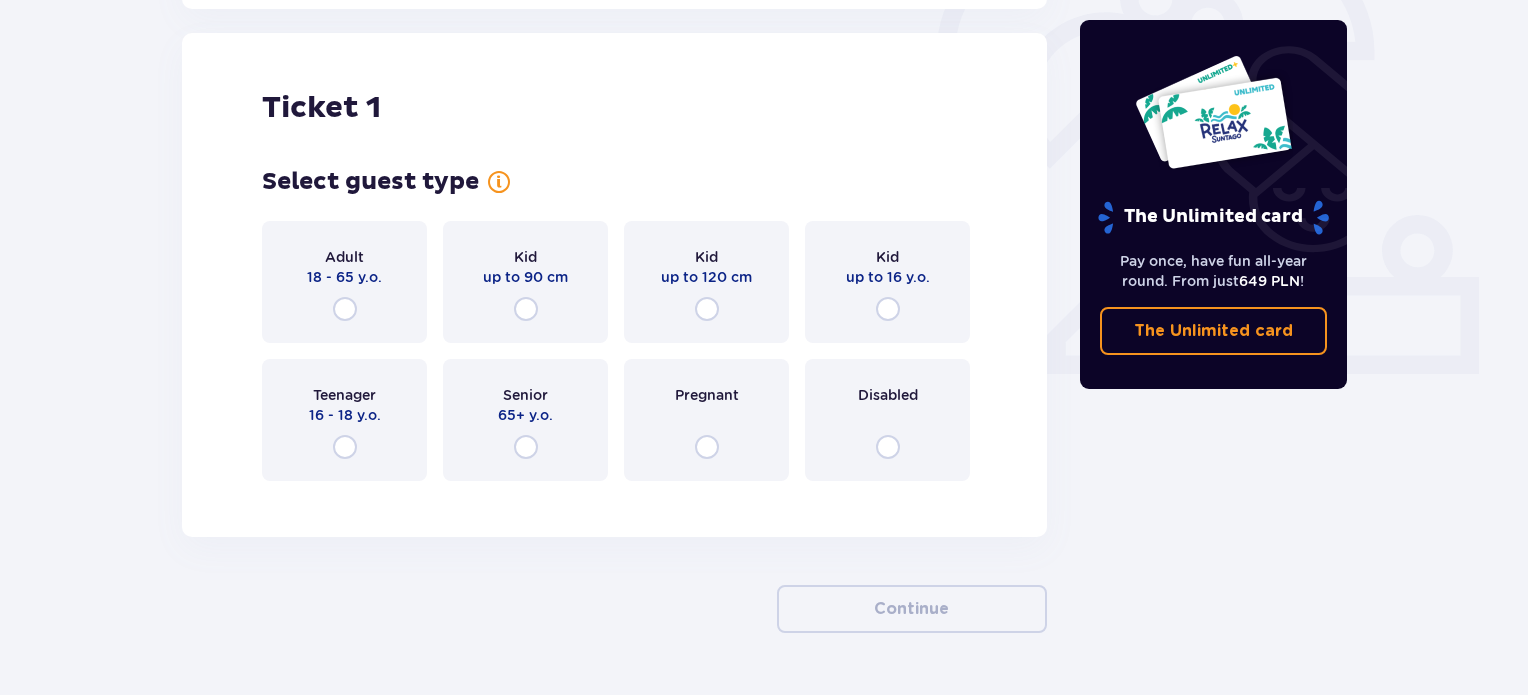 scroll, scrollTop: 668, scrollLeft: 0, axis: vertical 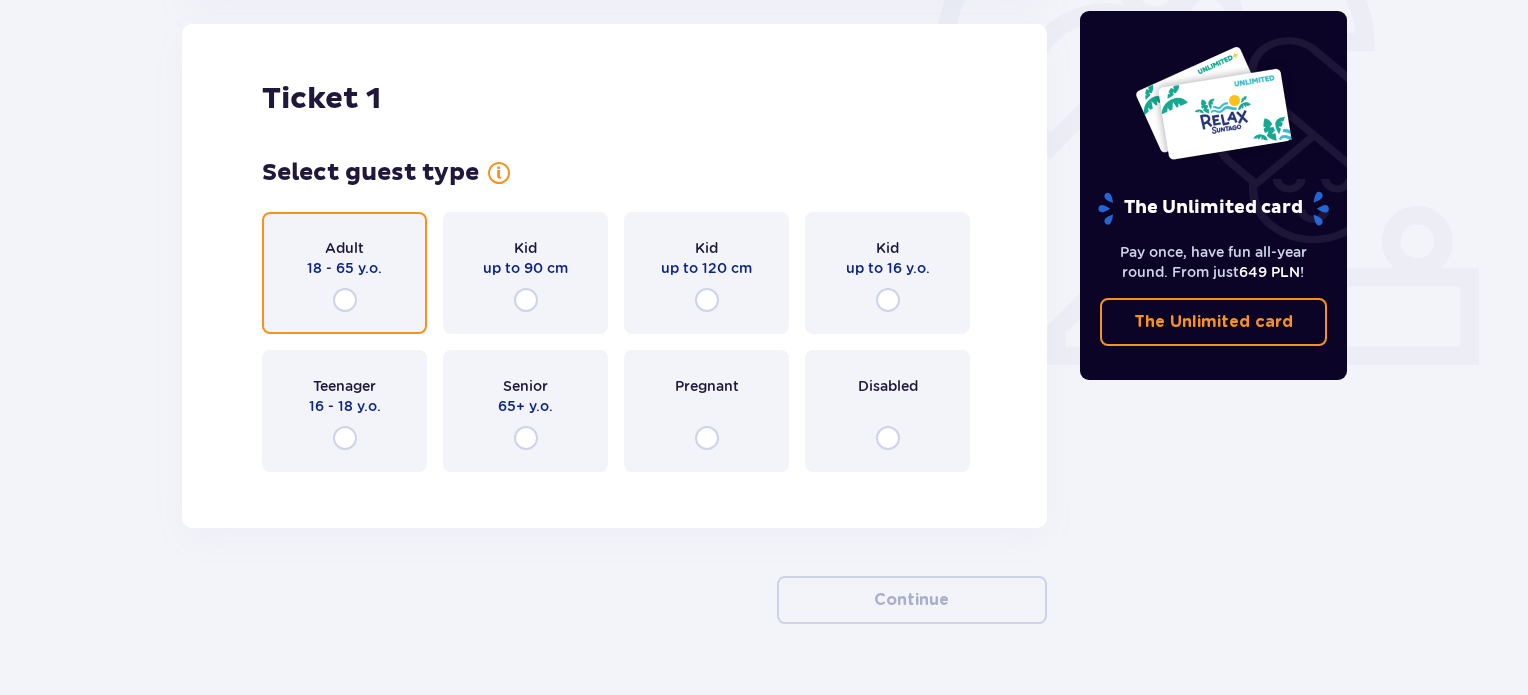 click at bounding box center (345, 300) 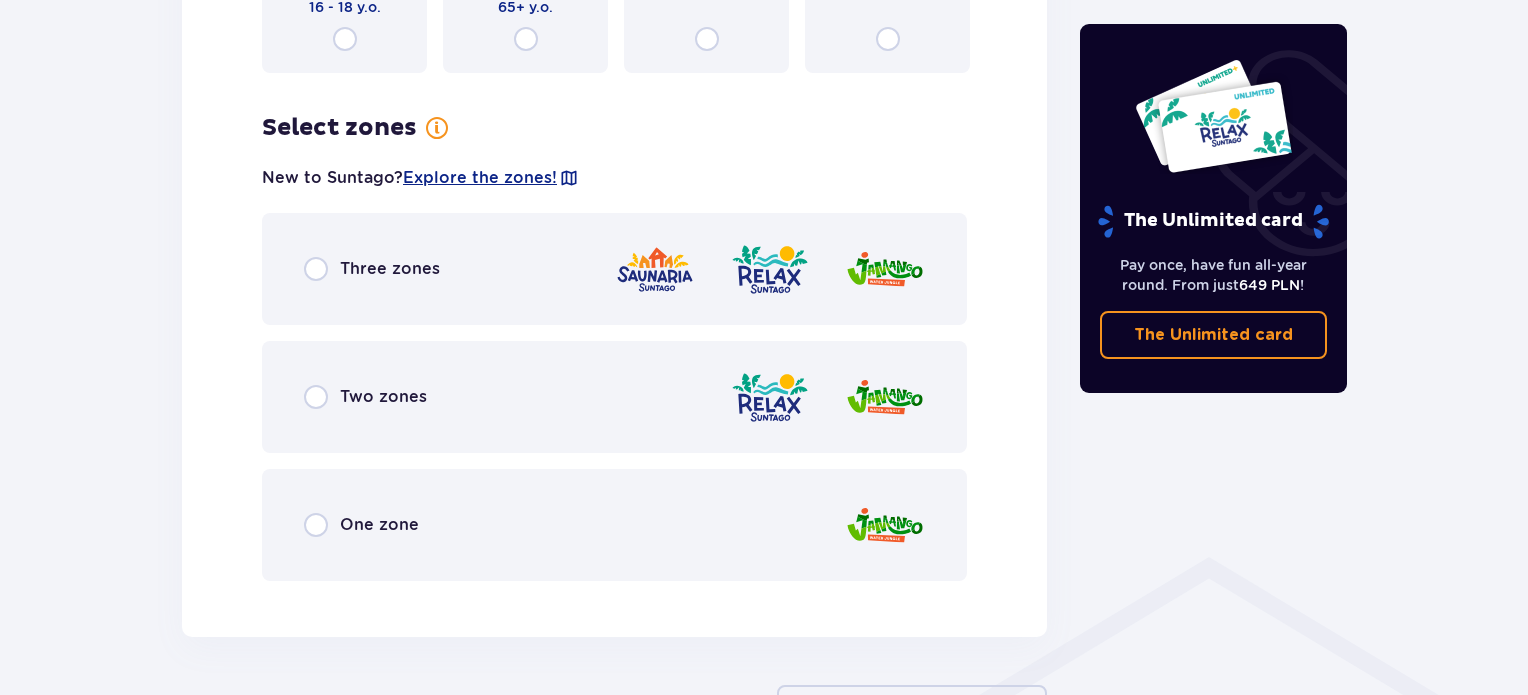 scroll, scrollTop: 1156, scrollLeft: 0, axis: vertical 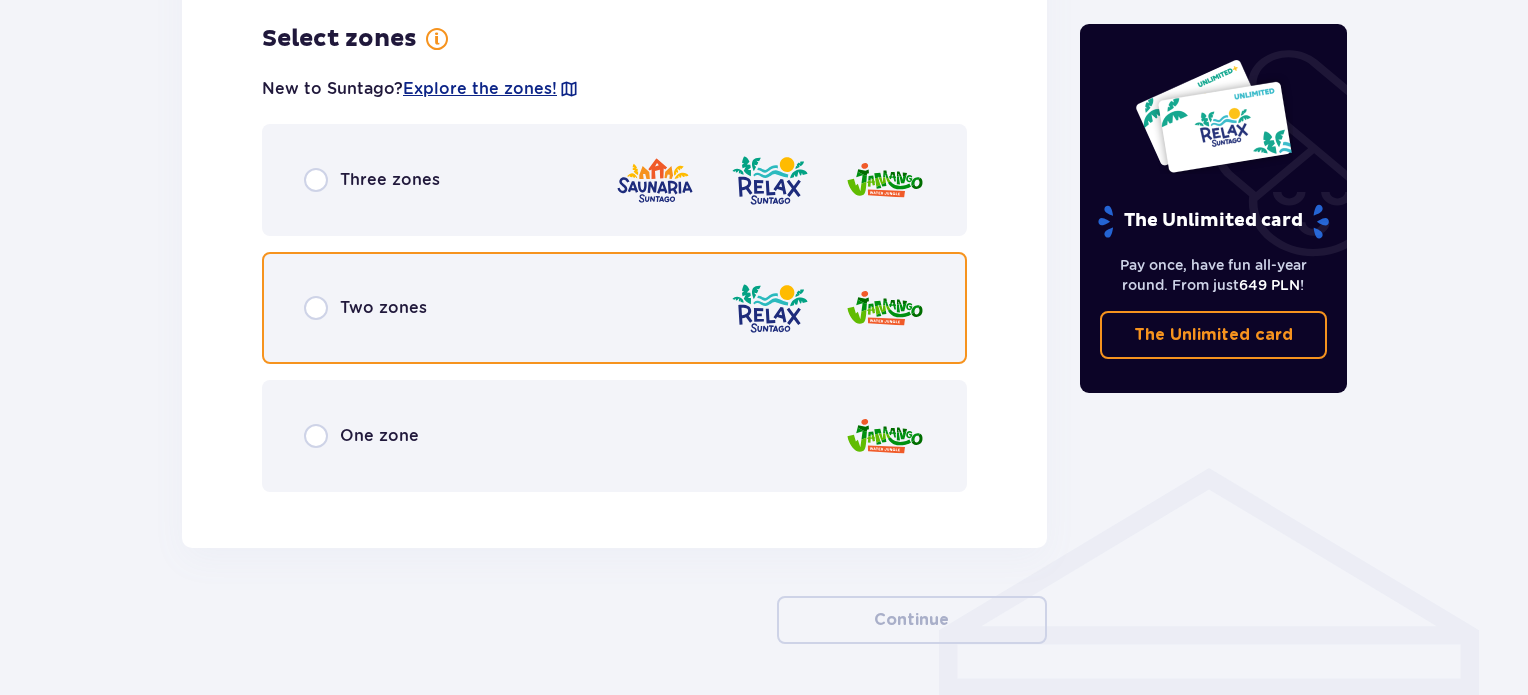 click at bounding box center (316, 308) 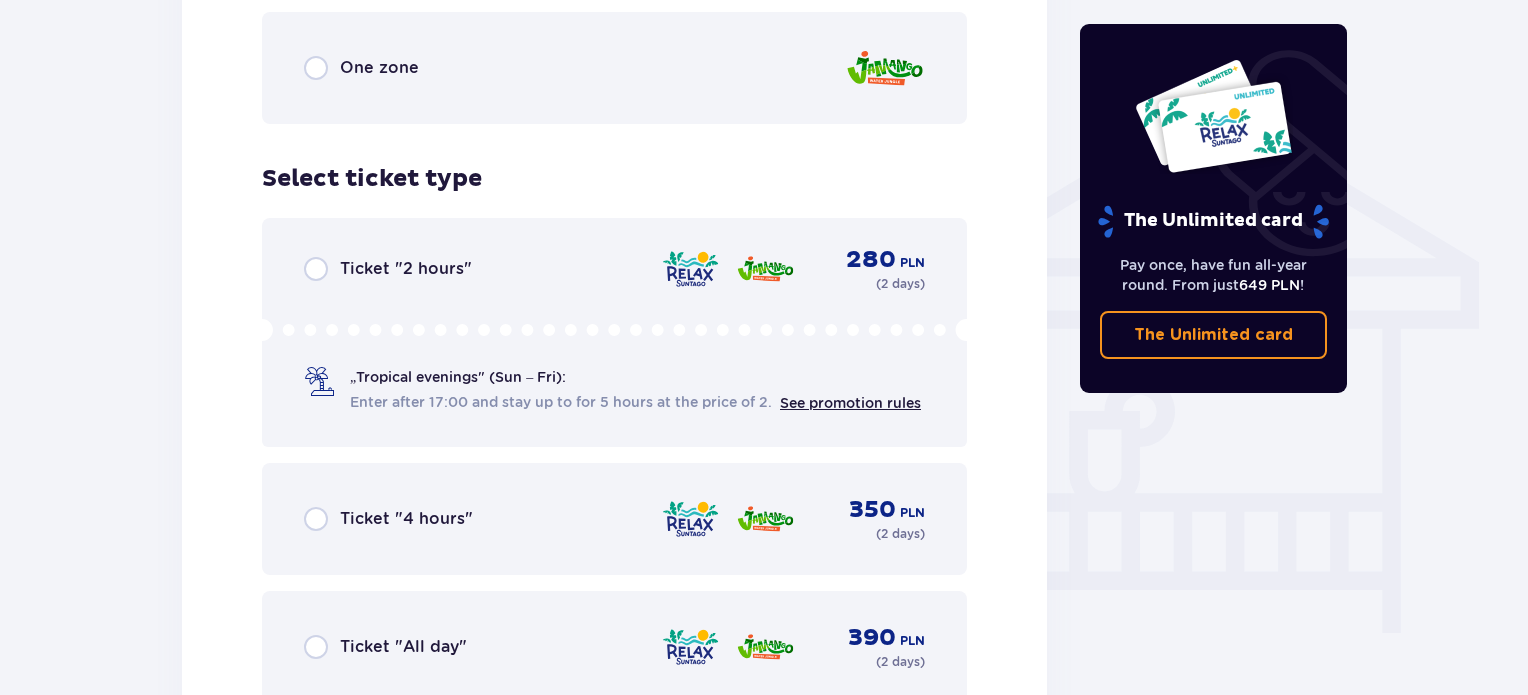scroll, scrollTop: 1264, scrollLeft: 0, axis: vertical 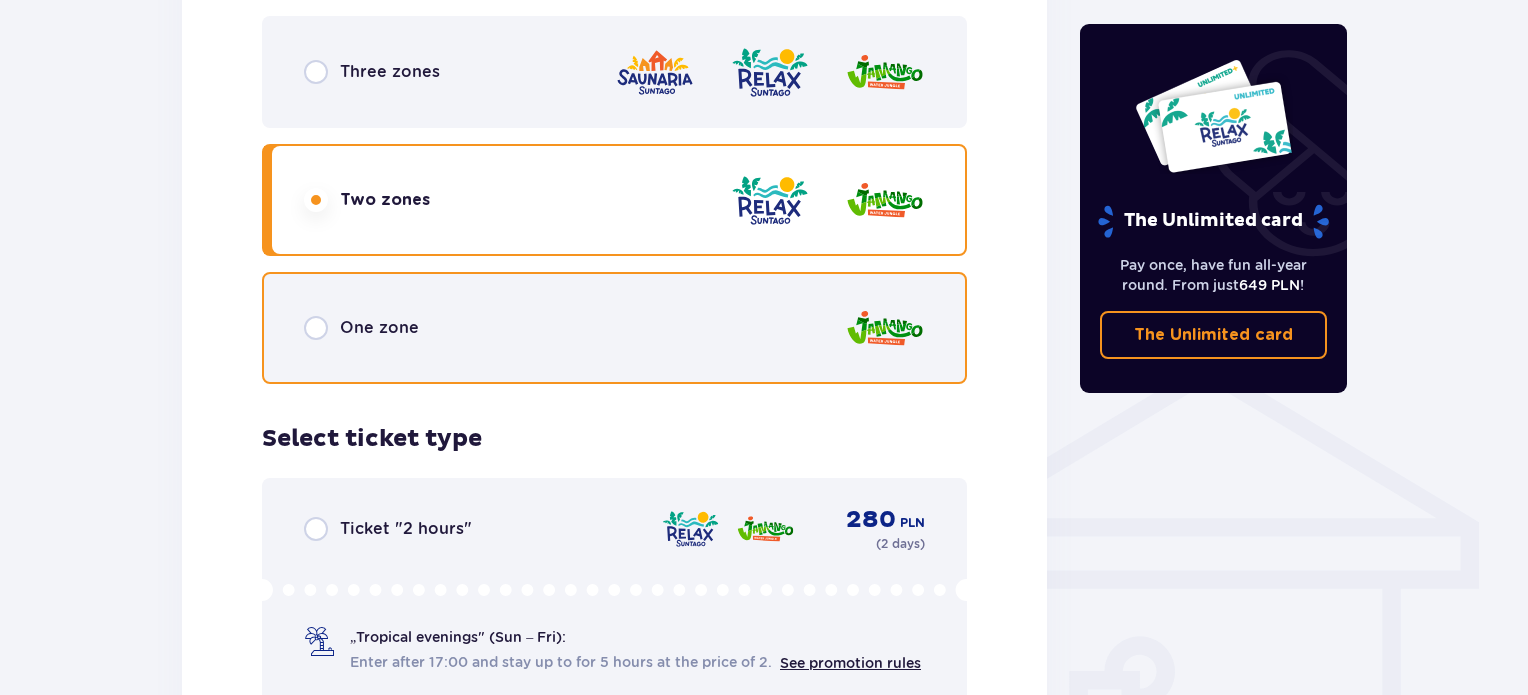 click at bounding box center [316, 328] 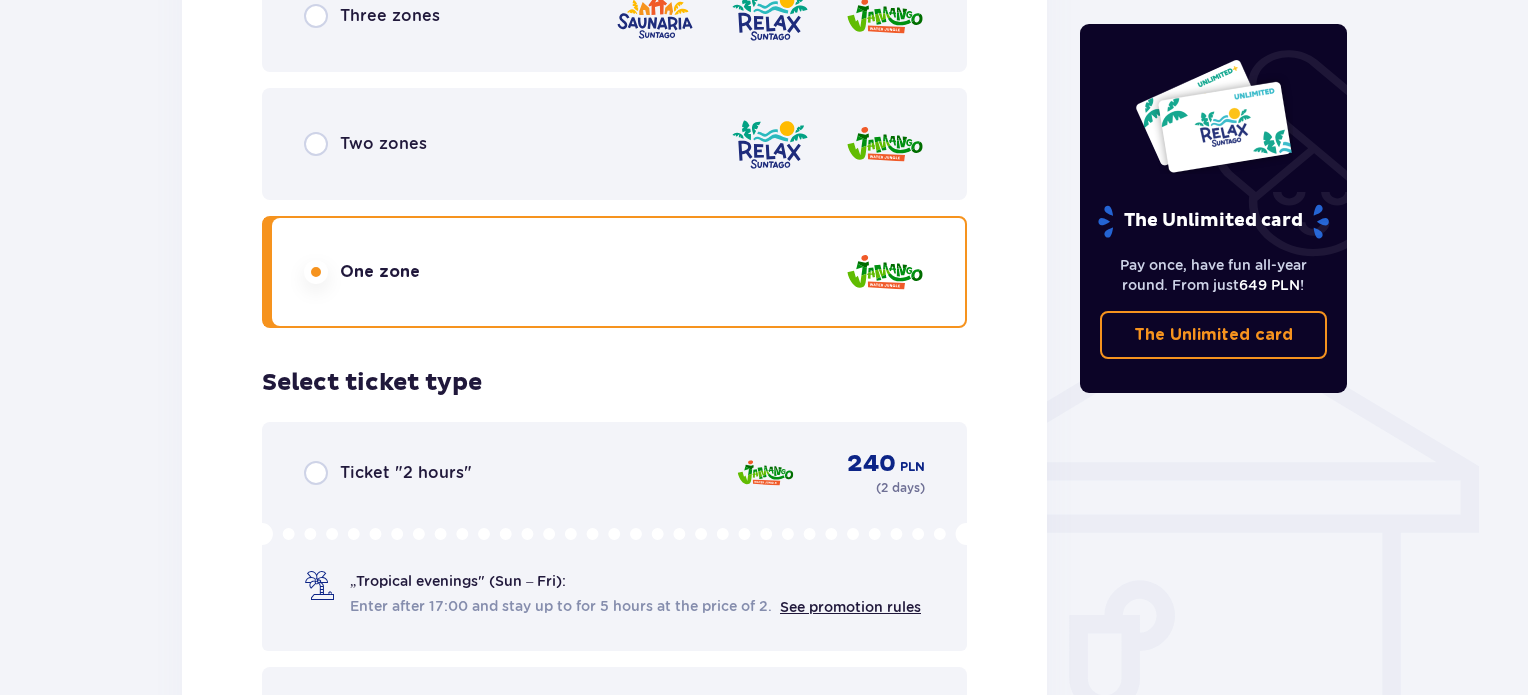scroll, scrollTop: 1303, scrollLeft: 0, axis: vertical 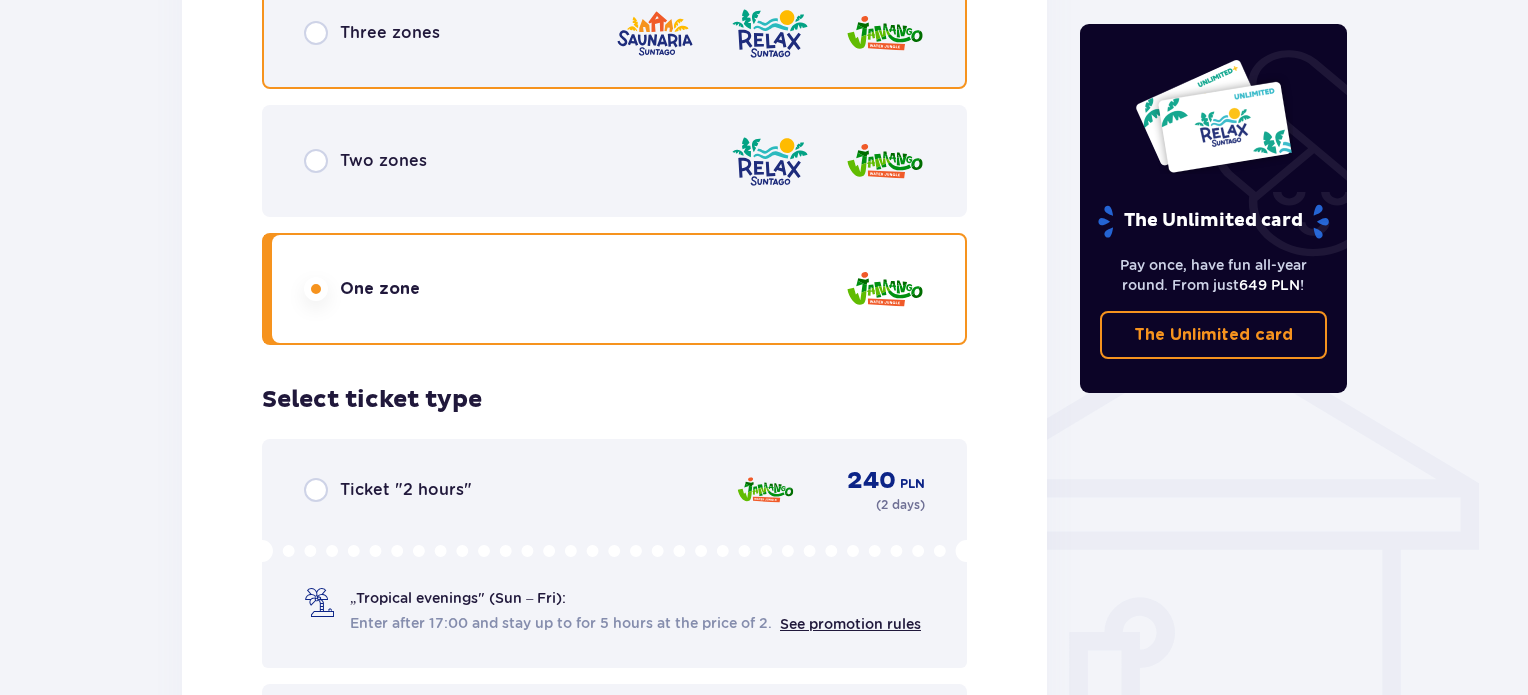 click at bounding box center [316, 33] 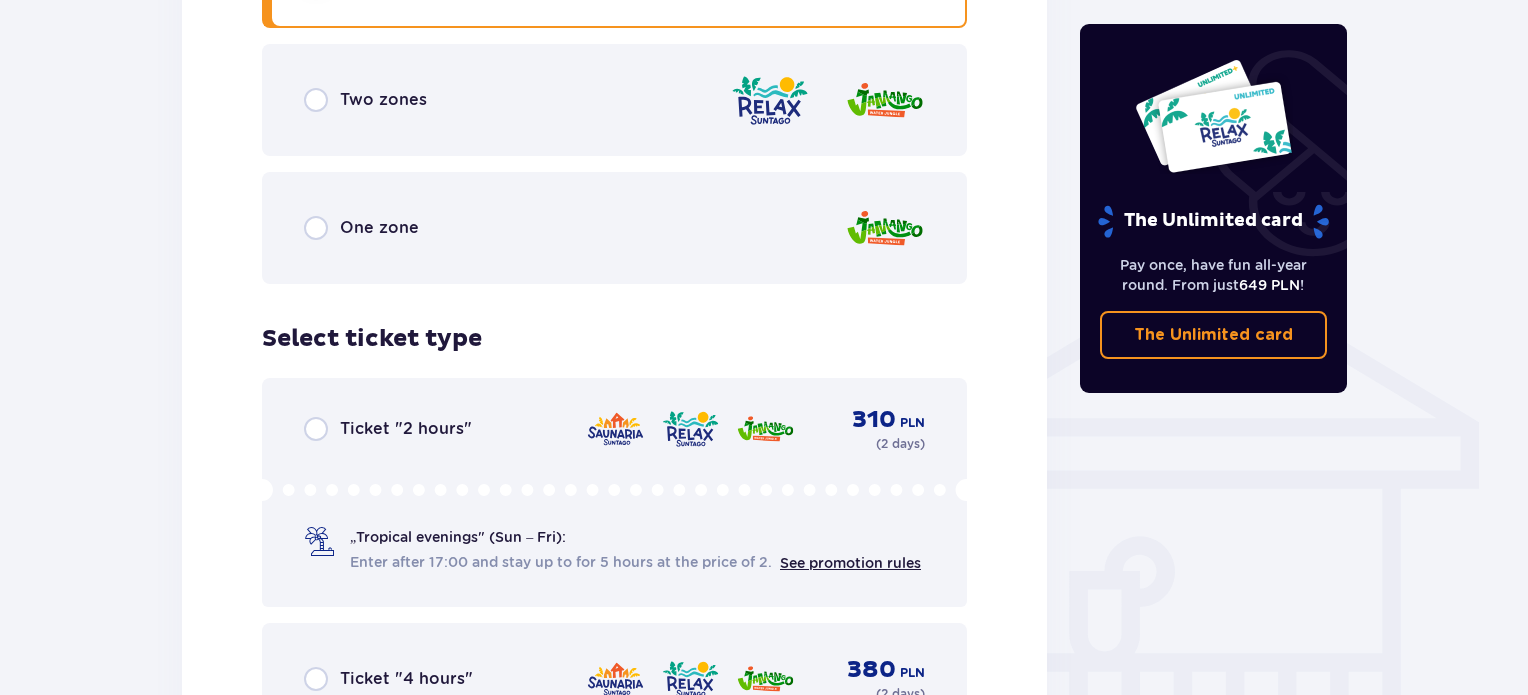 scroll, scrollTop: 1164, scrollLeft: 0, axis: vertical 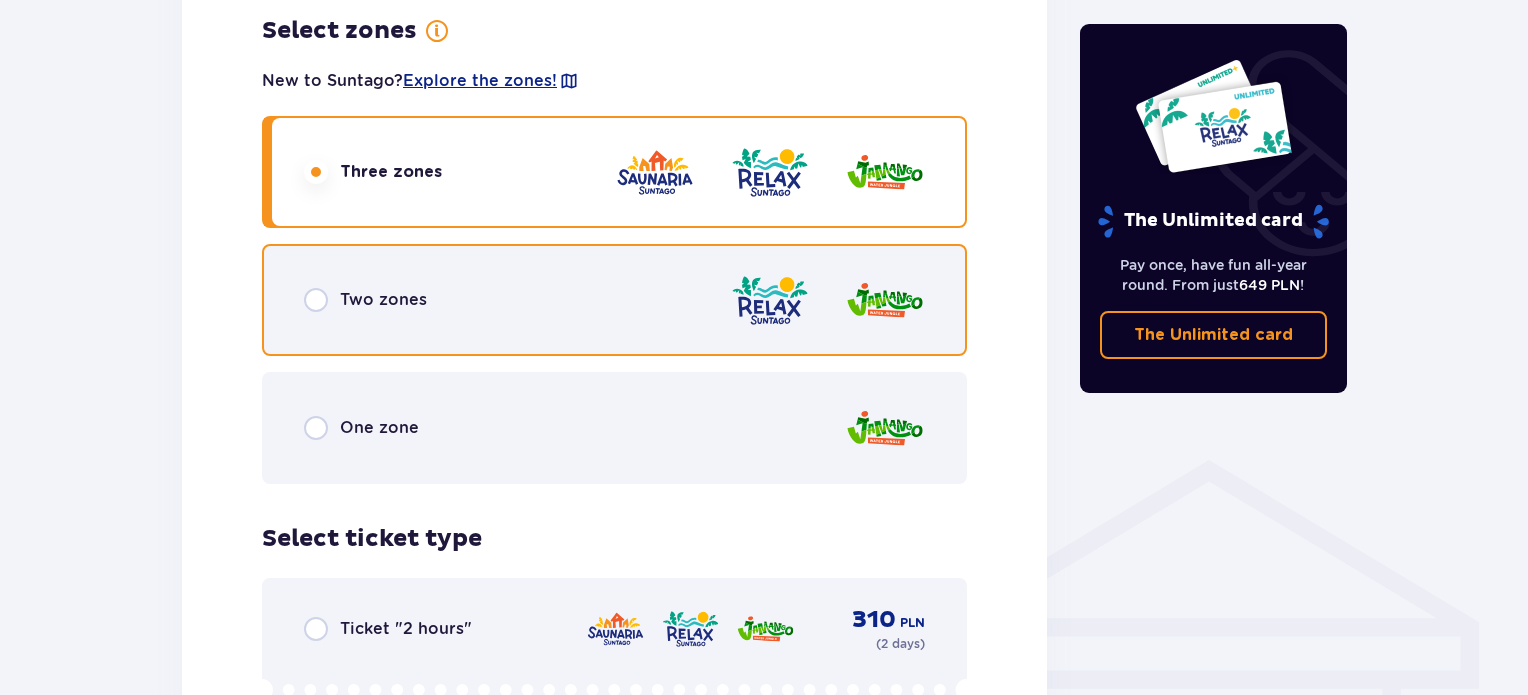 click at bounding box center [316, 300] 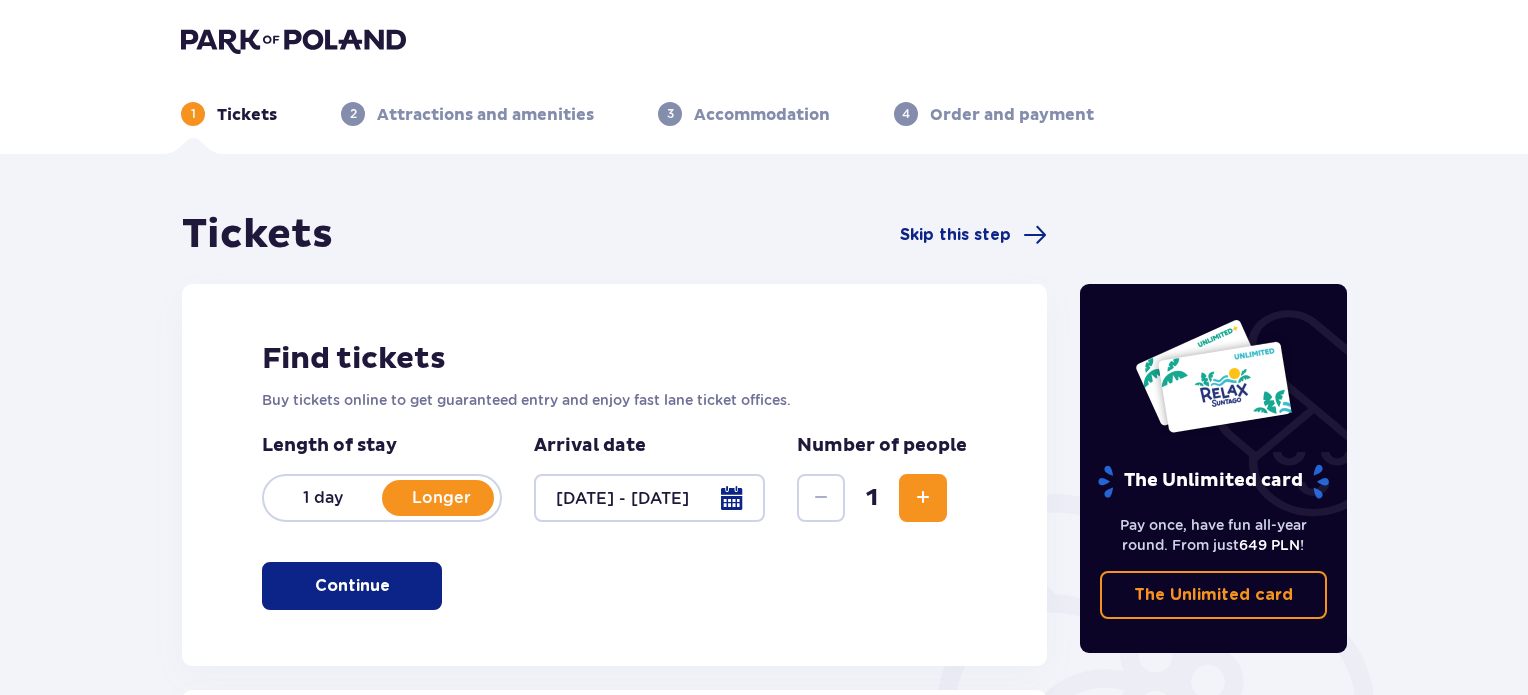 scroll, scrollTop: 0, scrollLeft: 0, axis: both 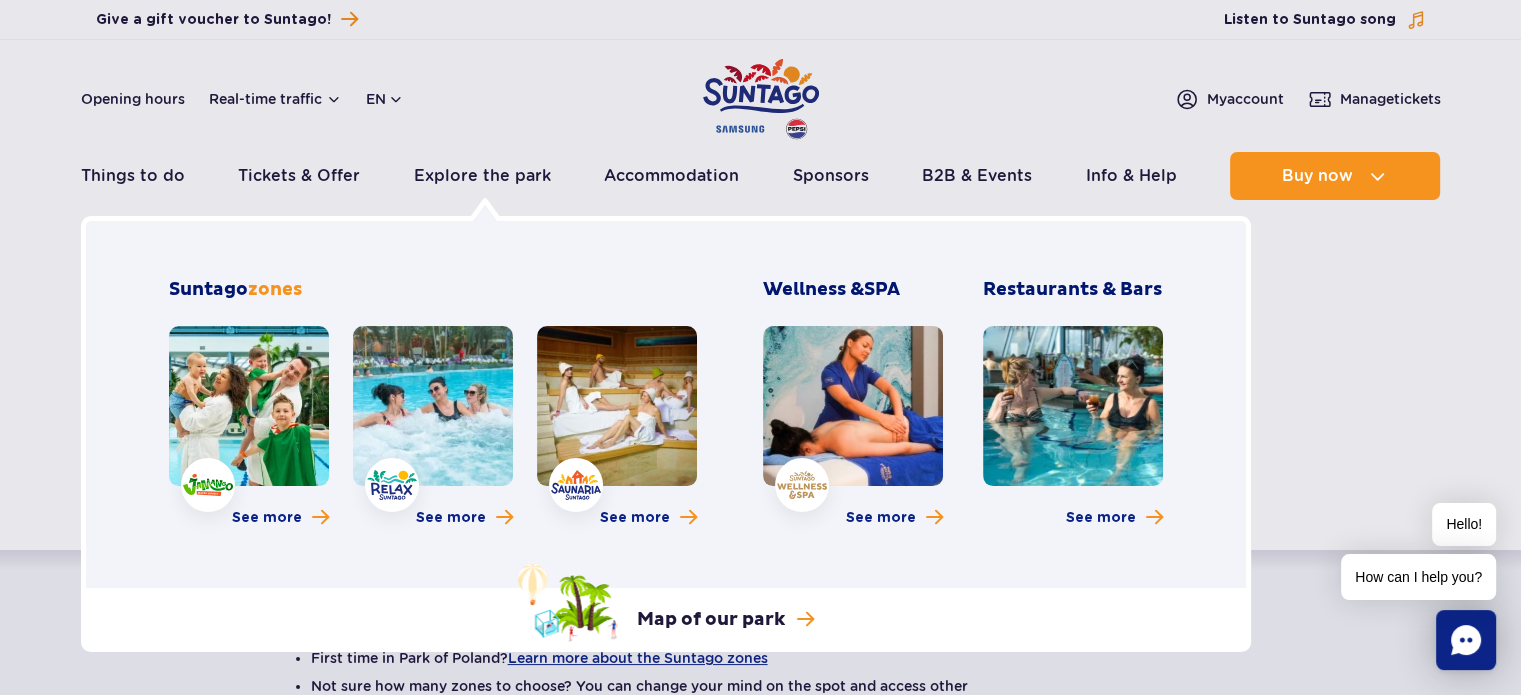 click at bounding box center (249, 406) 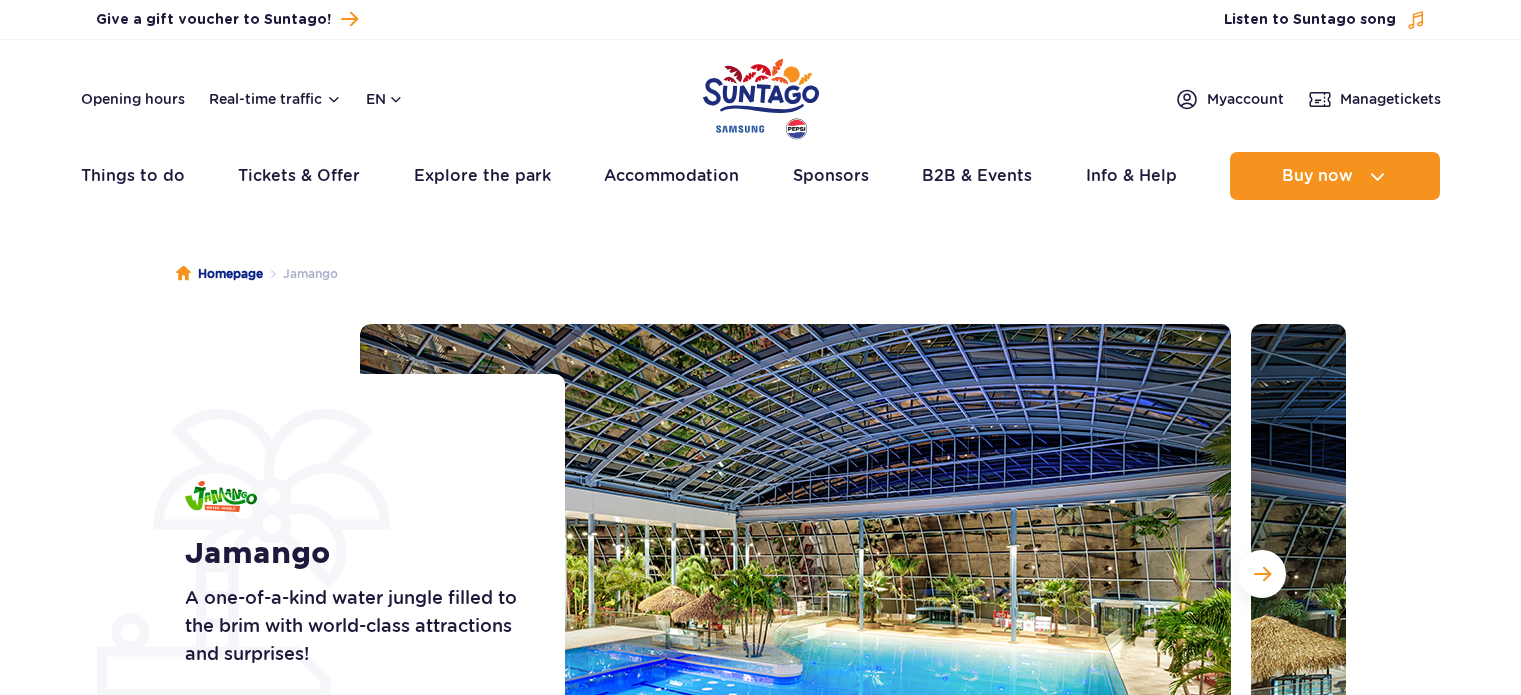 scroll, scrollTop: 0, scrollLeft: 0, axis: both 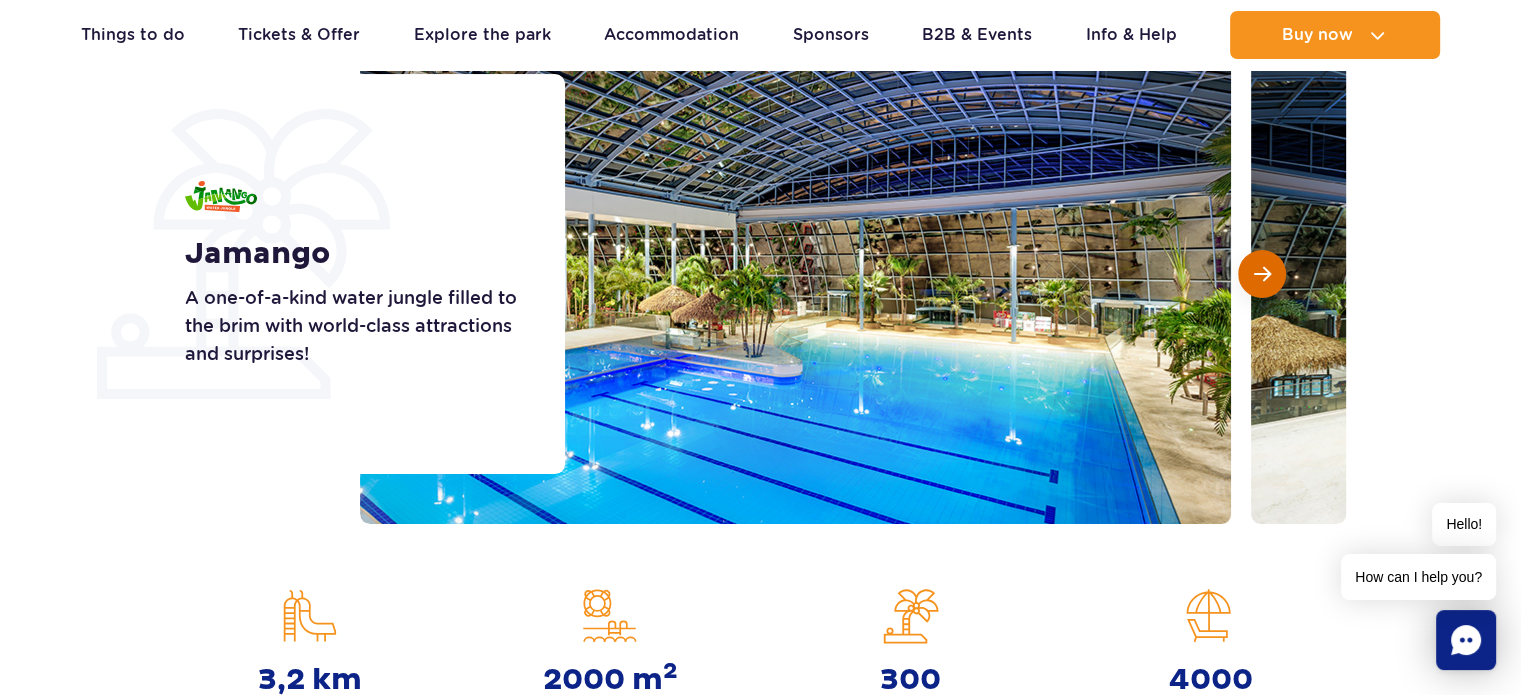 click at bounding box center (1262, 274) 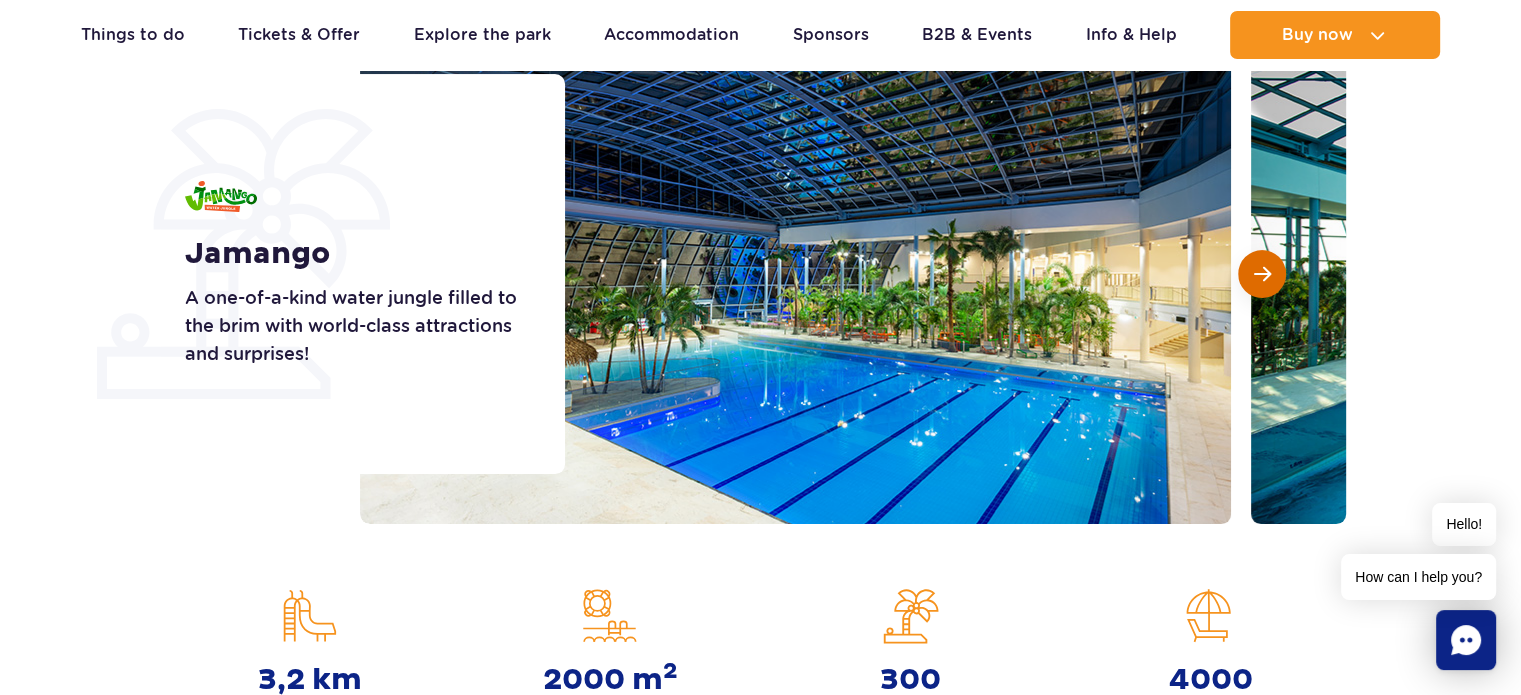 click at bounding box center (1262, 274) 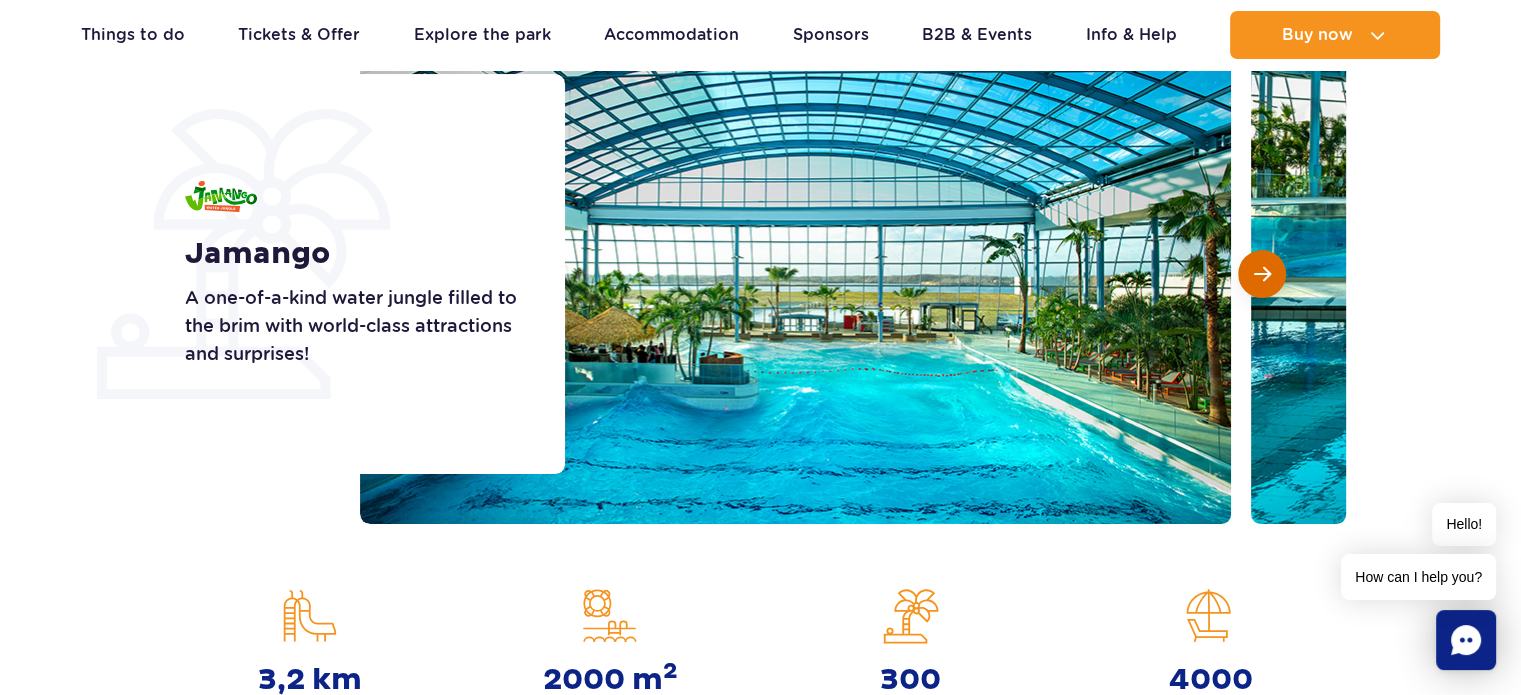 click at bounding box center (1262, 274) 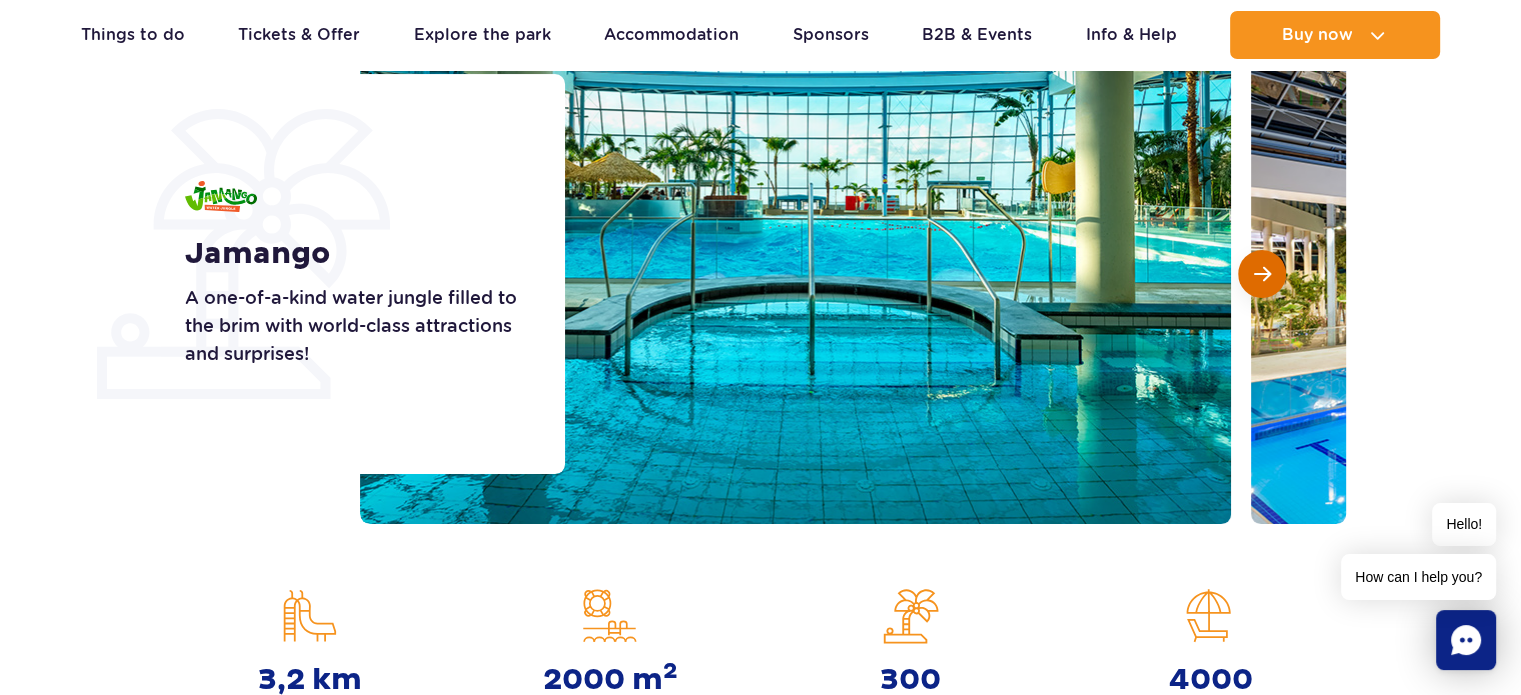 click at bounding box center [1262, 274] 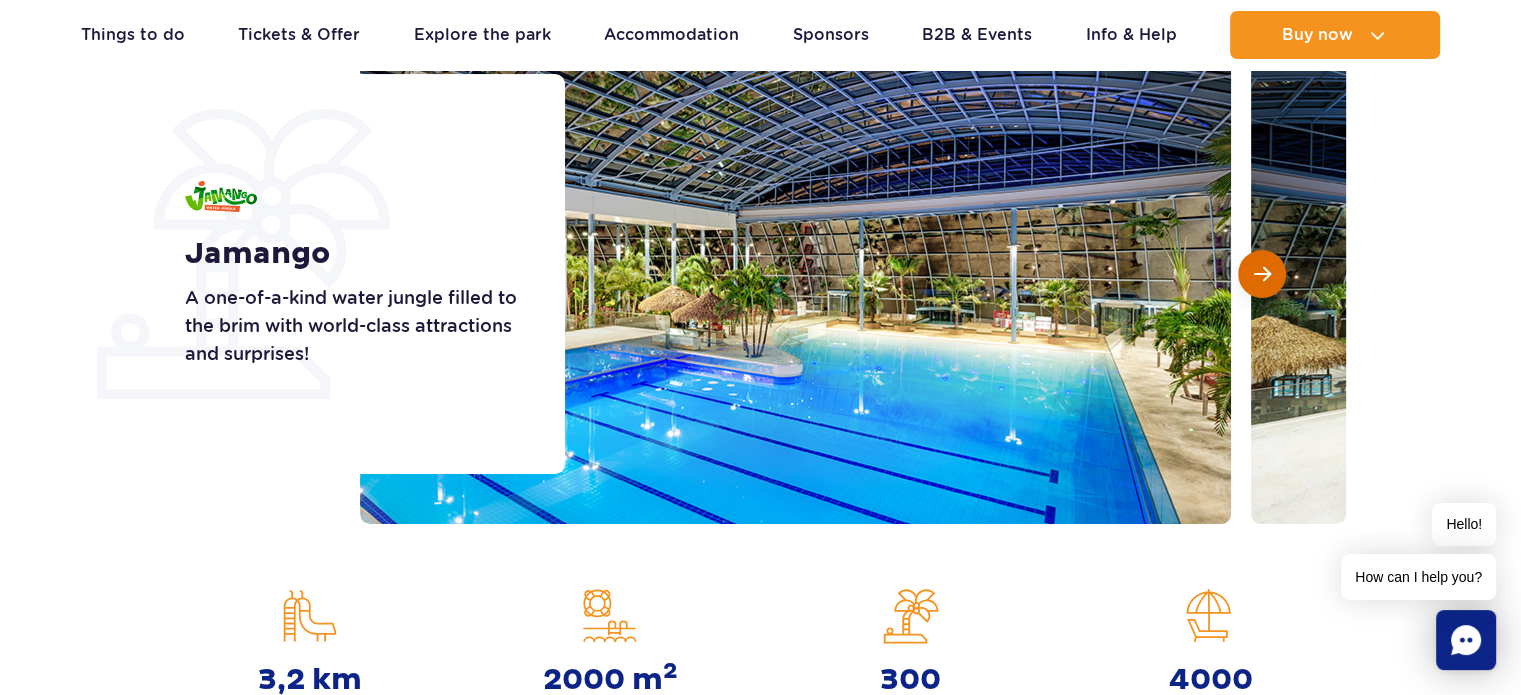 click at bounding box center [1262, 274] 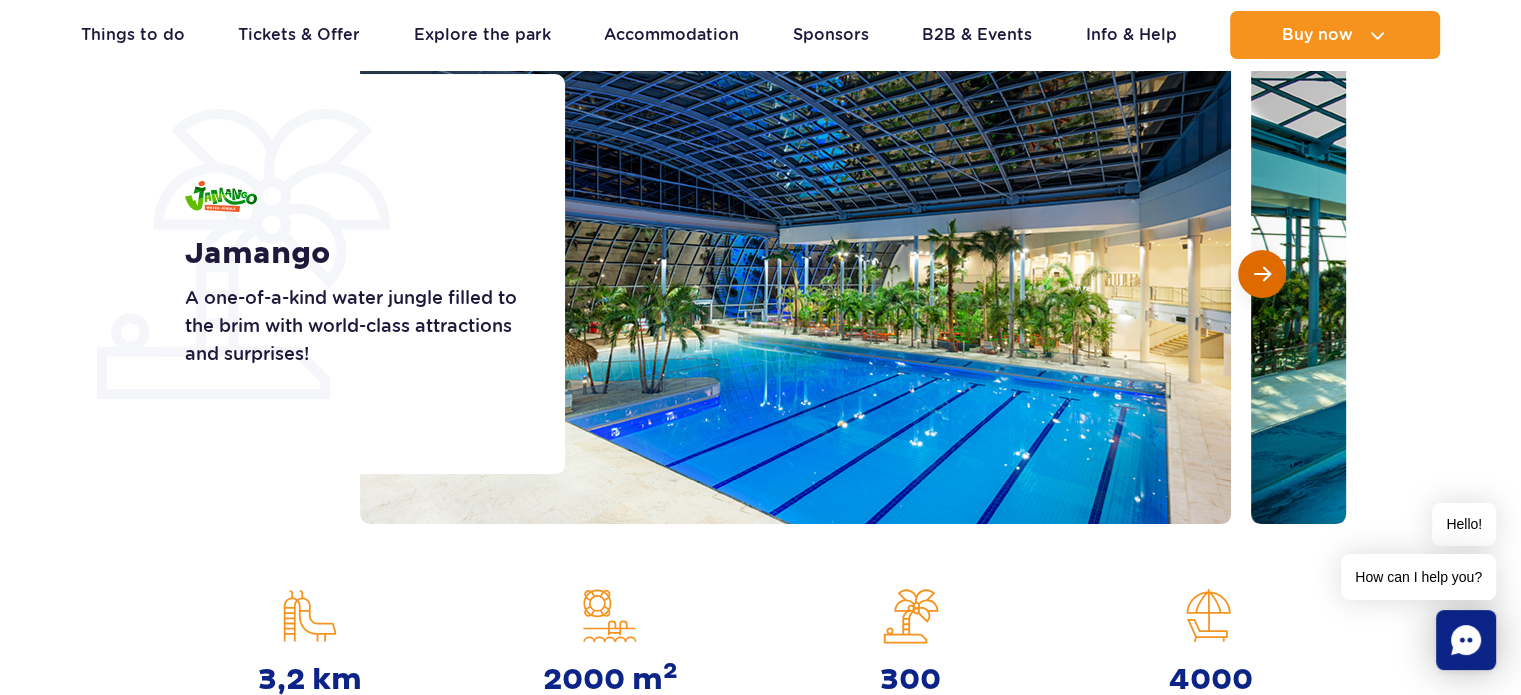 click at bounding box center (1262, 274) 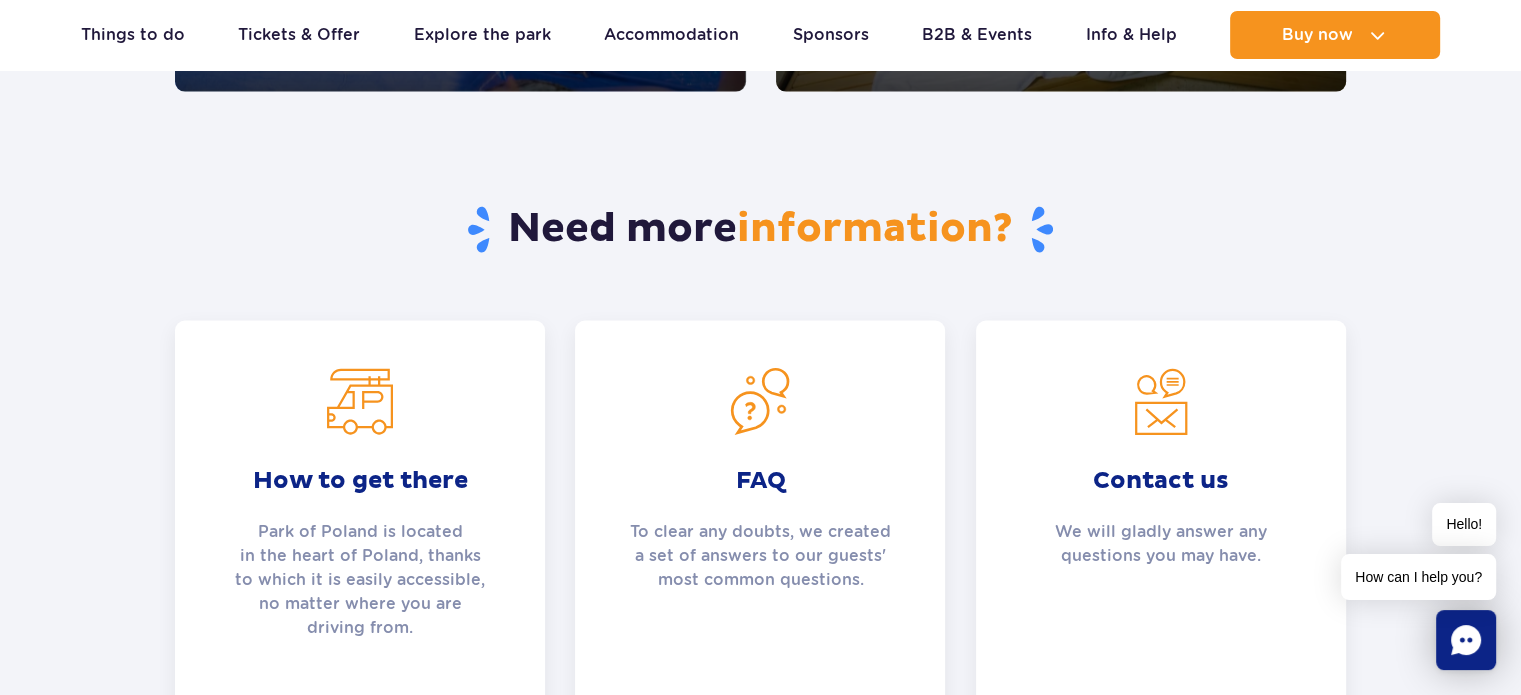 scroll, scrollTop: 4500, scrollLeft: 0, axis: vertical 